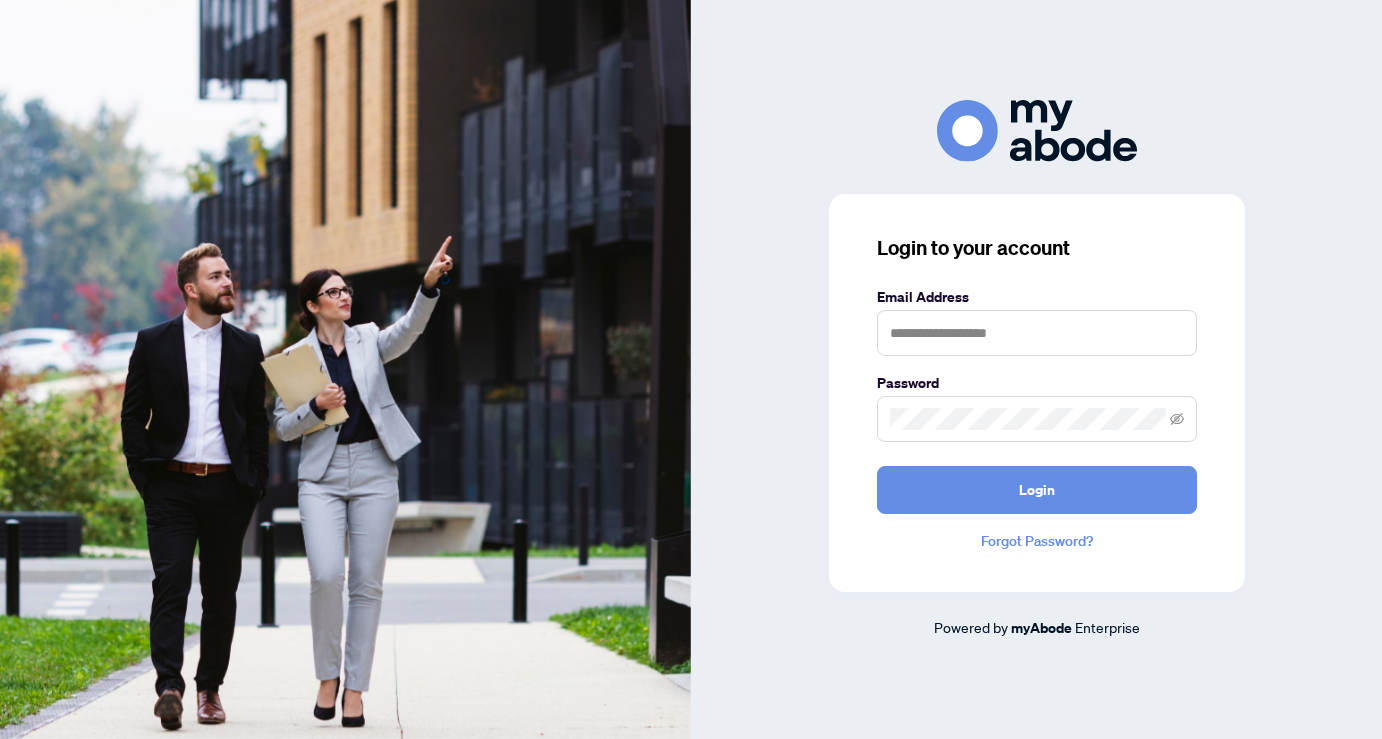 scroll, scrollTop: 0, scrollLeft: 0, axis: both 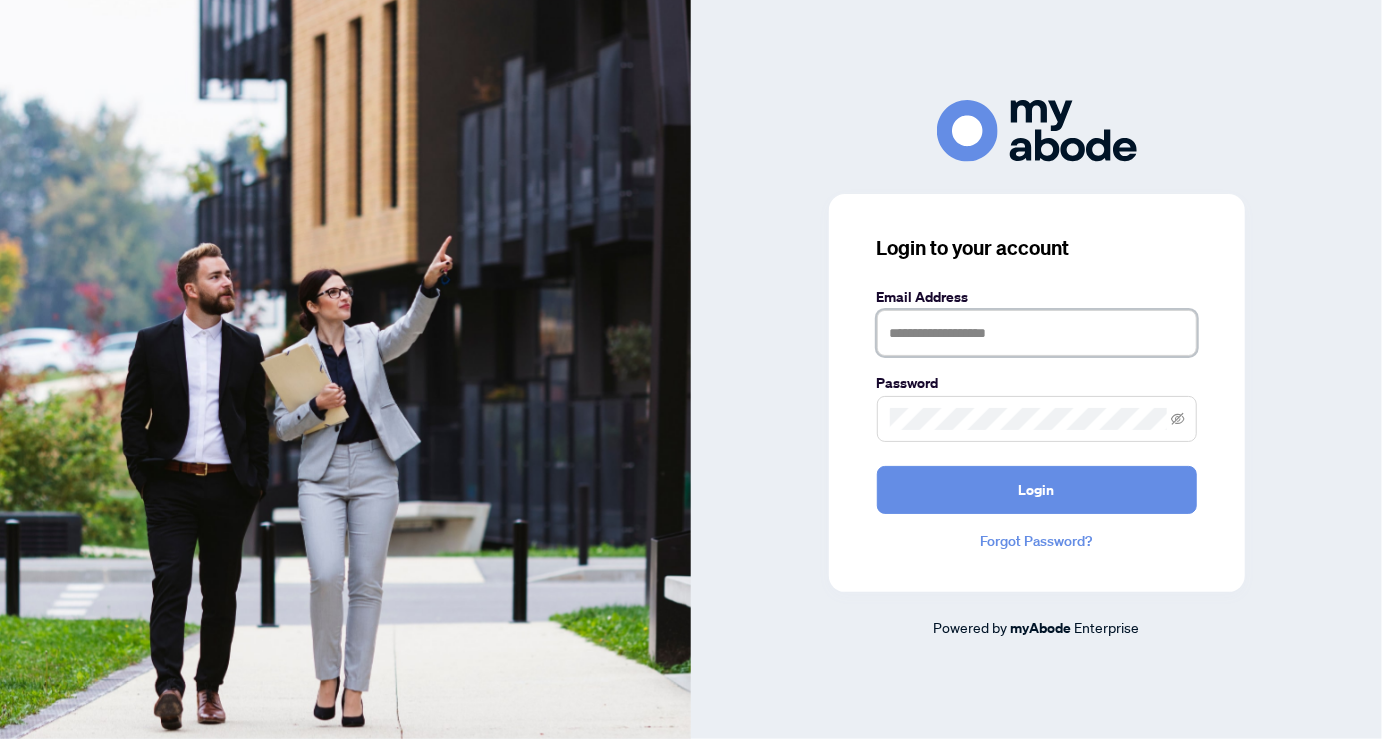 click at bounding box center (1037, 333) 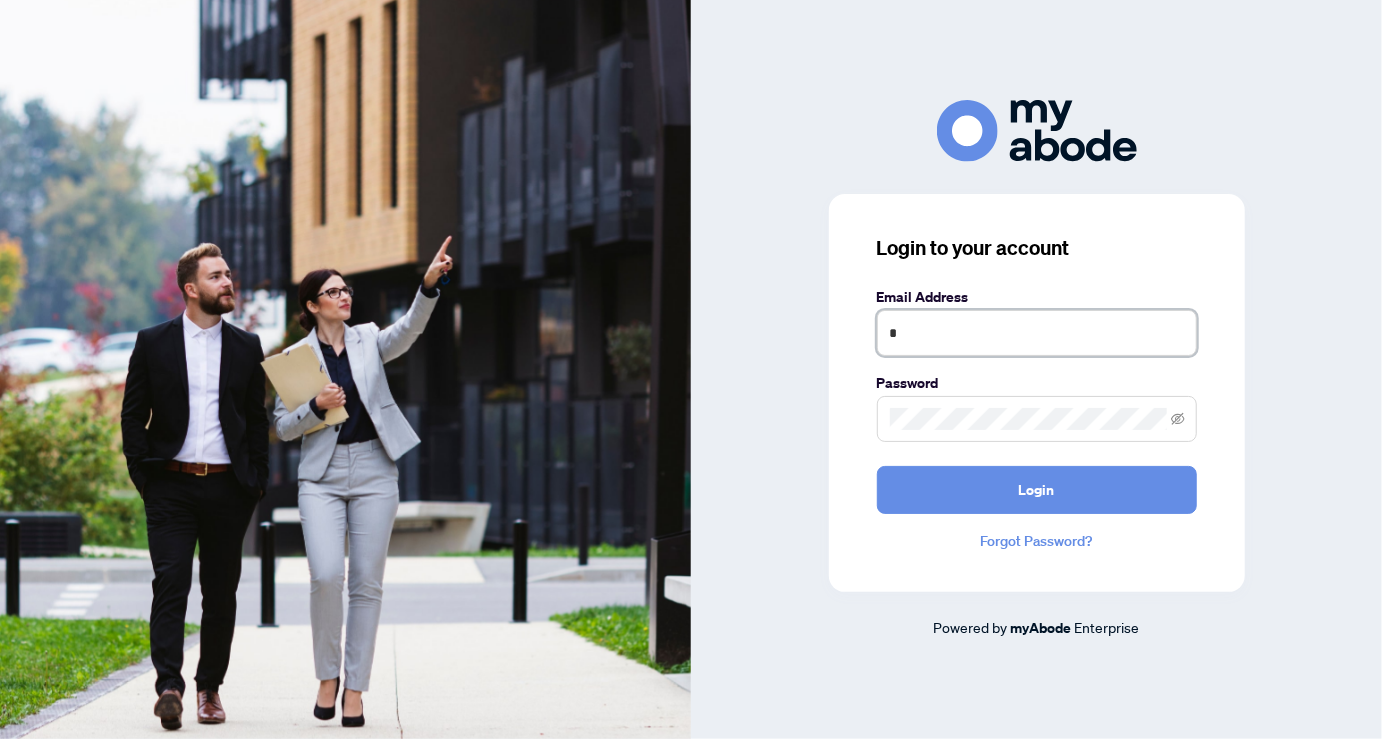 type on "**********" 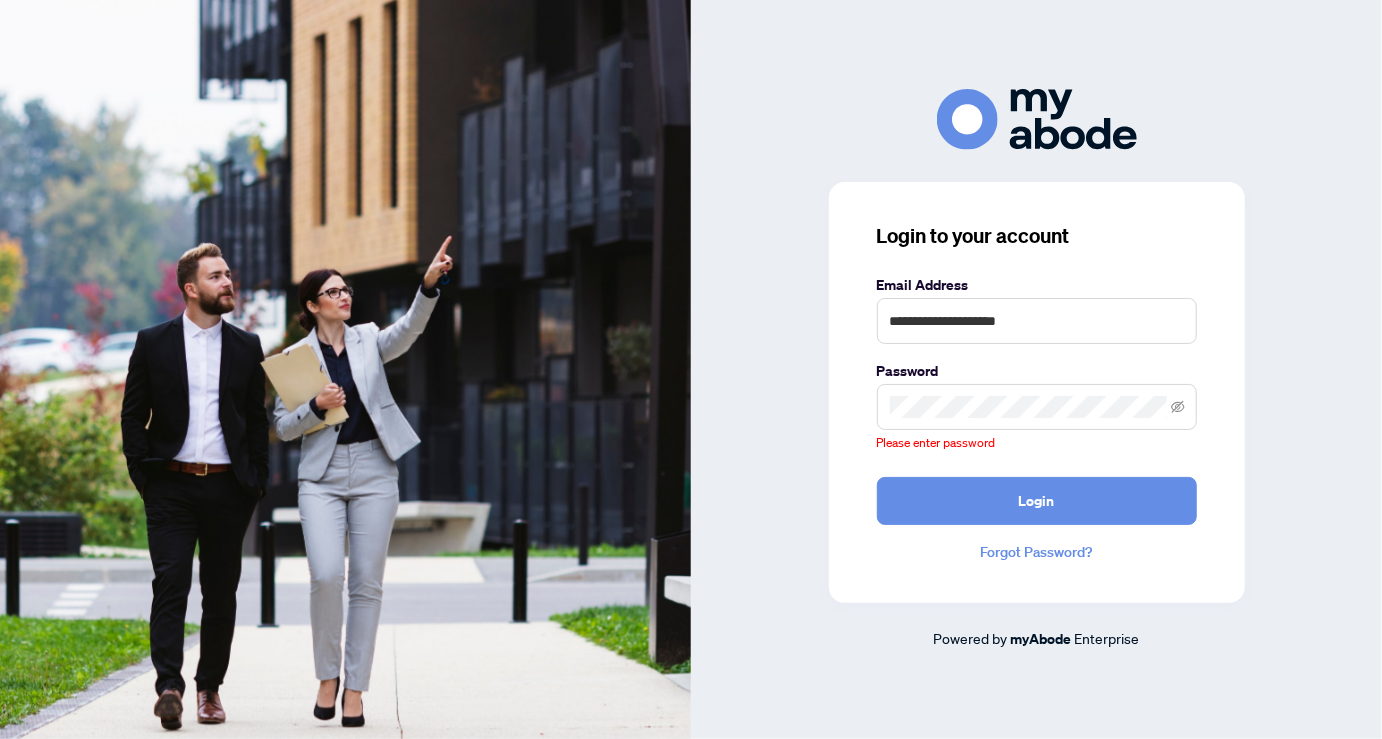 click on "**********" at bounding box center (1036, 369) 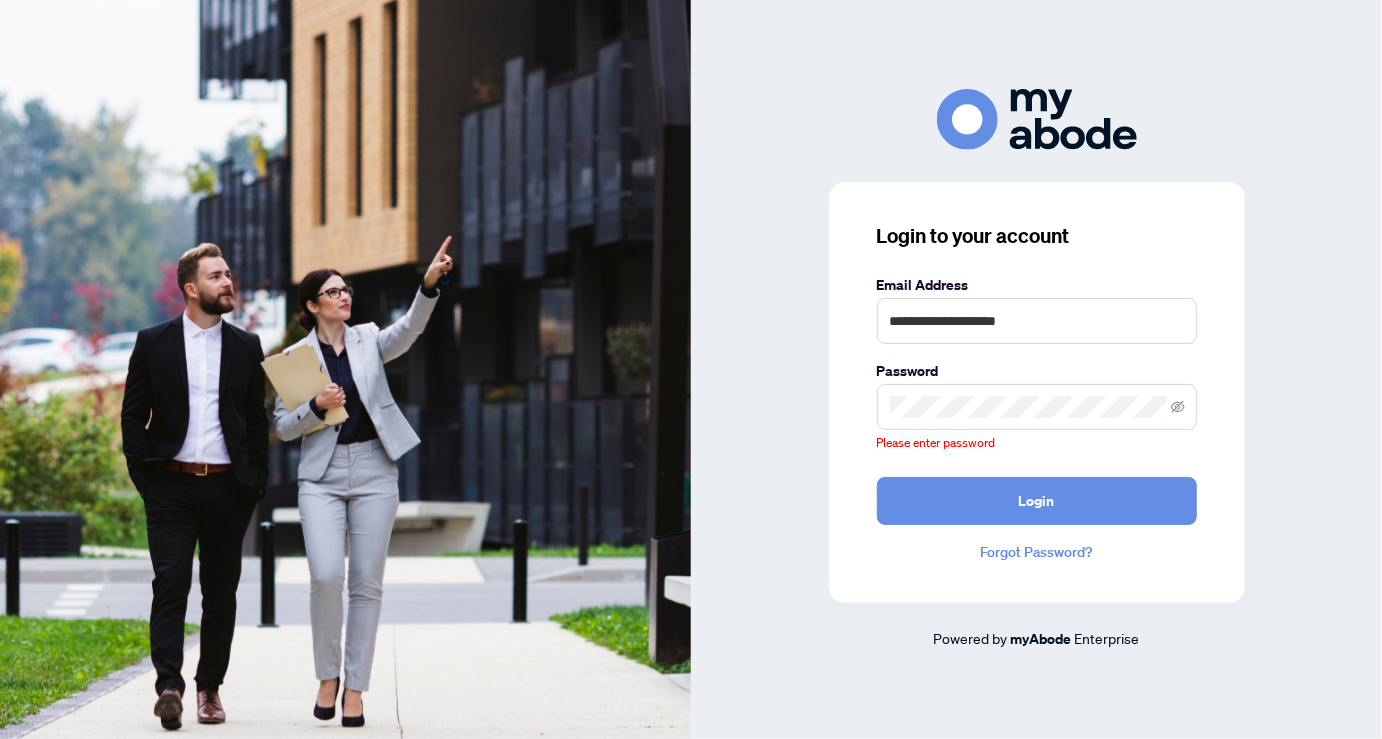 click on "**********" at bounding box center [1036, 369] 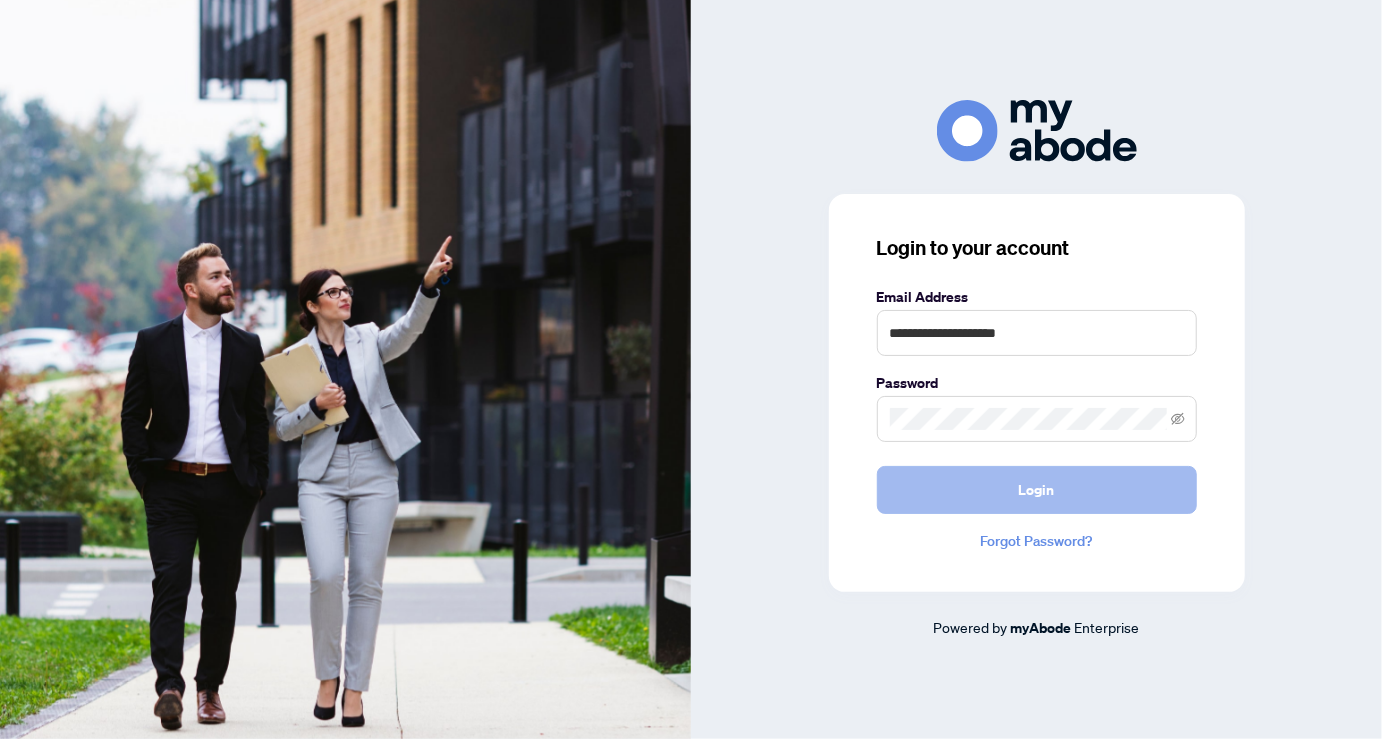 click on "Login" at bounding box center [1037, 490] 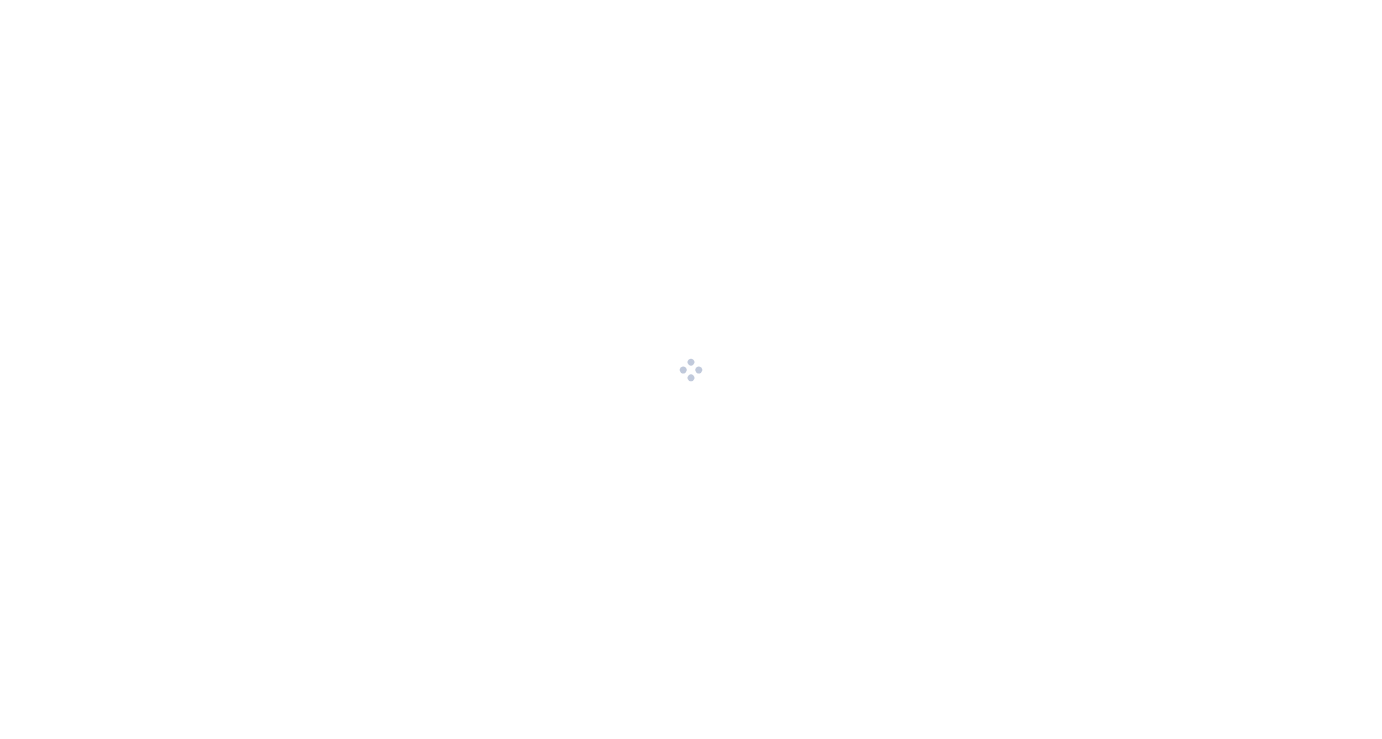 scroll, scrollTop: 0, scrollLeft: 0, axis: both 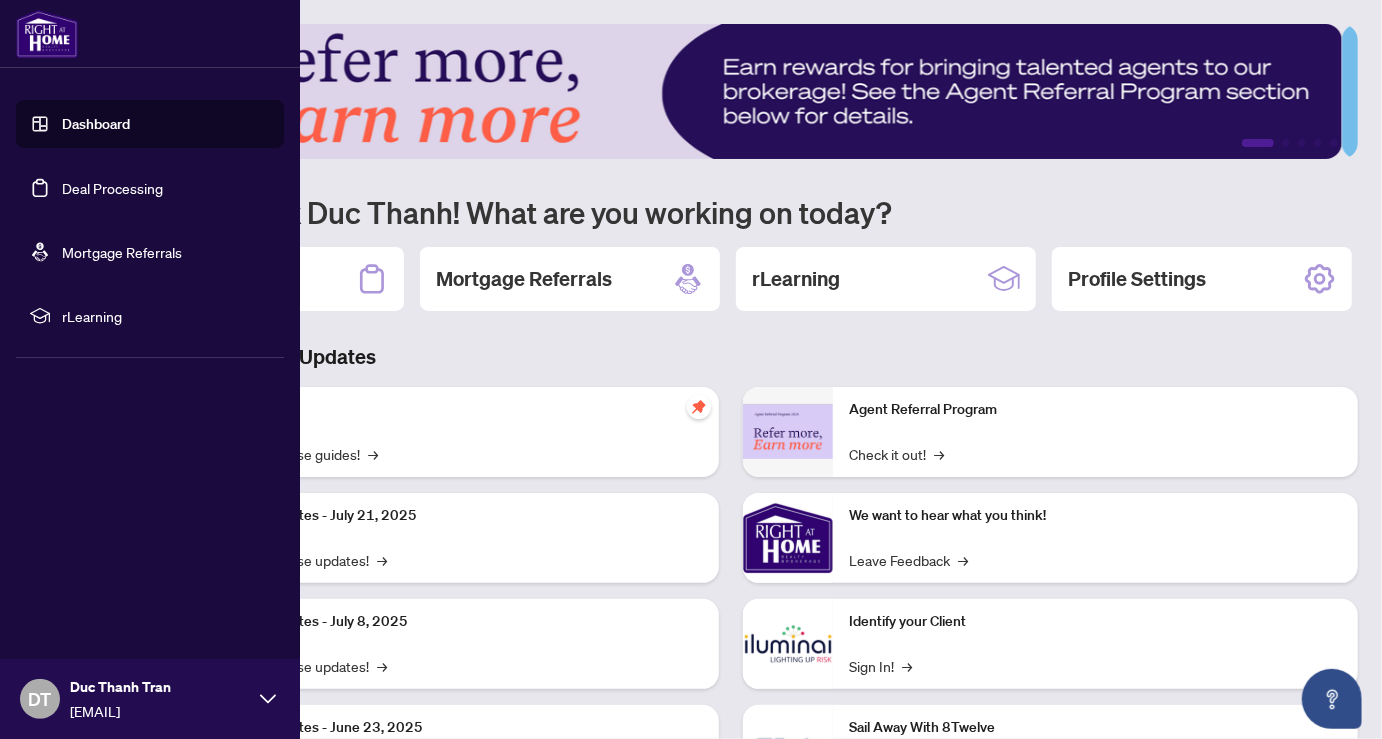 click on "Dashboard" at bounding box center (96, 124) 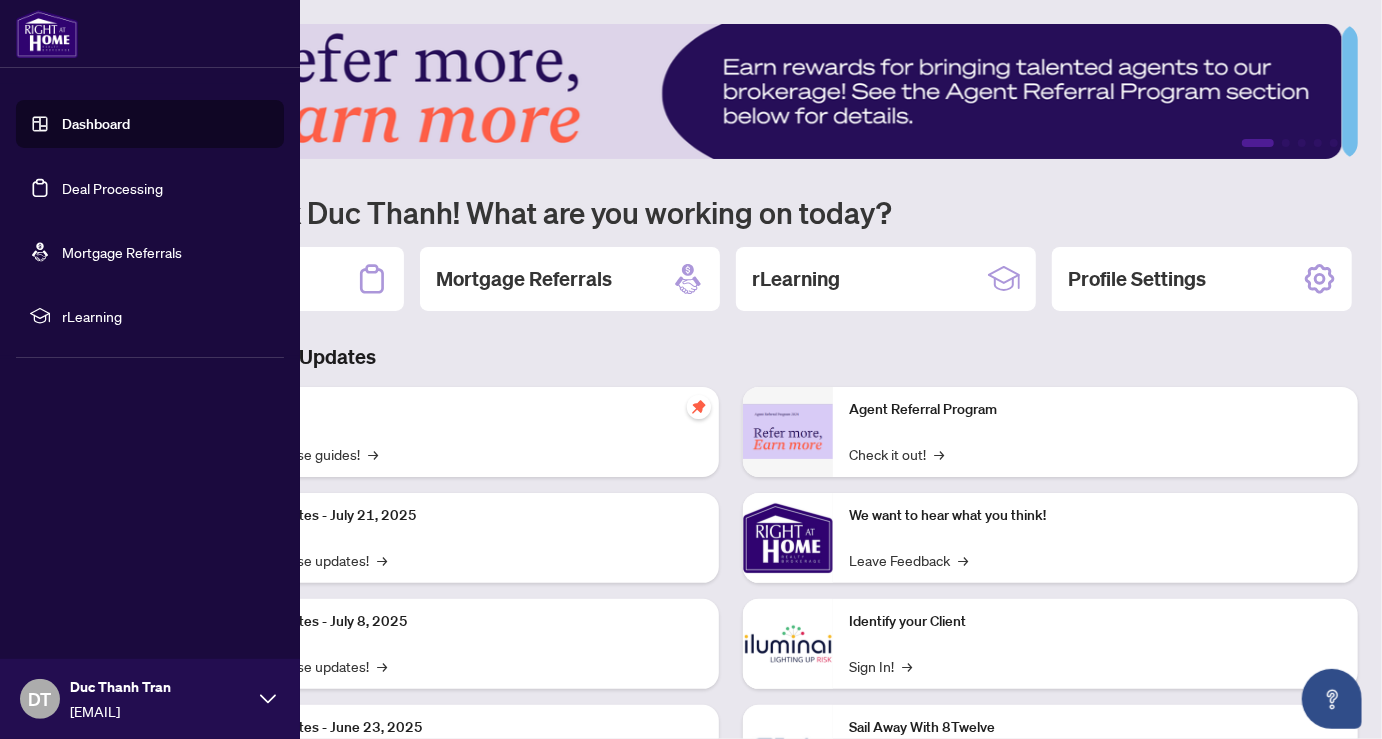 click on "Deal Processing" at bounding box center (112, 188) 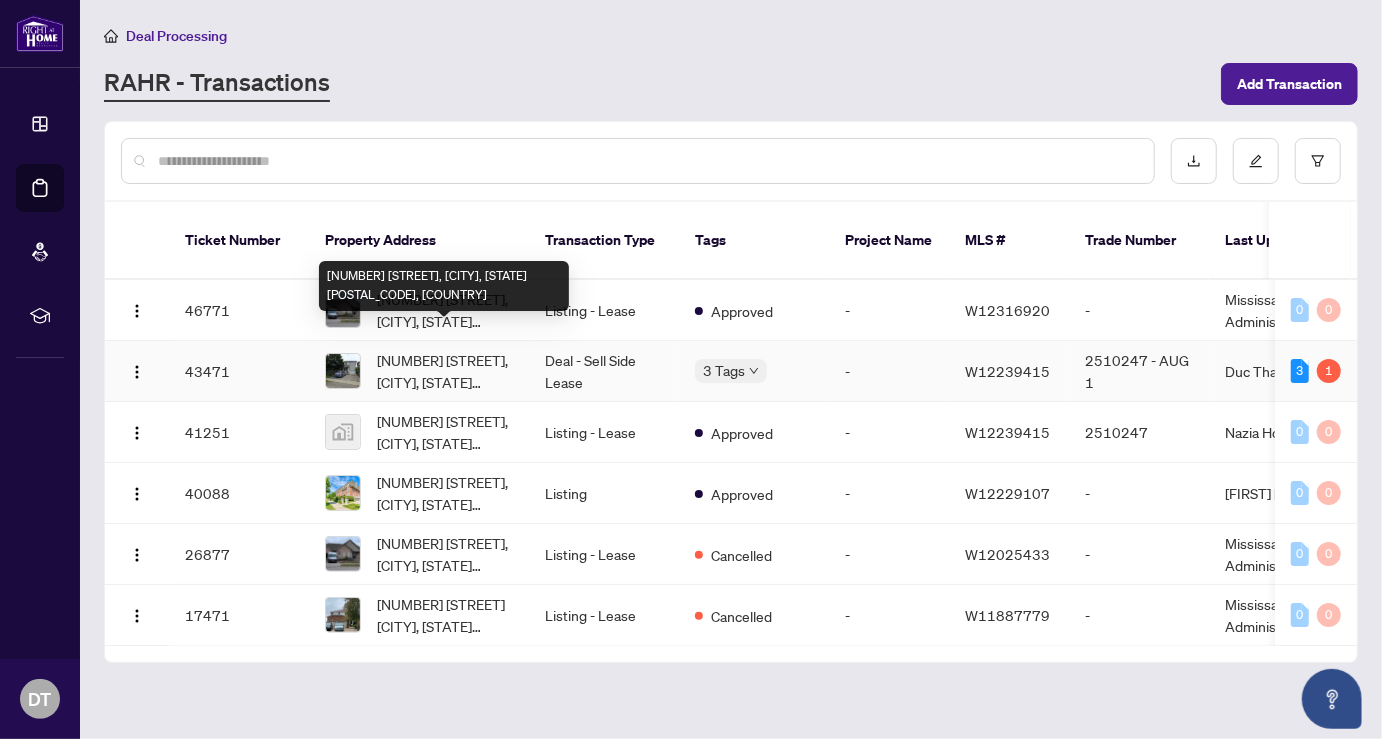 click on "[NUMBER] [STREET], [CITY], [STATE] [POSTAL_CODE], [COUNTRY]" at bounding box center (445, 371) 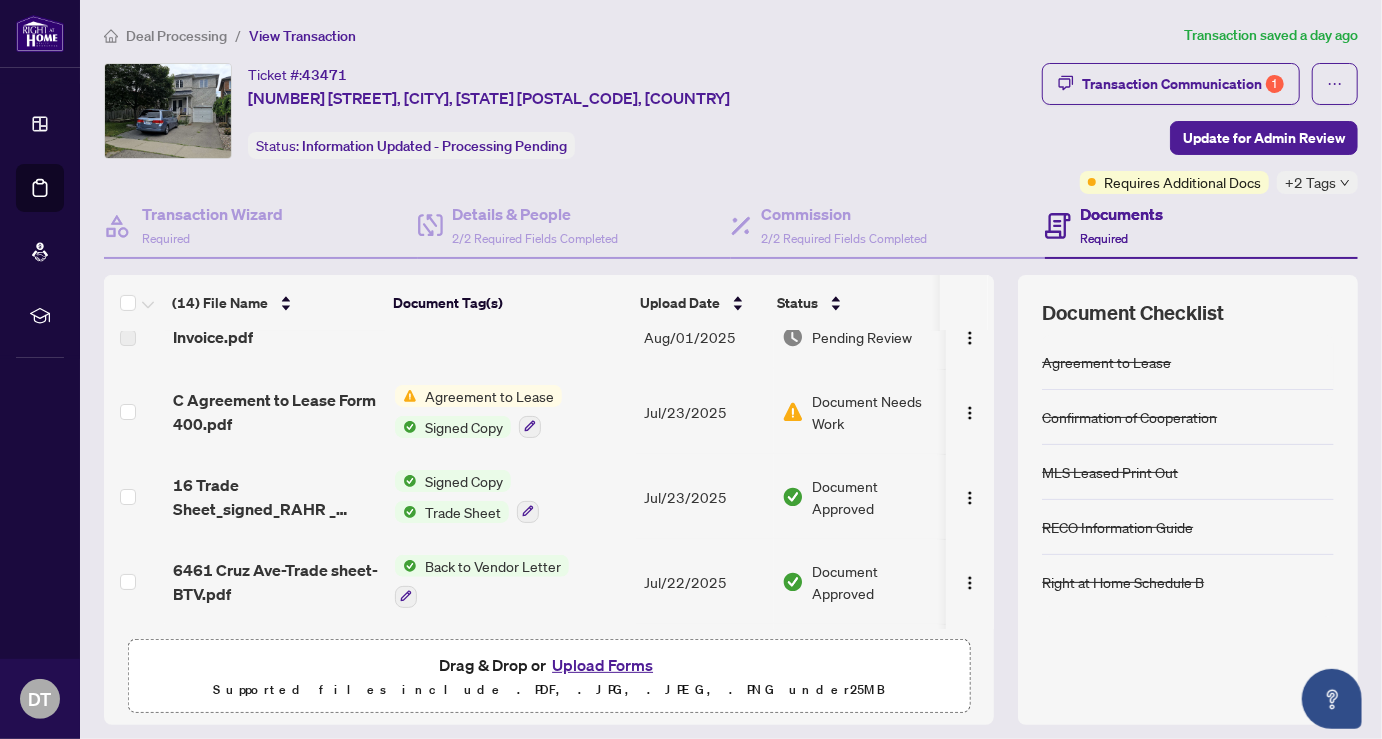 scroll, scrollTop: 0, scrollLeft: 0, axis: both 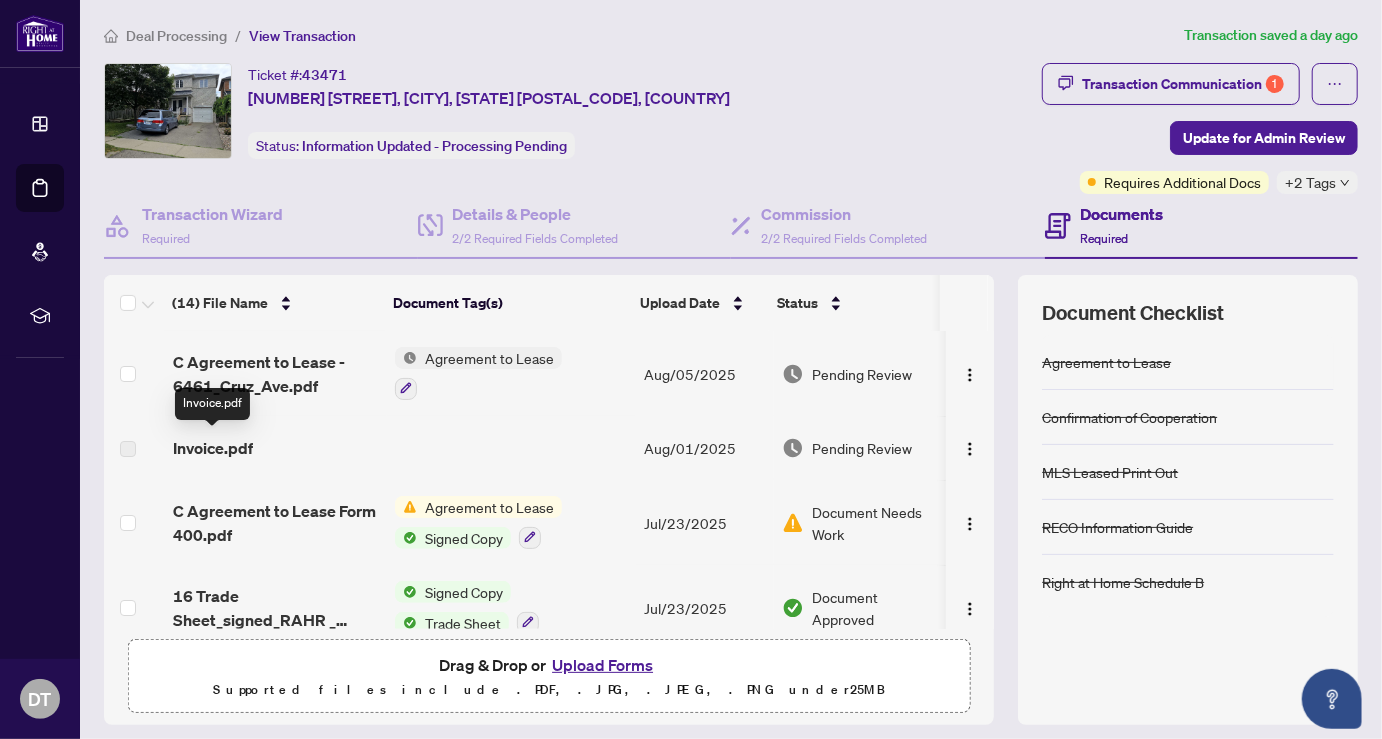 click on "Invoice.pdf" at bounding box center (213, 448) 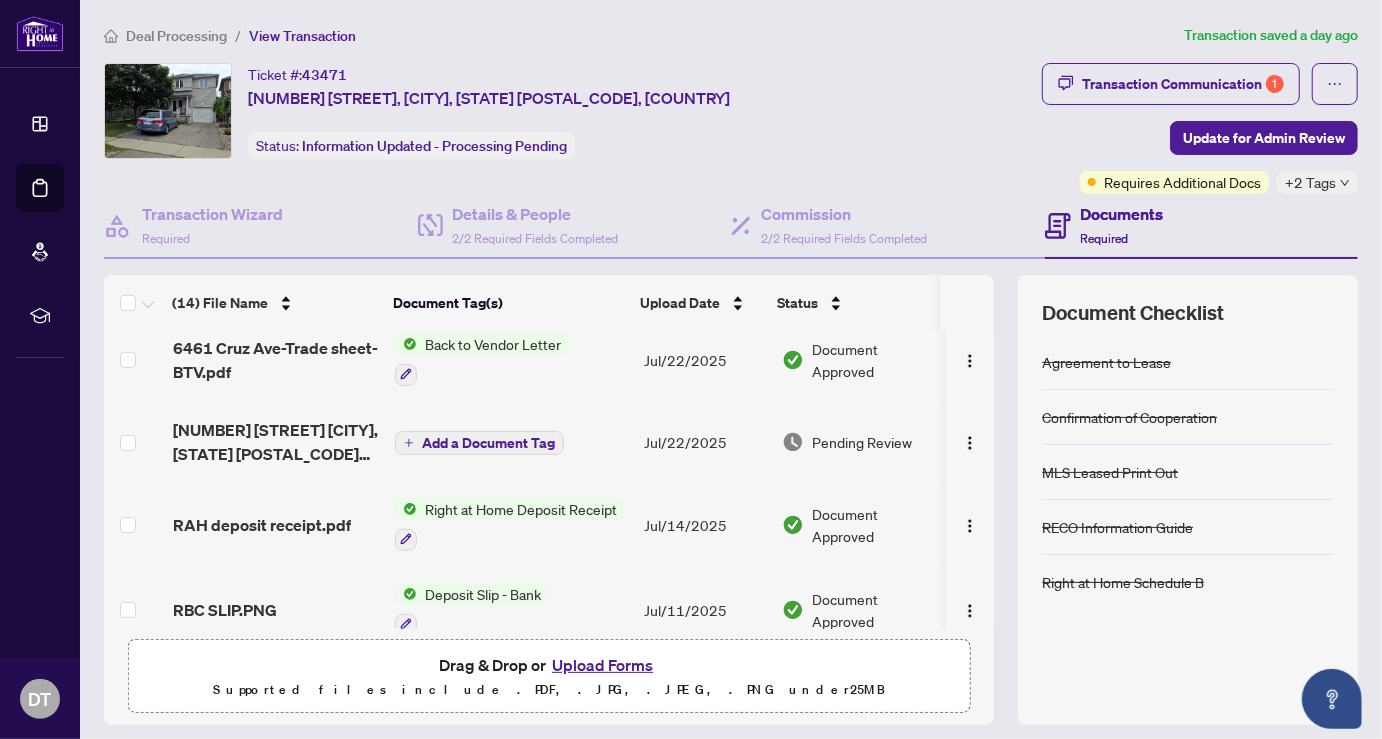scroll, scrollTop: 666, scrollLeft: 0, axis: vertical 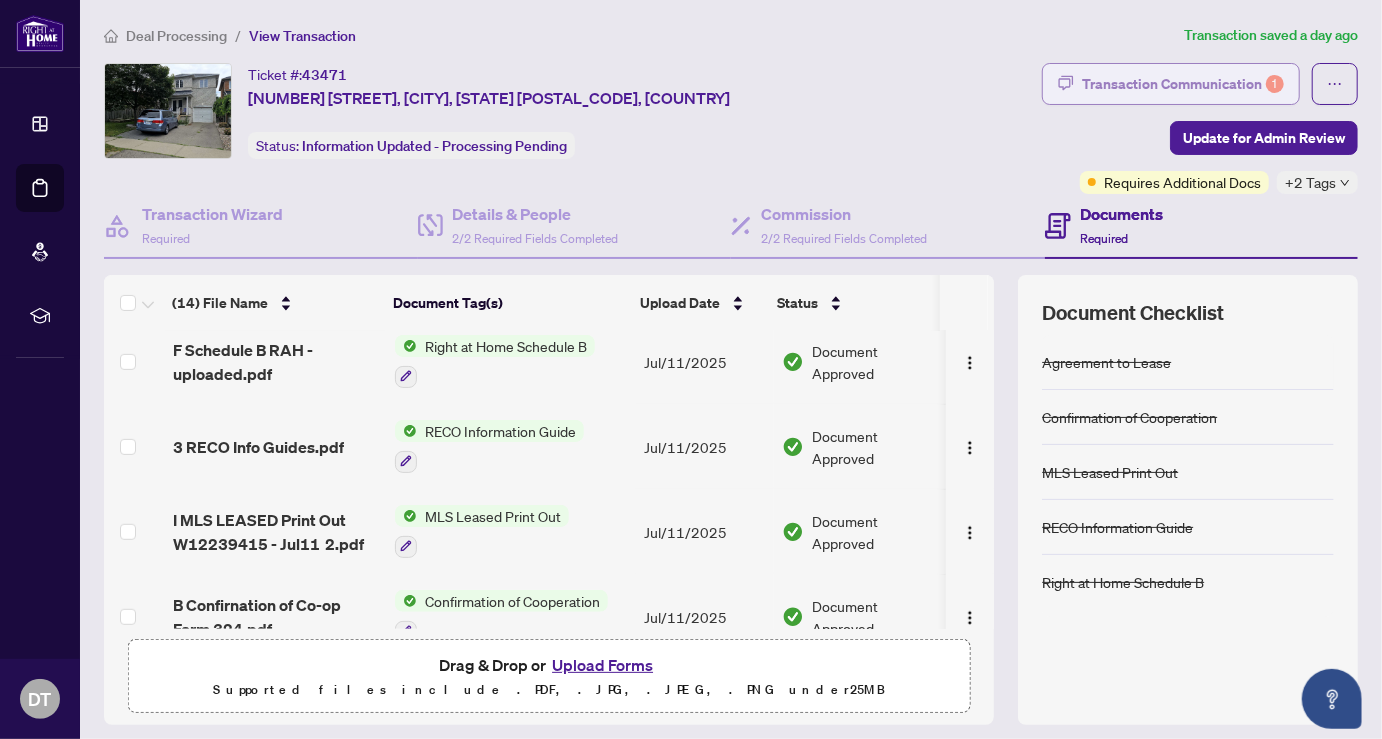 click on "Transaction Communication 1" at bounding box center (1183, 84) 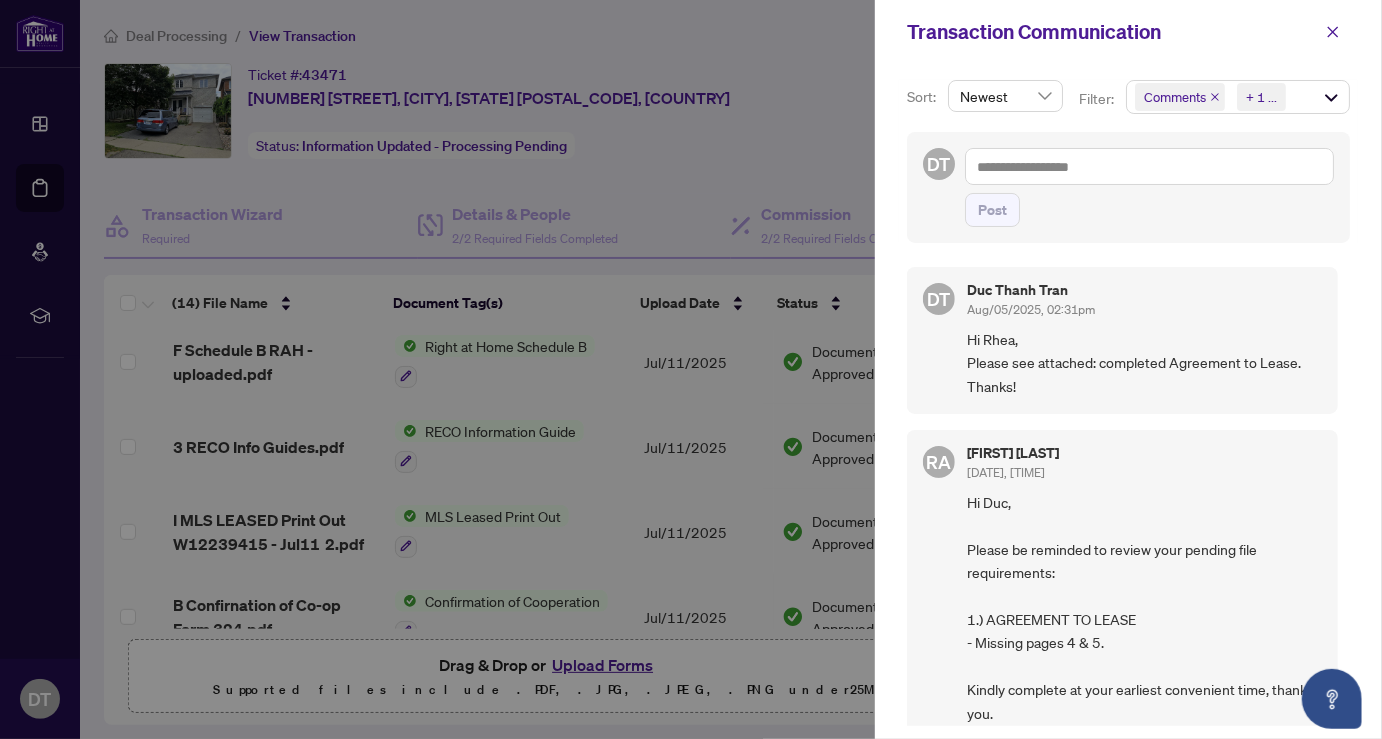 click at bounding box center [691, 369] 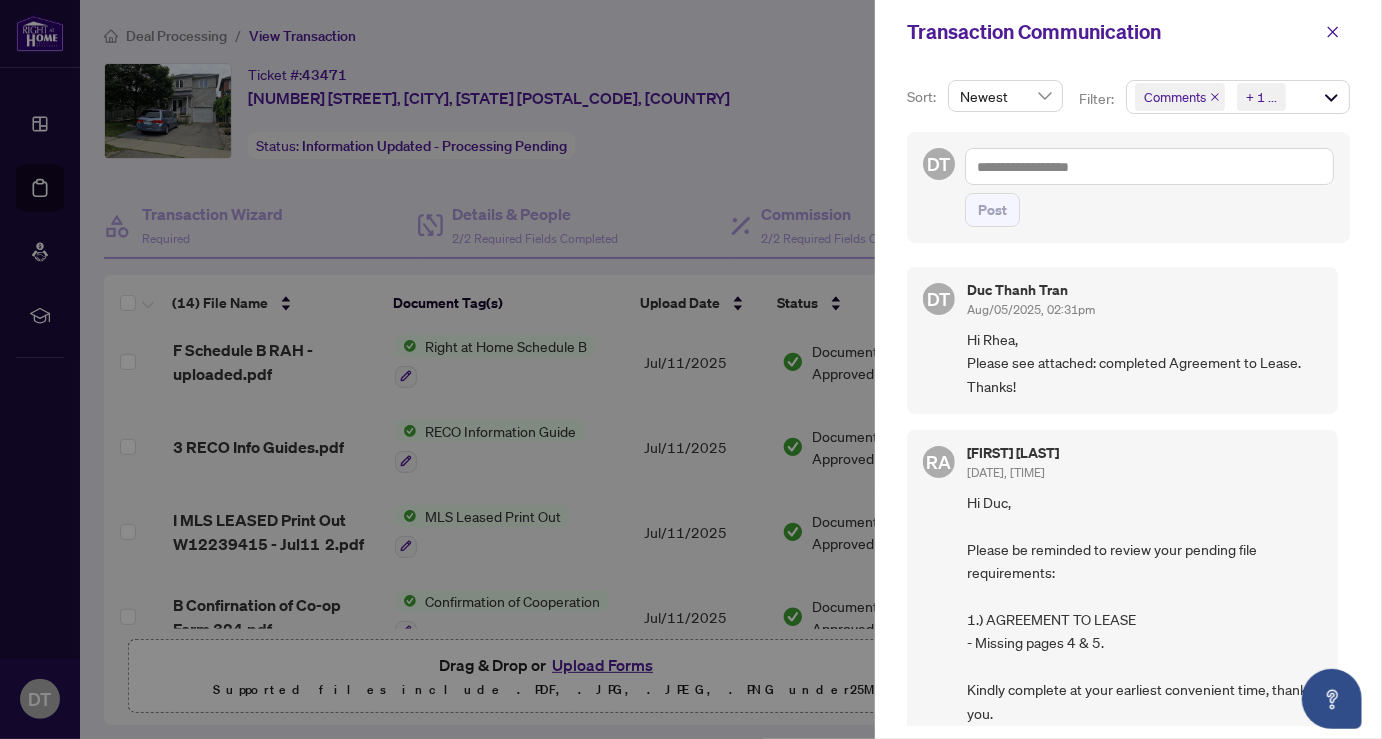 drag, startPoint x: 1331, startPoint y: 21, endPoint x: 1023, endPoint y: 75, distance: 312.69794 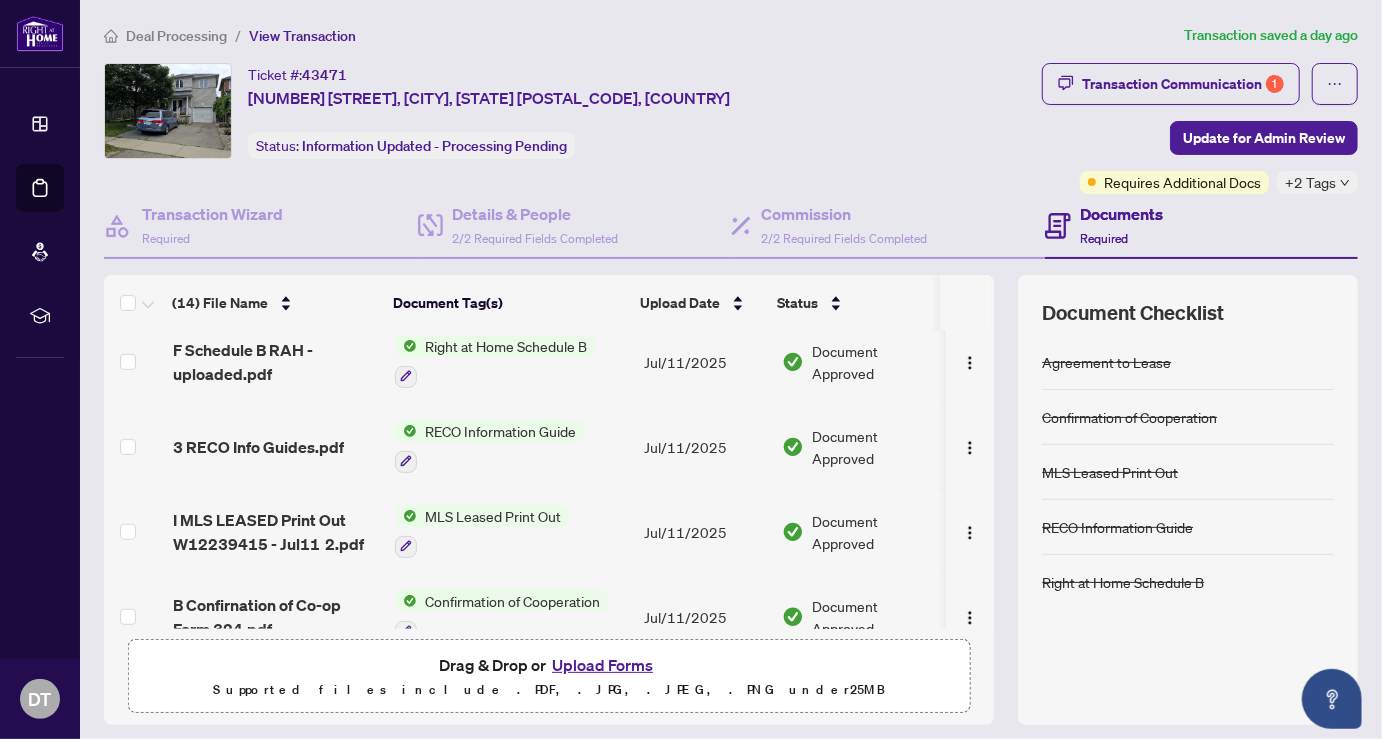 scroll, scrollTop: 555, scrollLeft: 0, axis: vertical 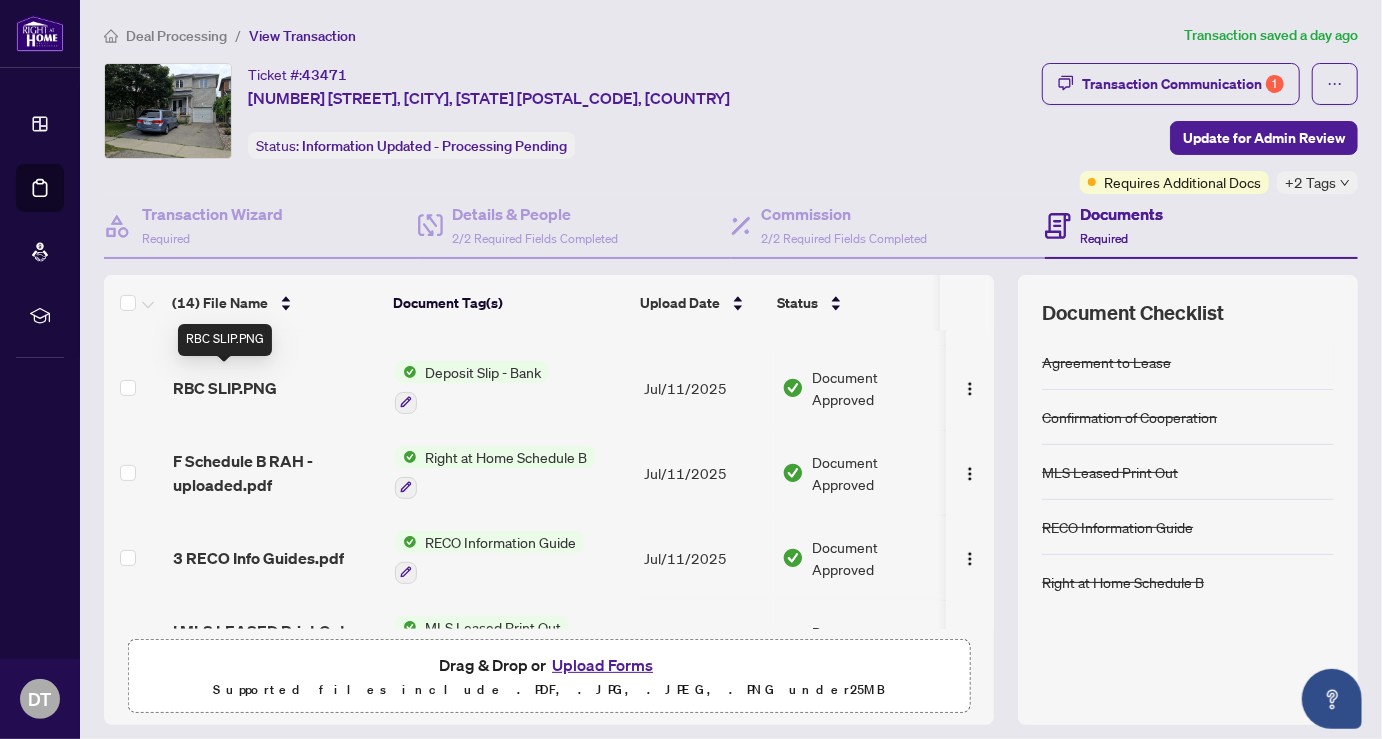 click on "RBC SLIP.PNG" at bounding box center [225, 388] 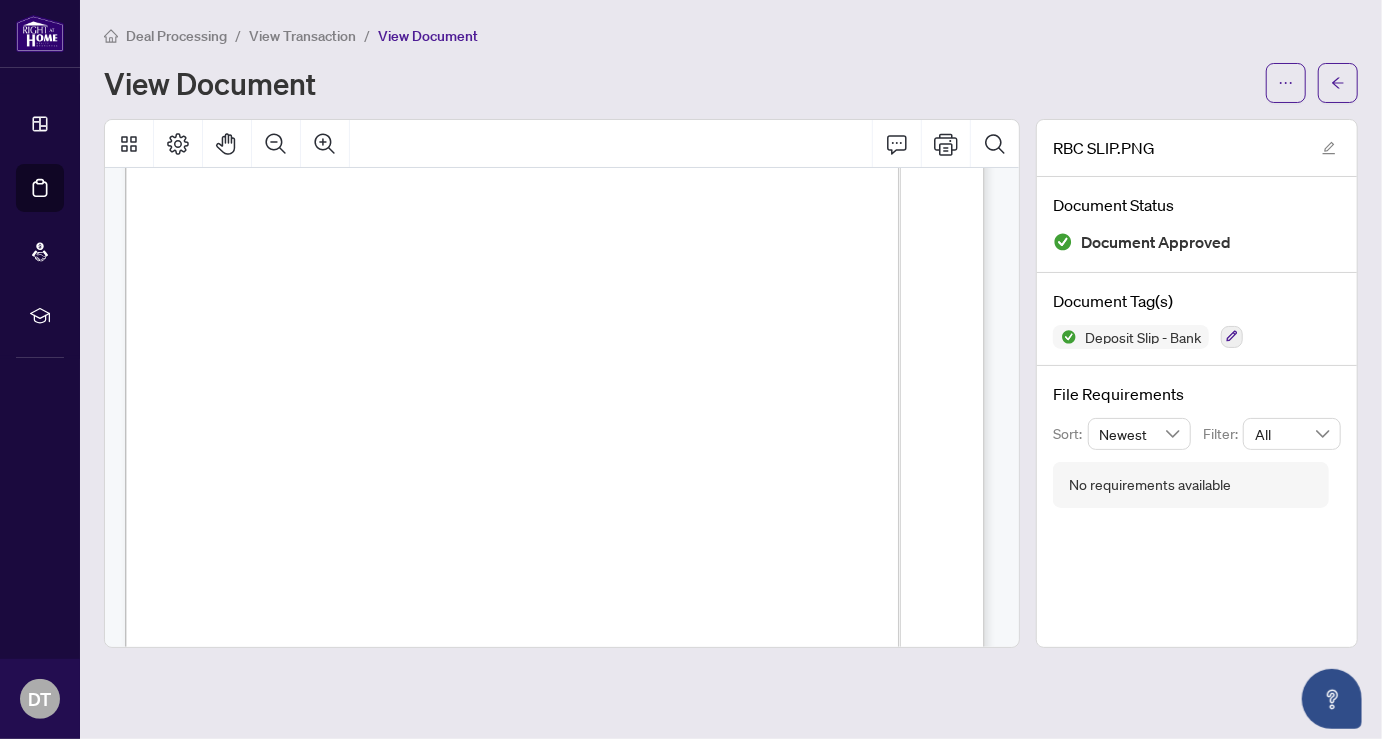 scroll, scrollTop: 0, scrollLeft: 0, axis: both 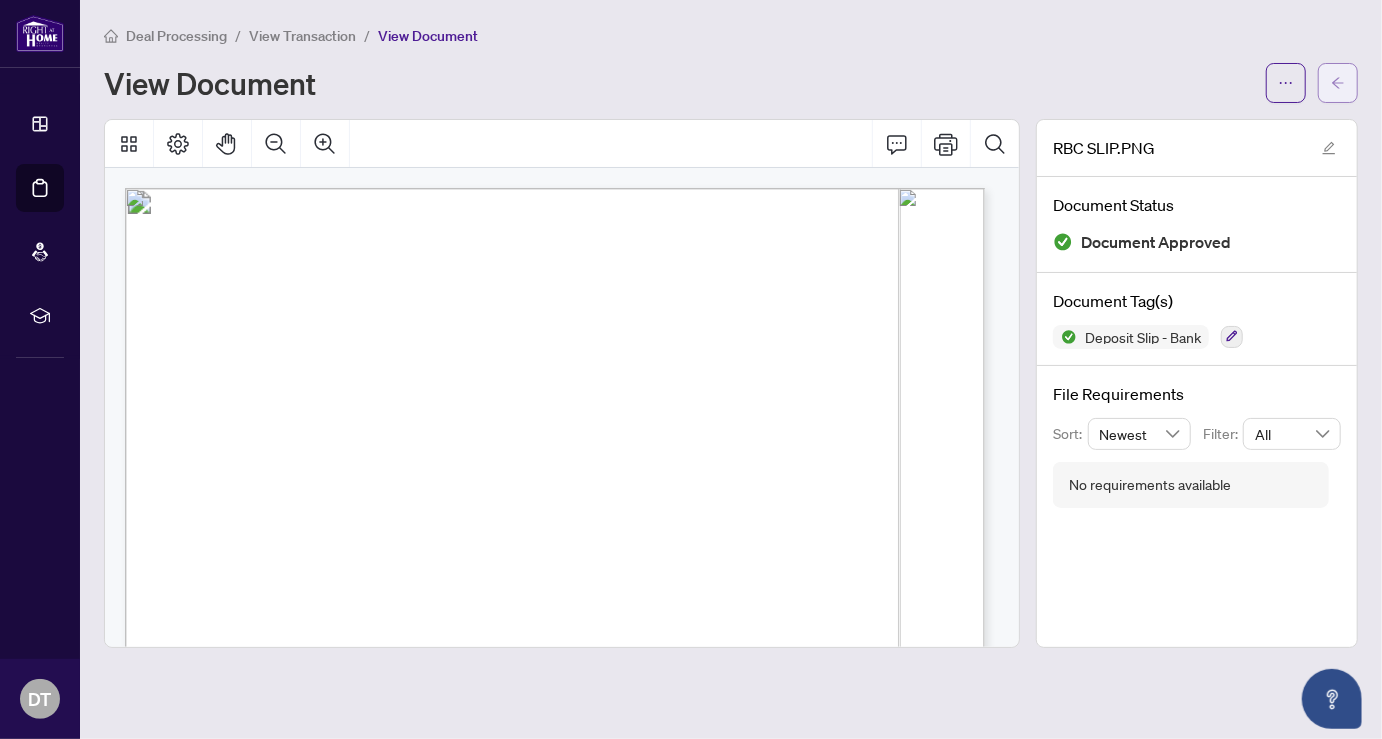 click 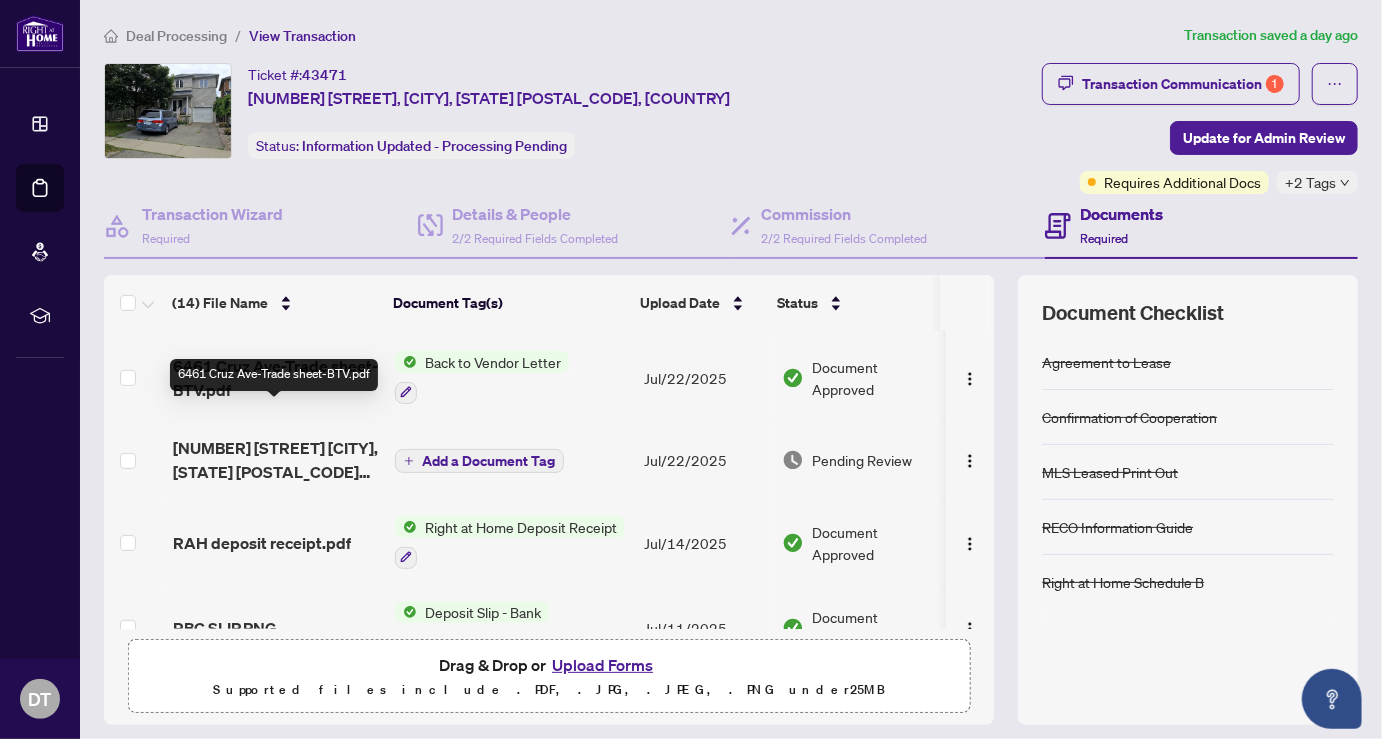 scroll, scrollTop: 333, scrollLeft: 0, axis: vertical 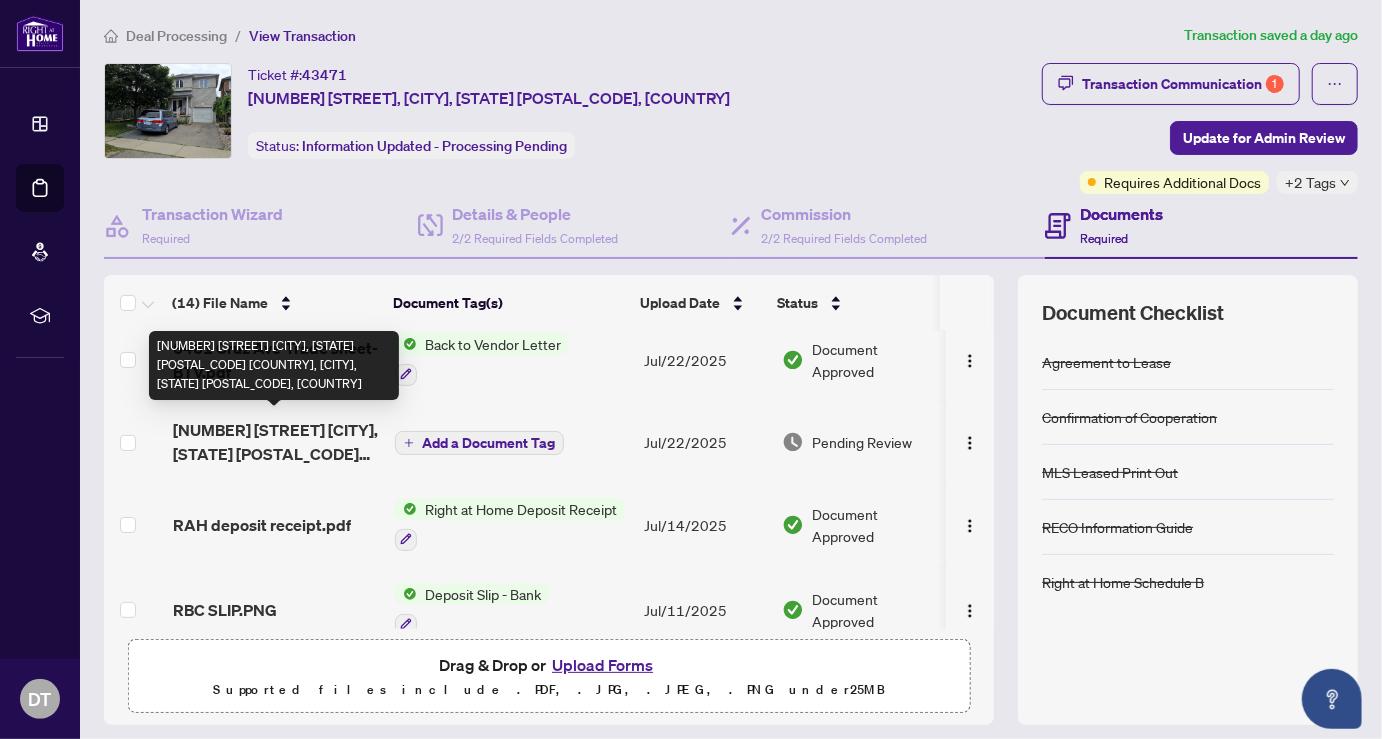 click on "[NUMBER] [STREET] [CITY], [STATE] [POSTAL_CODE] [COUNTRY], [CITY], [STATE] [POSTAL_CODE], [COUNTRY]" at bounding box center (276, 442) 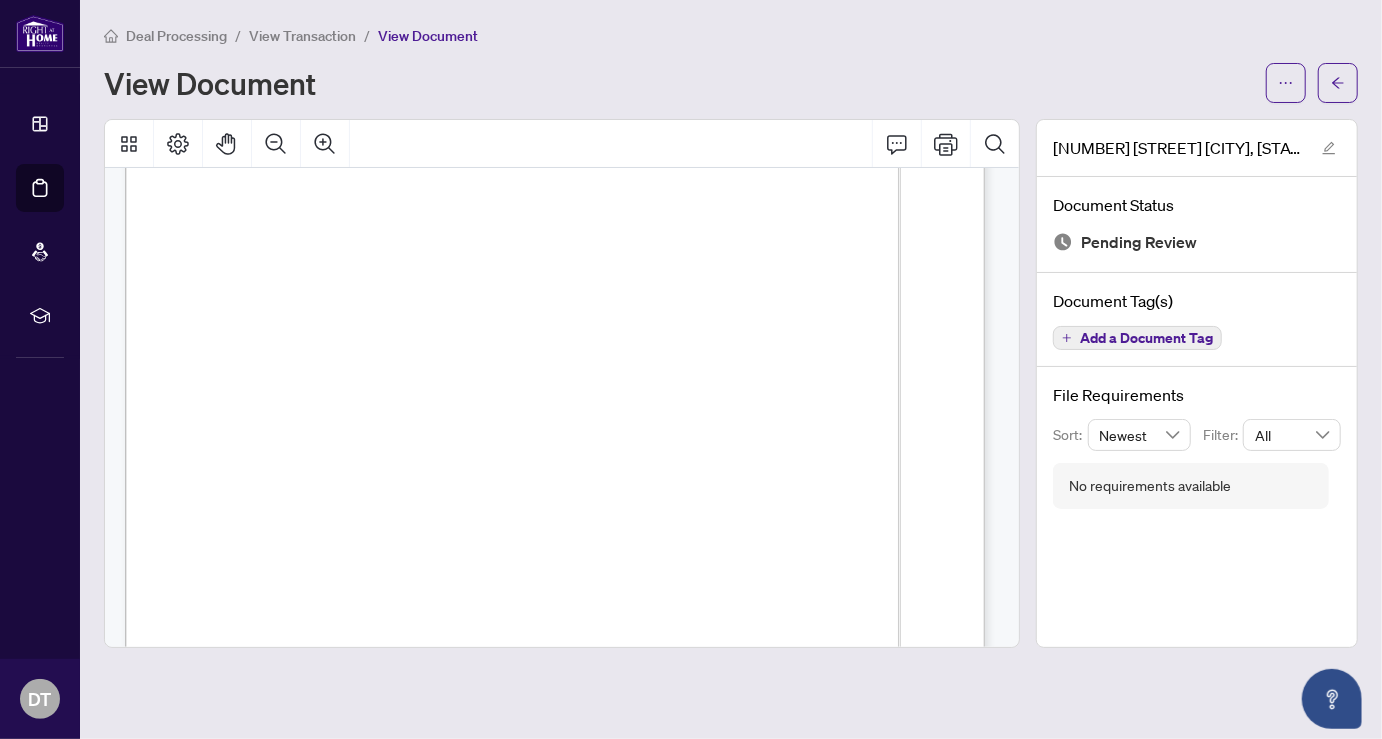 scroll, scrollTop: 0, scrollLeft: 0, axis: both 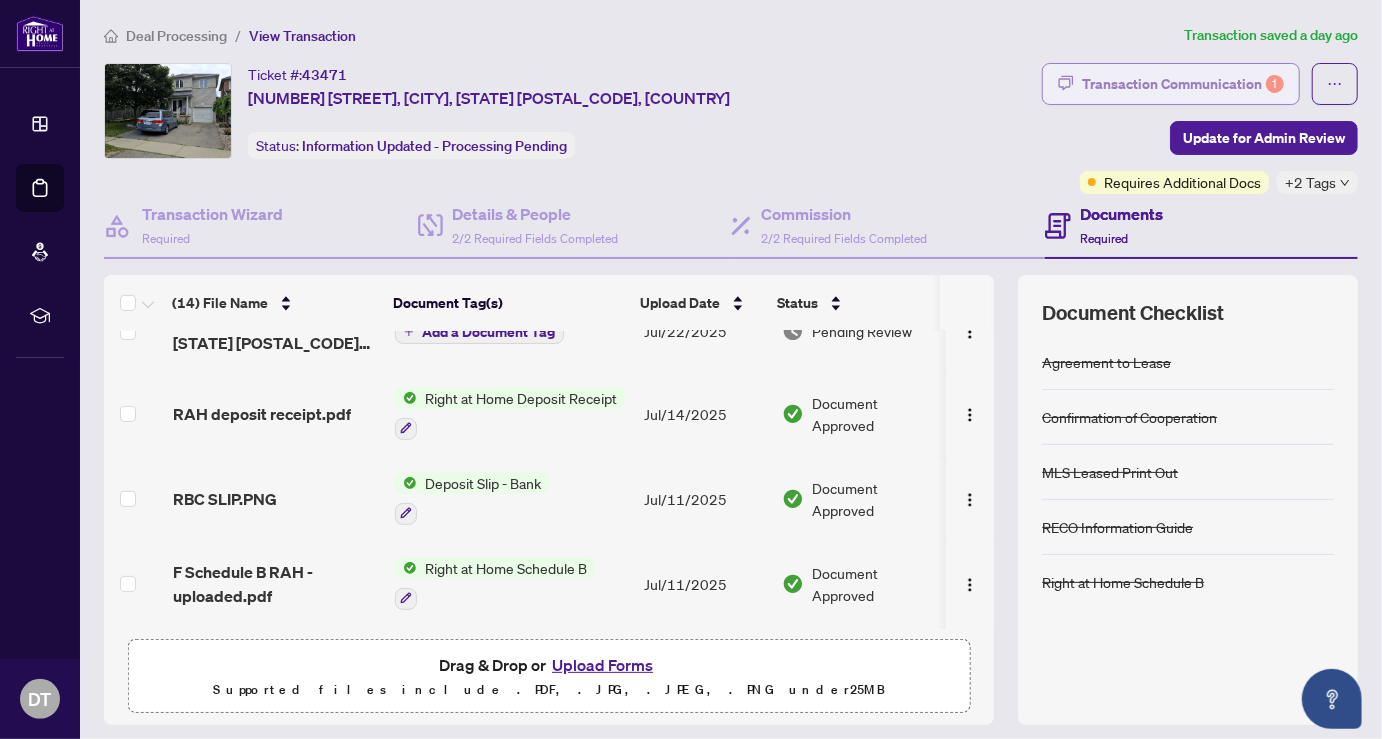 click on "Transaction Communication 1" at bounding box center [1183, 84] 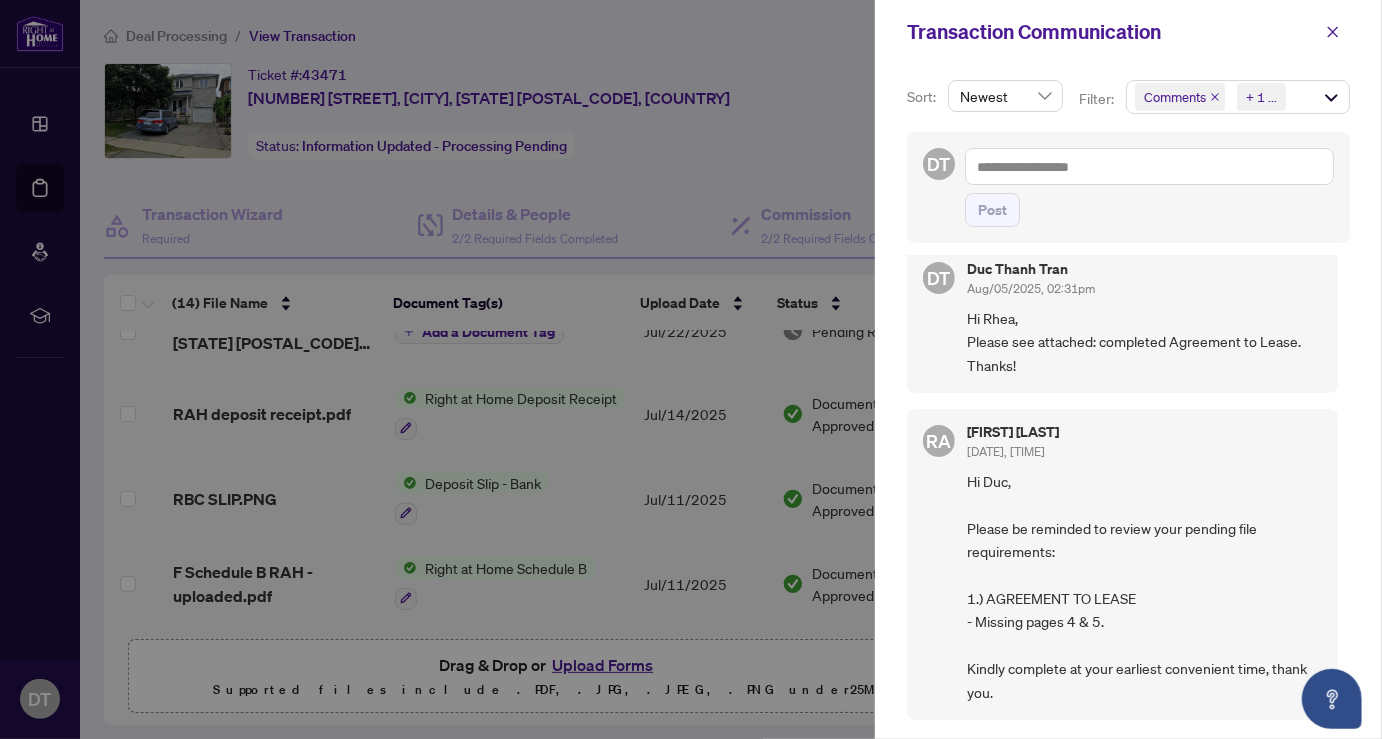 scroll, scrollTop: 0, scrollLeft: 0, axis: both 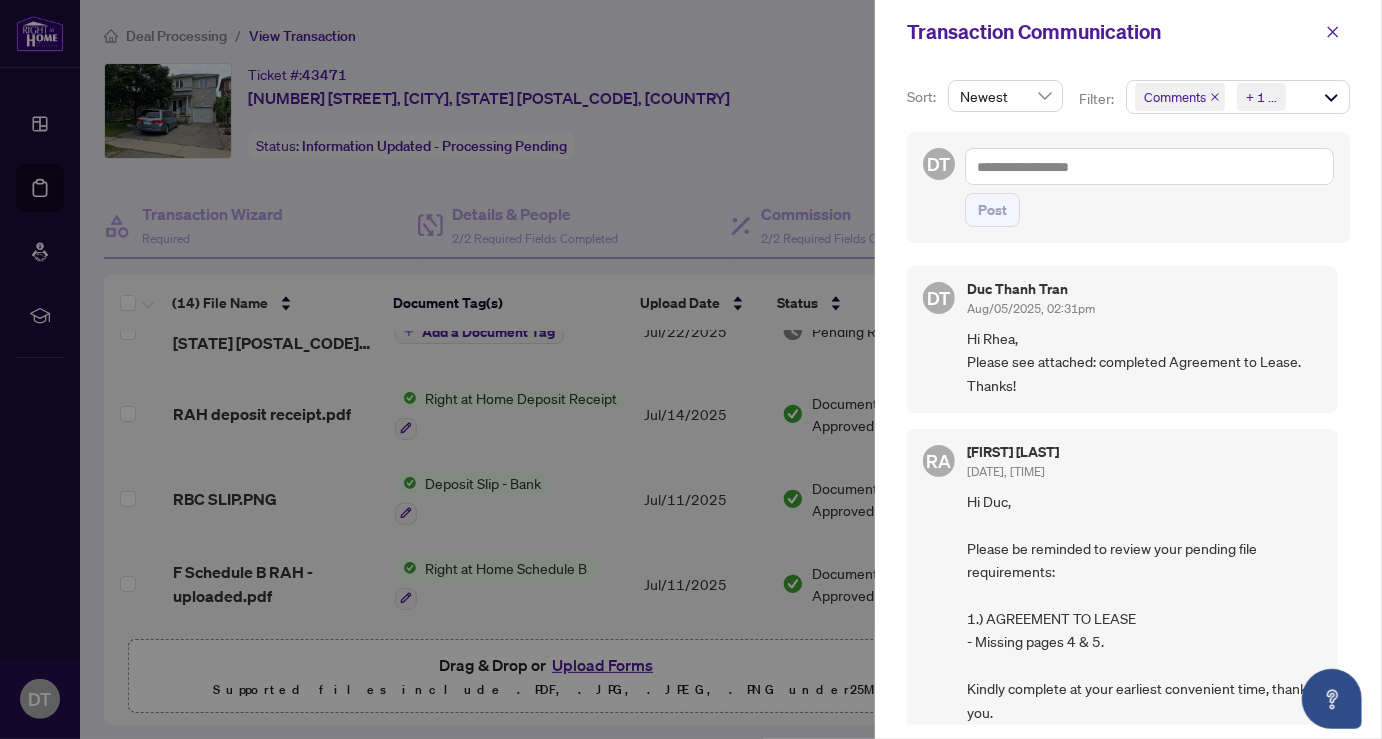 click at bounding box center (691, 369) 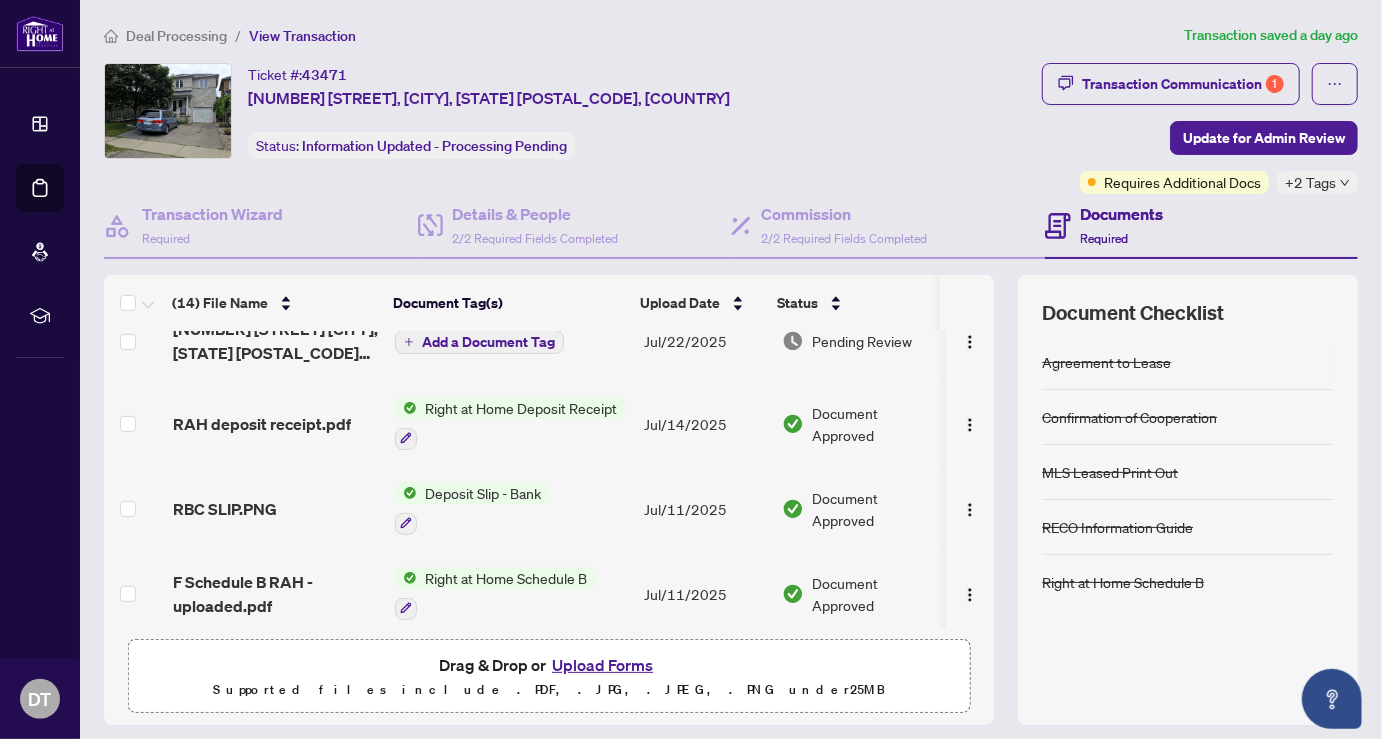 scroll, scrollTop: 420, scrollLeft: 0, axis: vertical 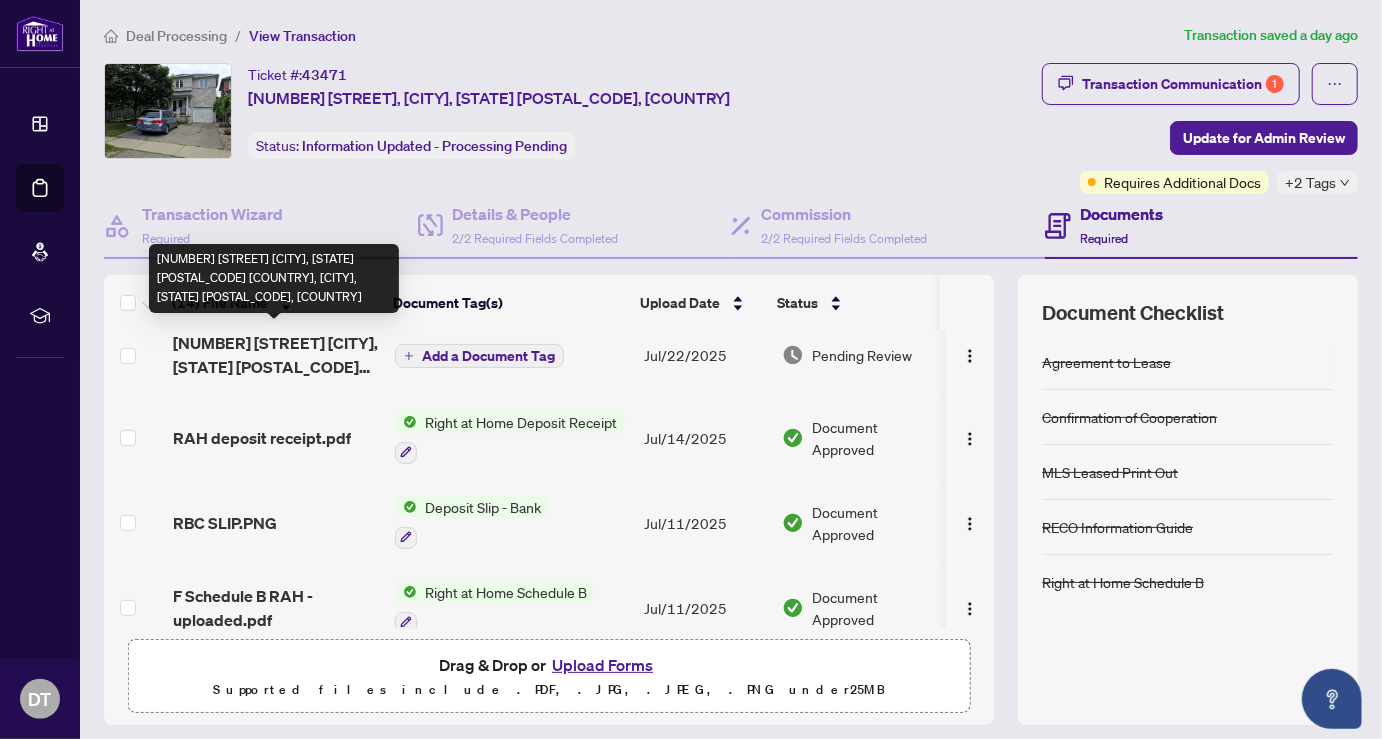 click on "[NUMBER] [STREET] [CITY], [STATE] [POSTAL_CODE] [COUNTRY], [CITY], [STATE] [POSTAL_CODE], [COUNTRY]" at bounding box center (276, 355) 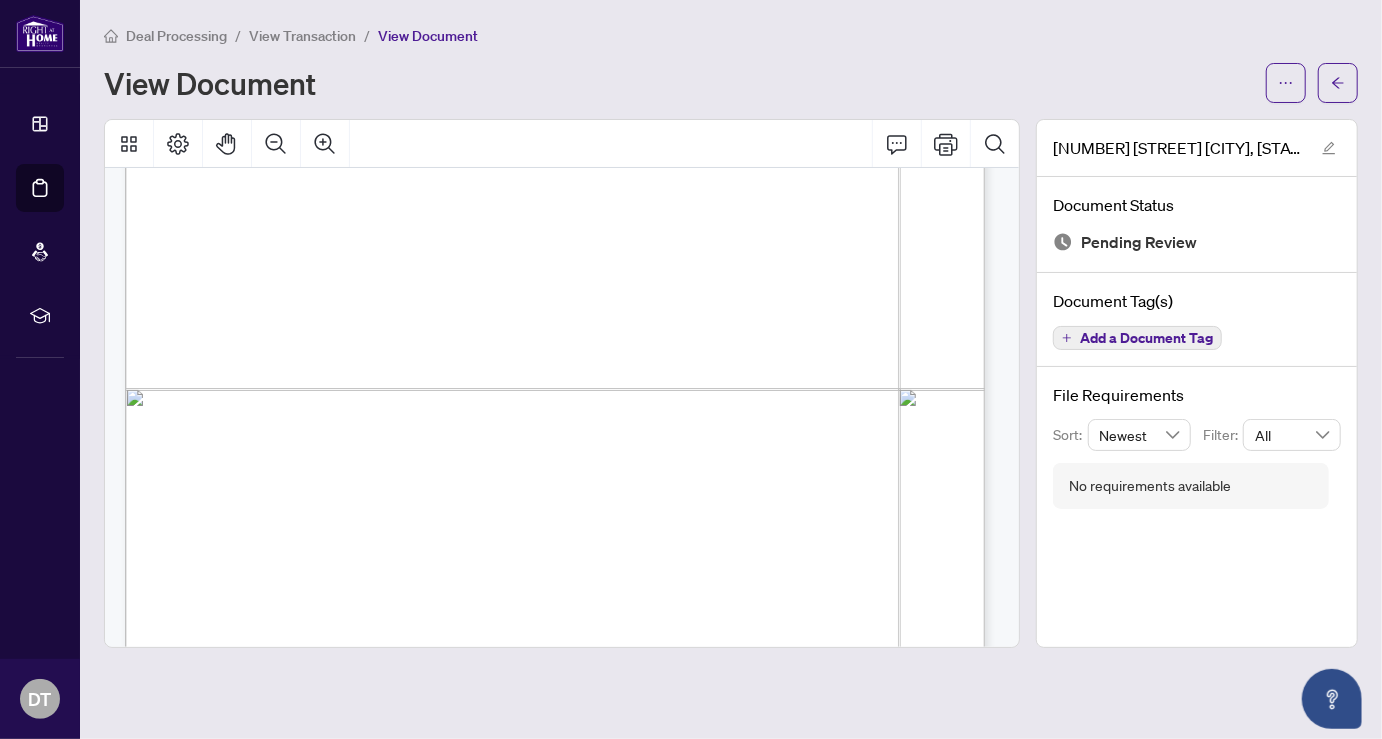 scroll, scrollTop: 555, scrollLeft: 0, axis: vertical 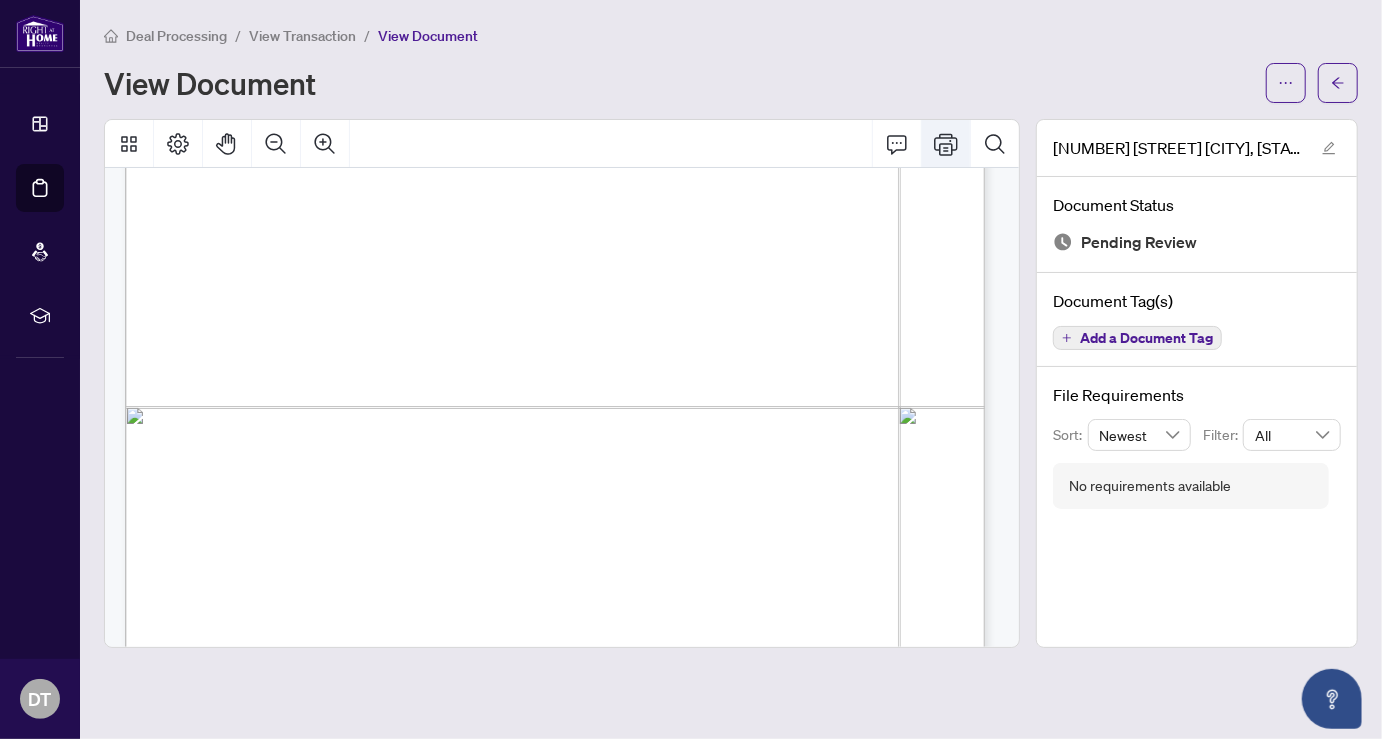 click 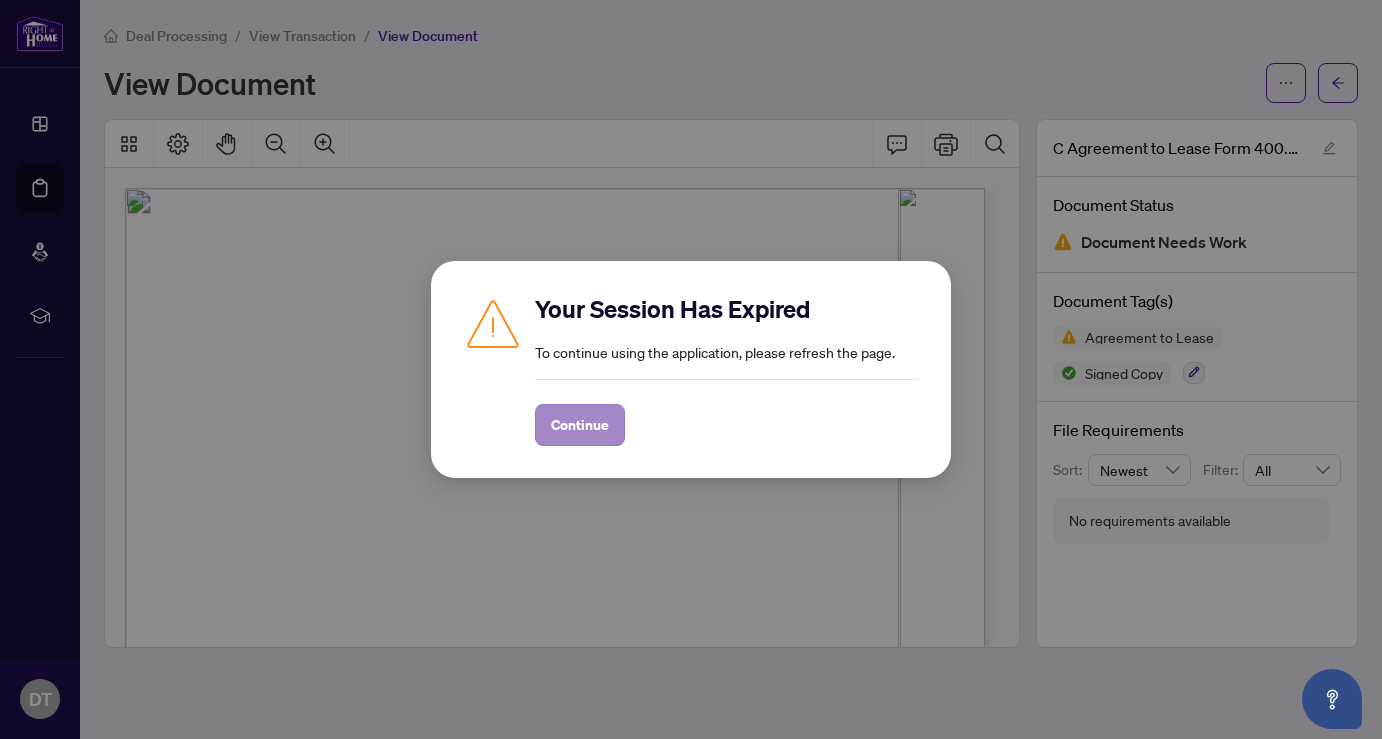 scroll, scrollTop: 0, scrollLeft: 0, axis: both 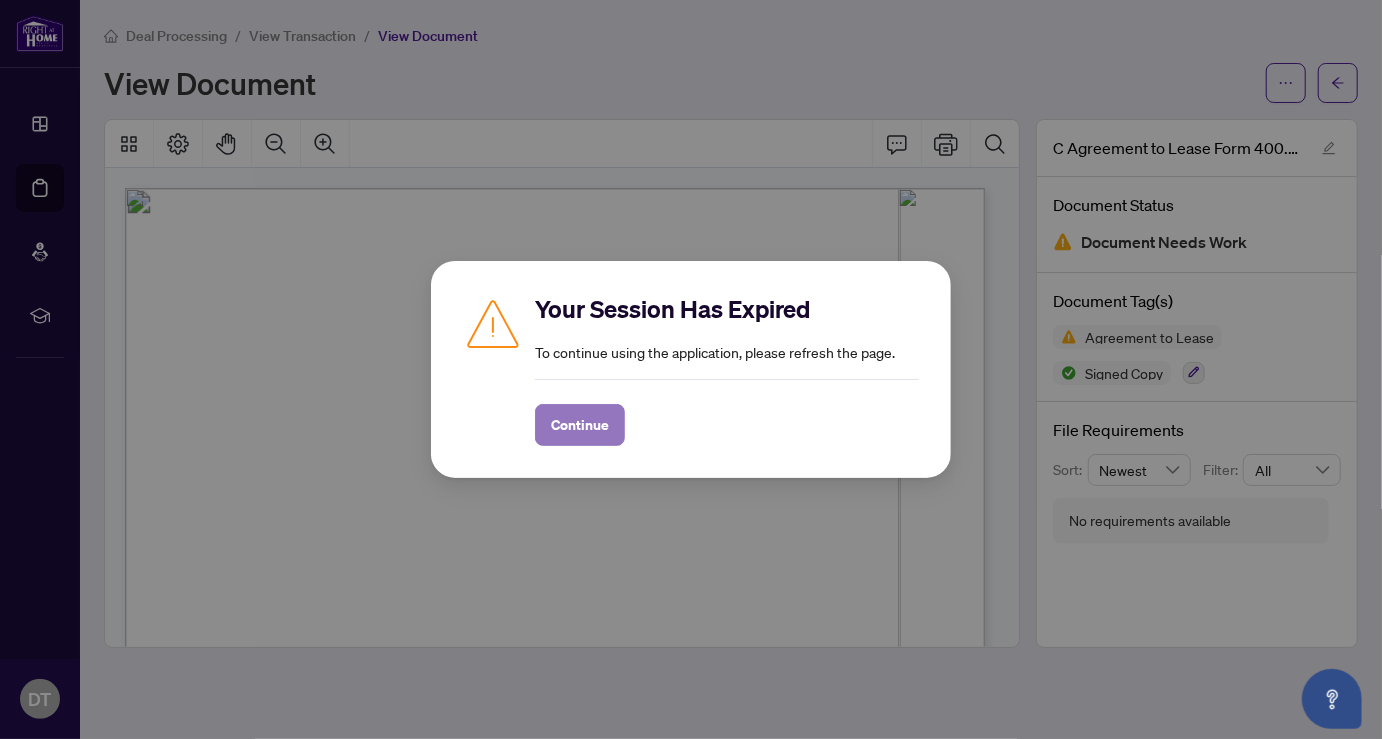 click on "Continue" at bounding box center [580, 425] 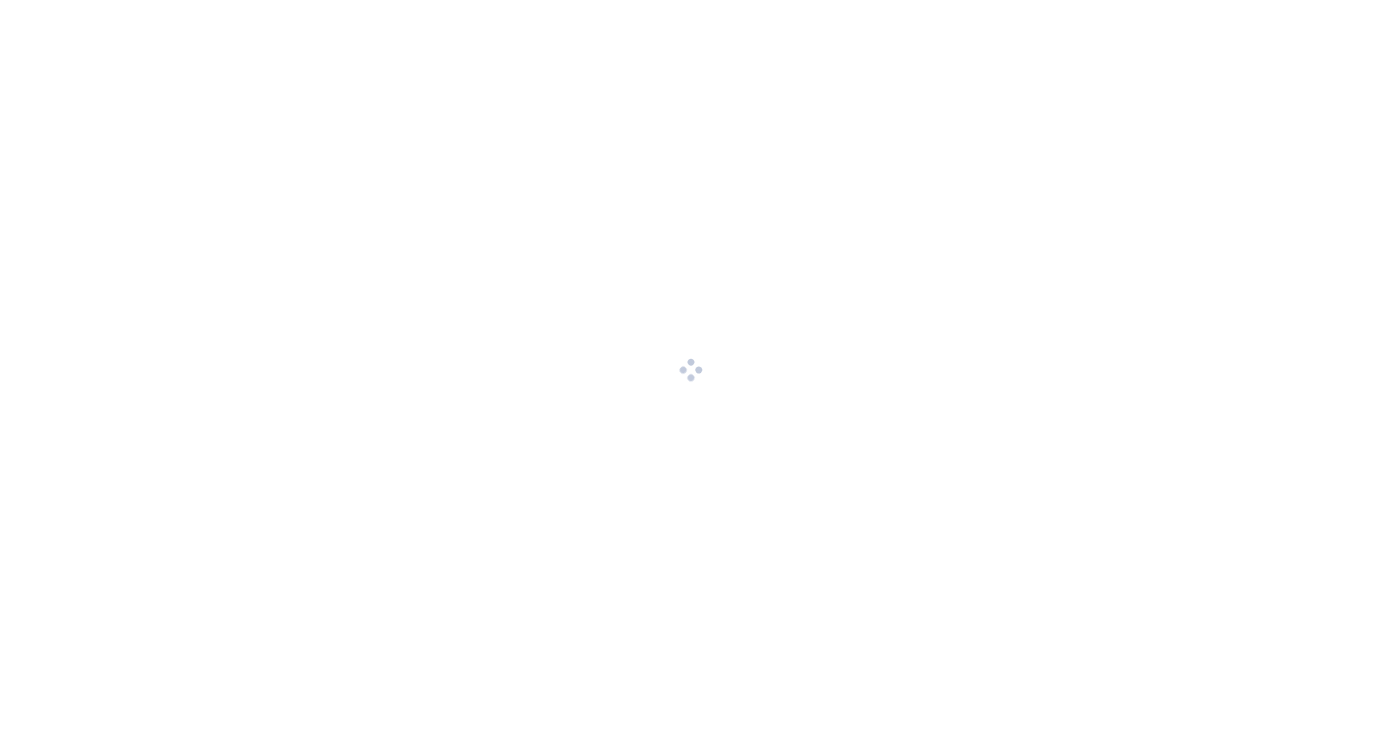 scroll, scrollTop: 0, scrollLeft: 0, axis: both 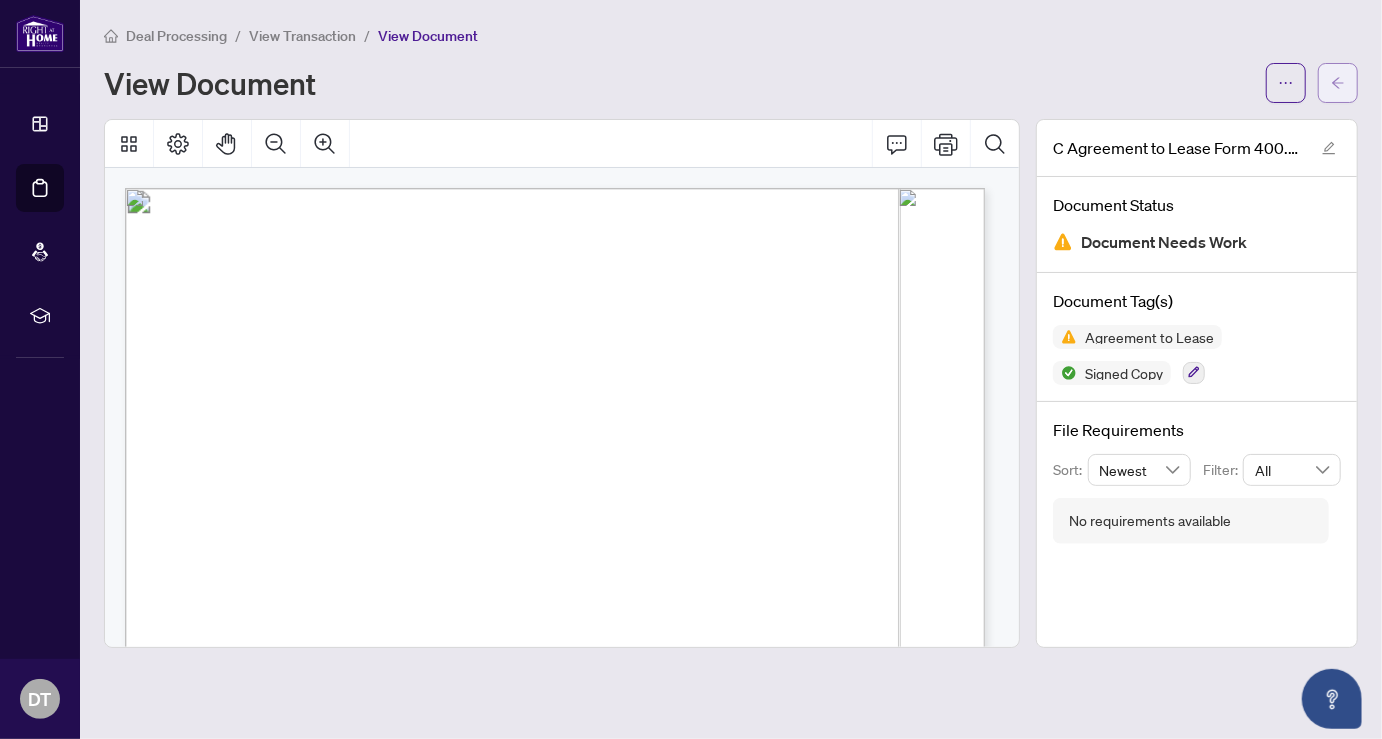 click 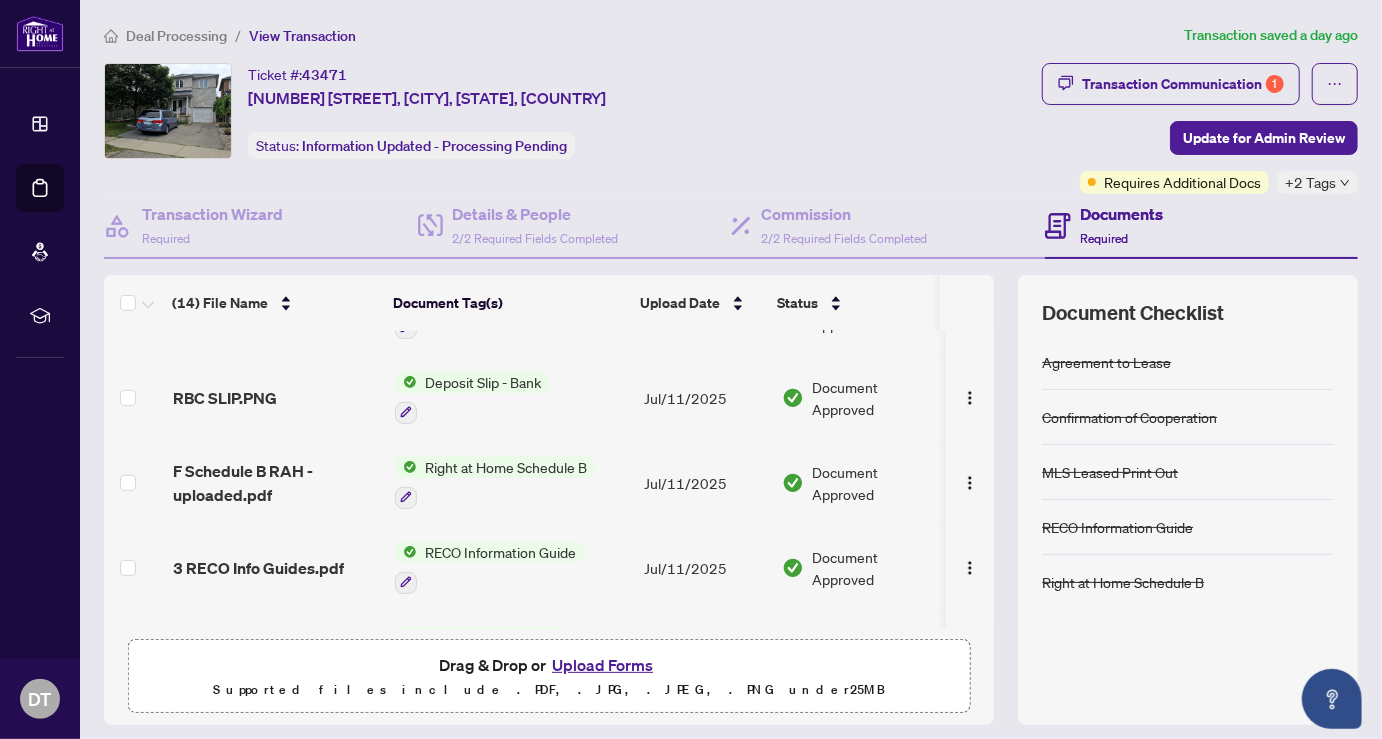 scroll, scrollTop: 864, scrollLeft: 0, axis: vertical 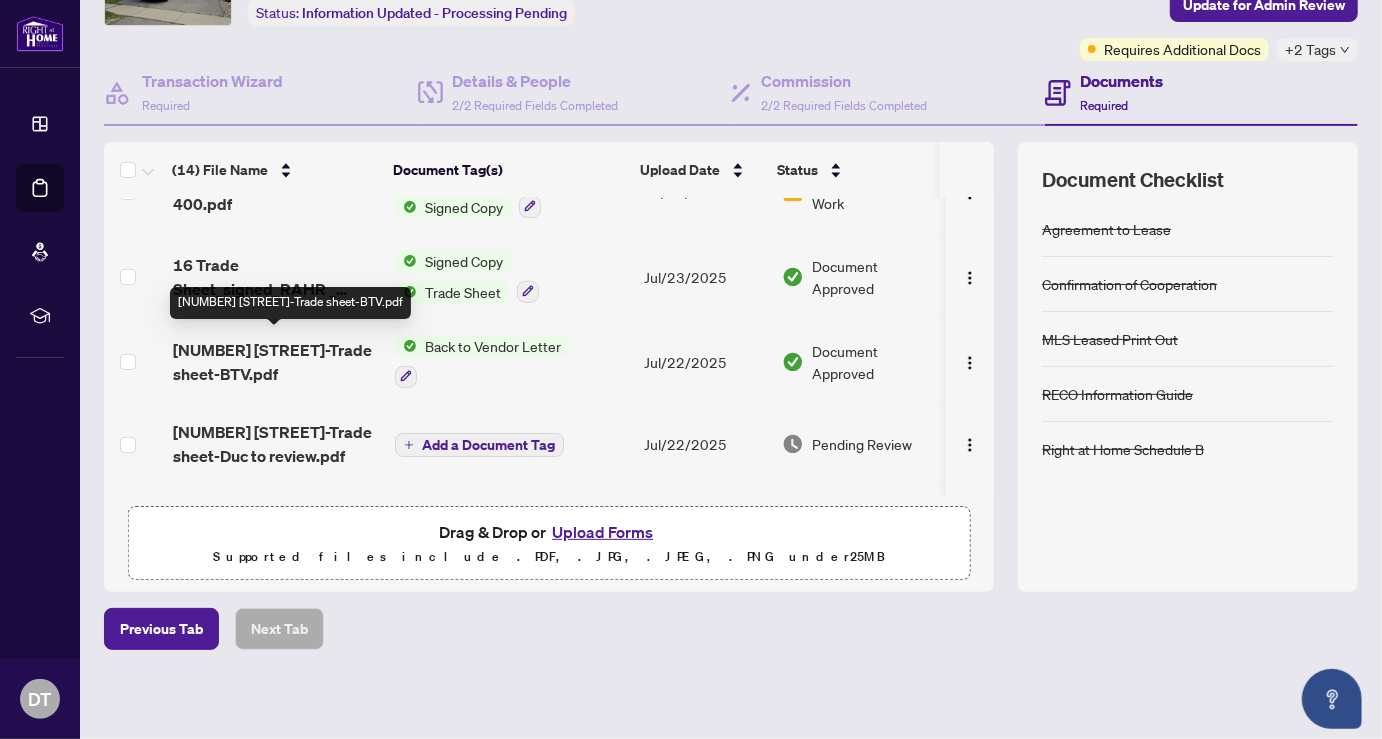 click on "[NUMBER] [STREET]-Trade sheet-BTV.pdf" at bounding box center (276, 362) 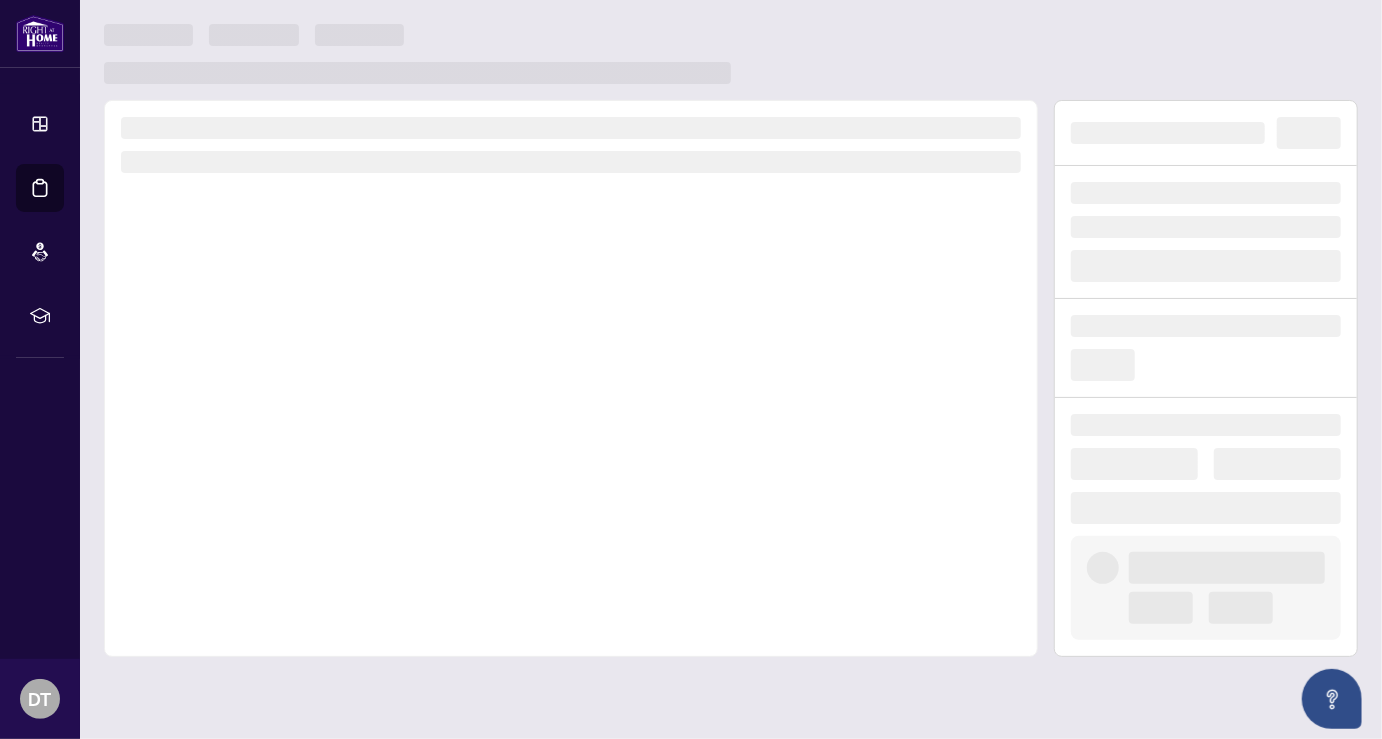 scroll, scrollTop: 0, scrollLeft: 0, axis: both 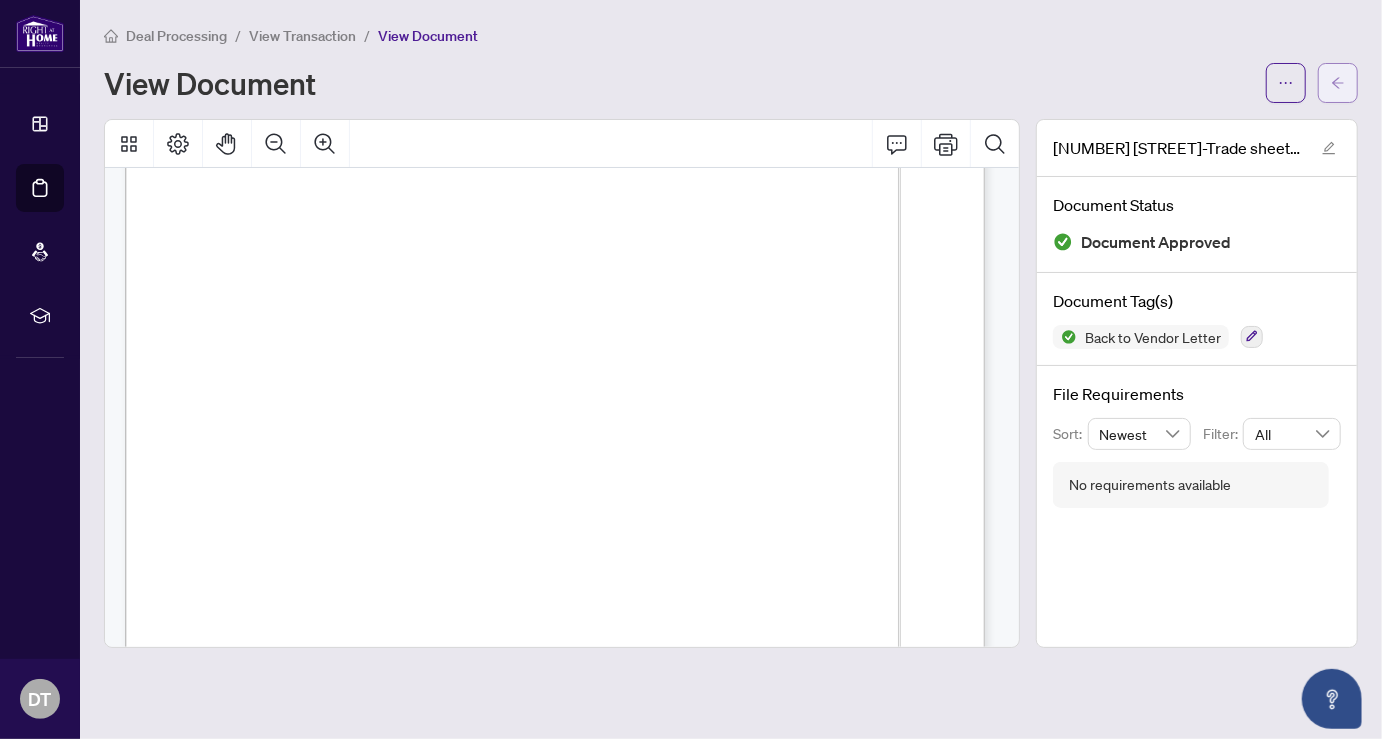 click at bounding box center (1338, 83) 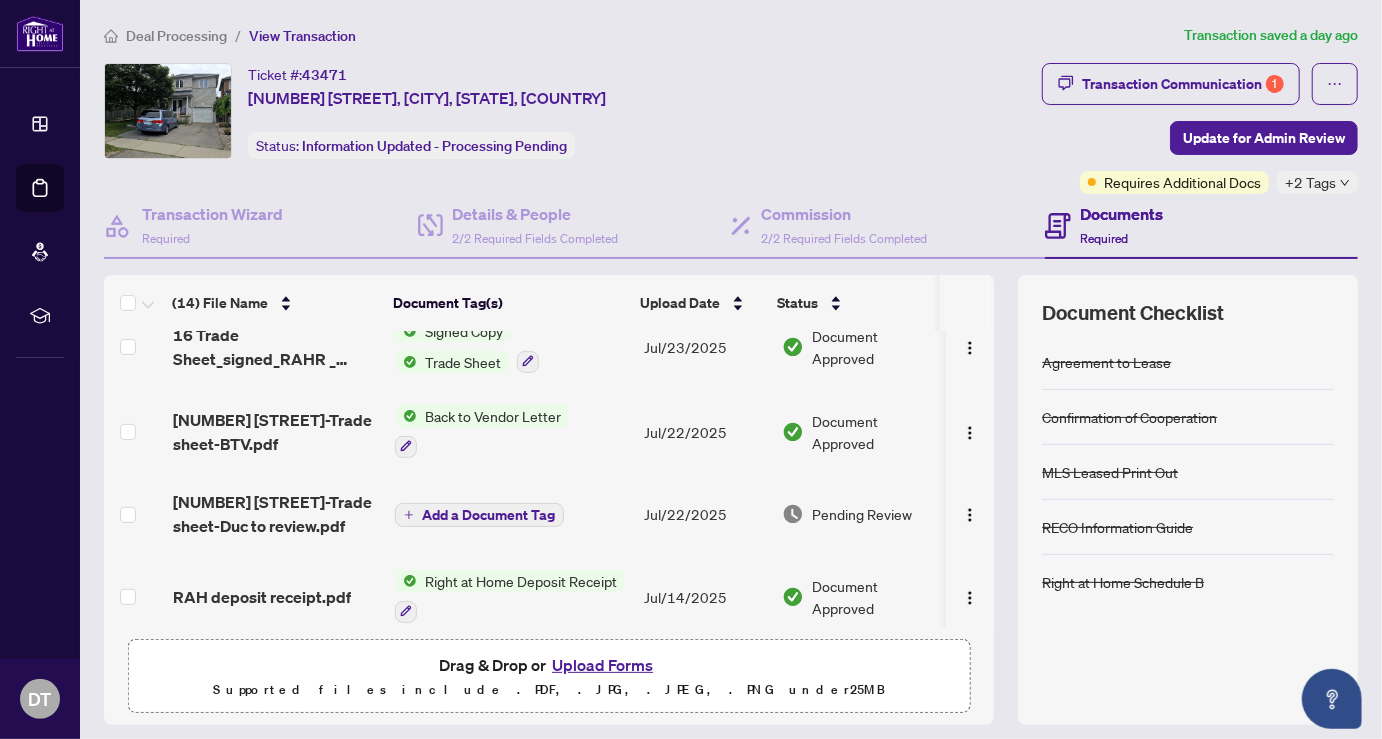 scroll, scrollTop: 333, scrollLeft: 0, axis: vertical 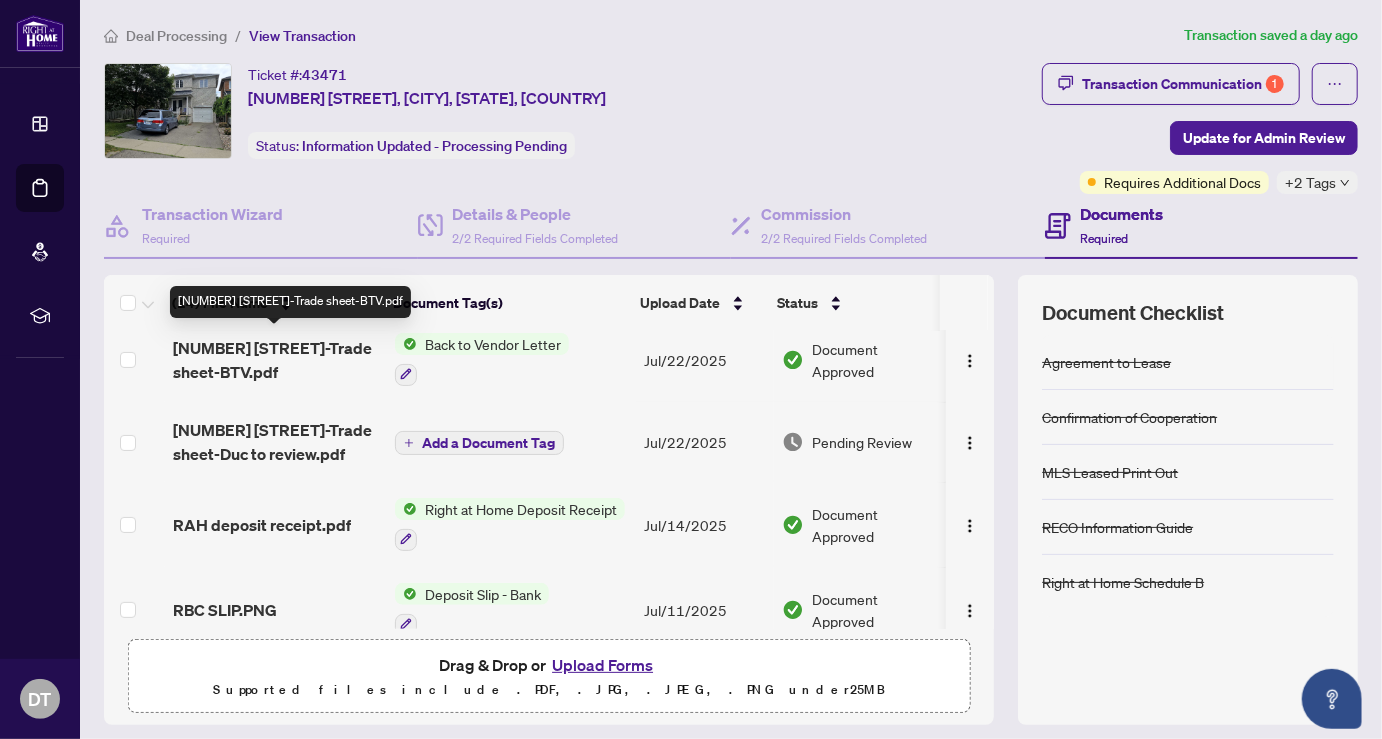 drag, startPoint x: 274, startPoint y: 340, endPoint x: 182, endPoint y: 391, distance: 105.1903 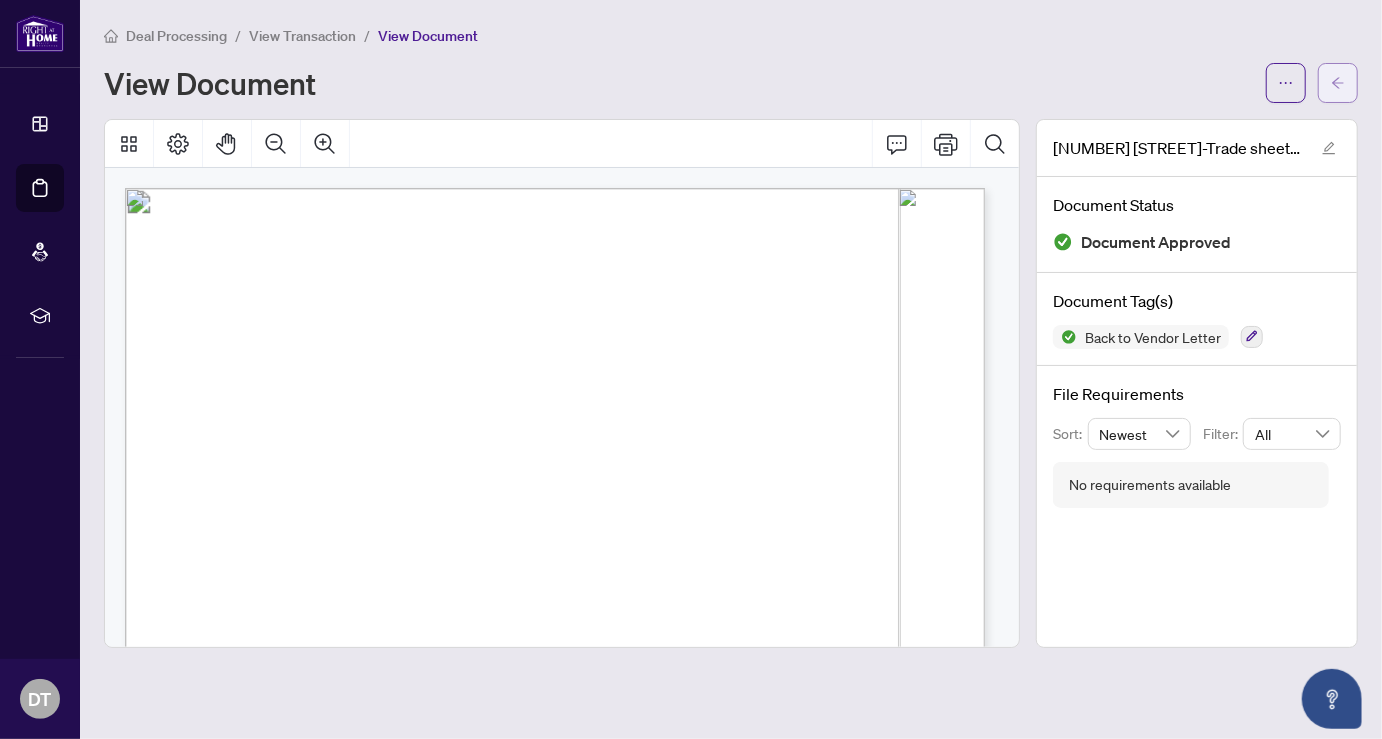 click at bounding box center [1338, 83] 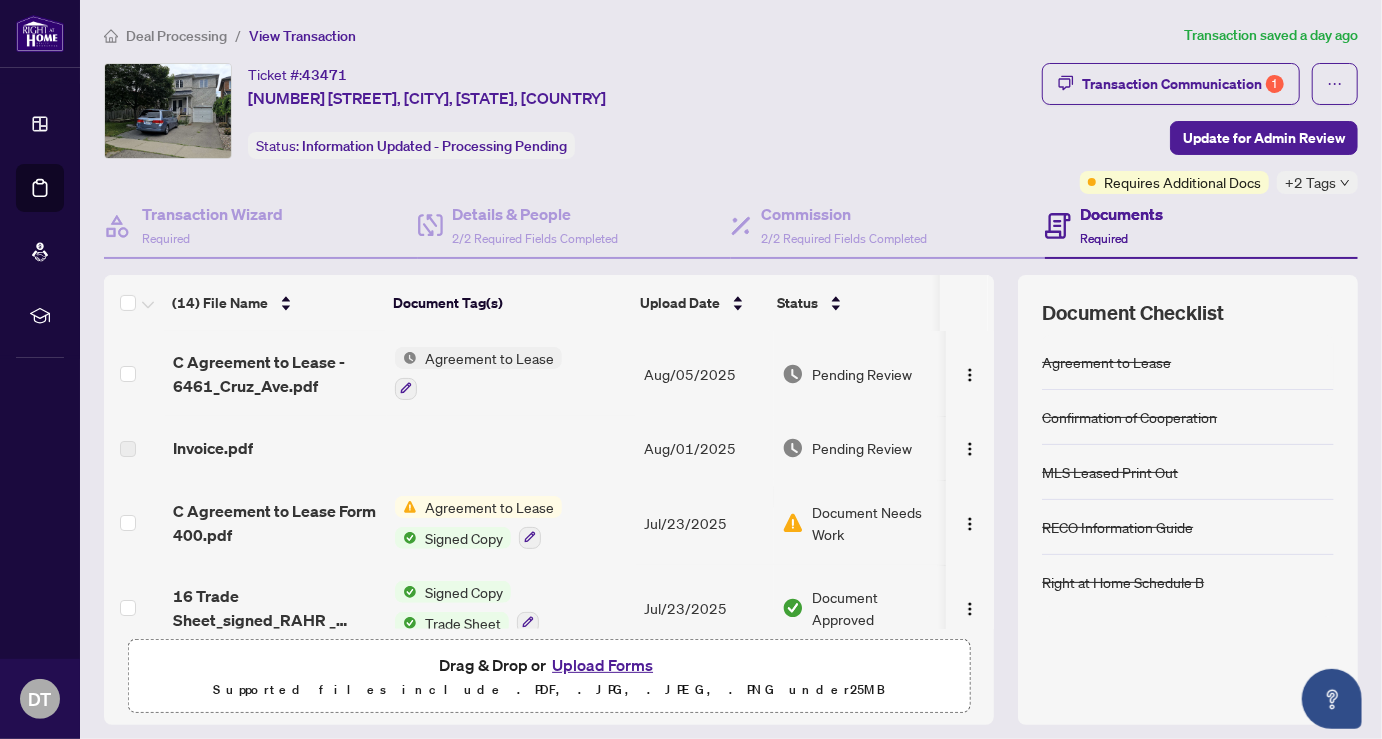 click on "Upload Forms" at bounding box center [602, 665] 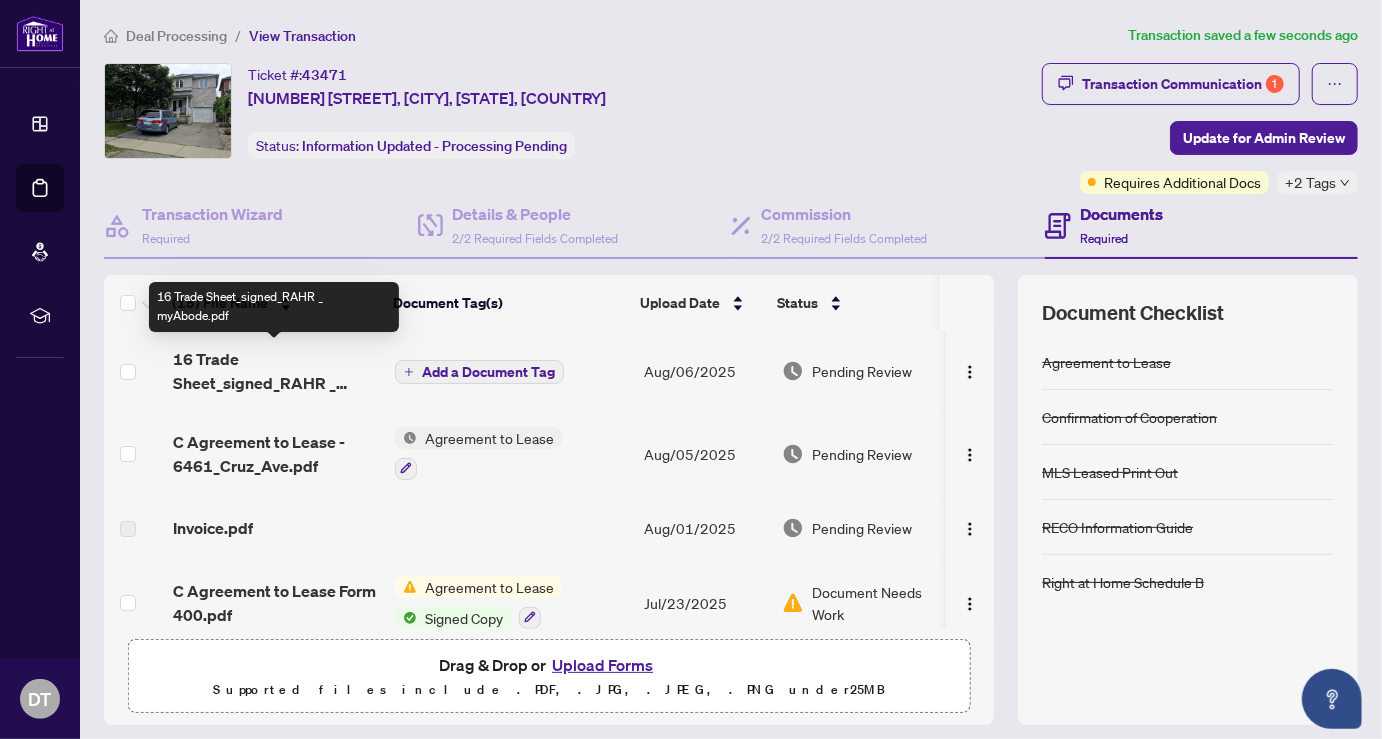 click on "16 Trade Sheet_signed_RAHR _ myAbode.pdf" at bounding box center (276, 371) 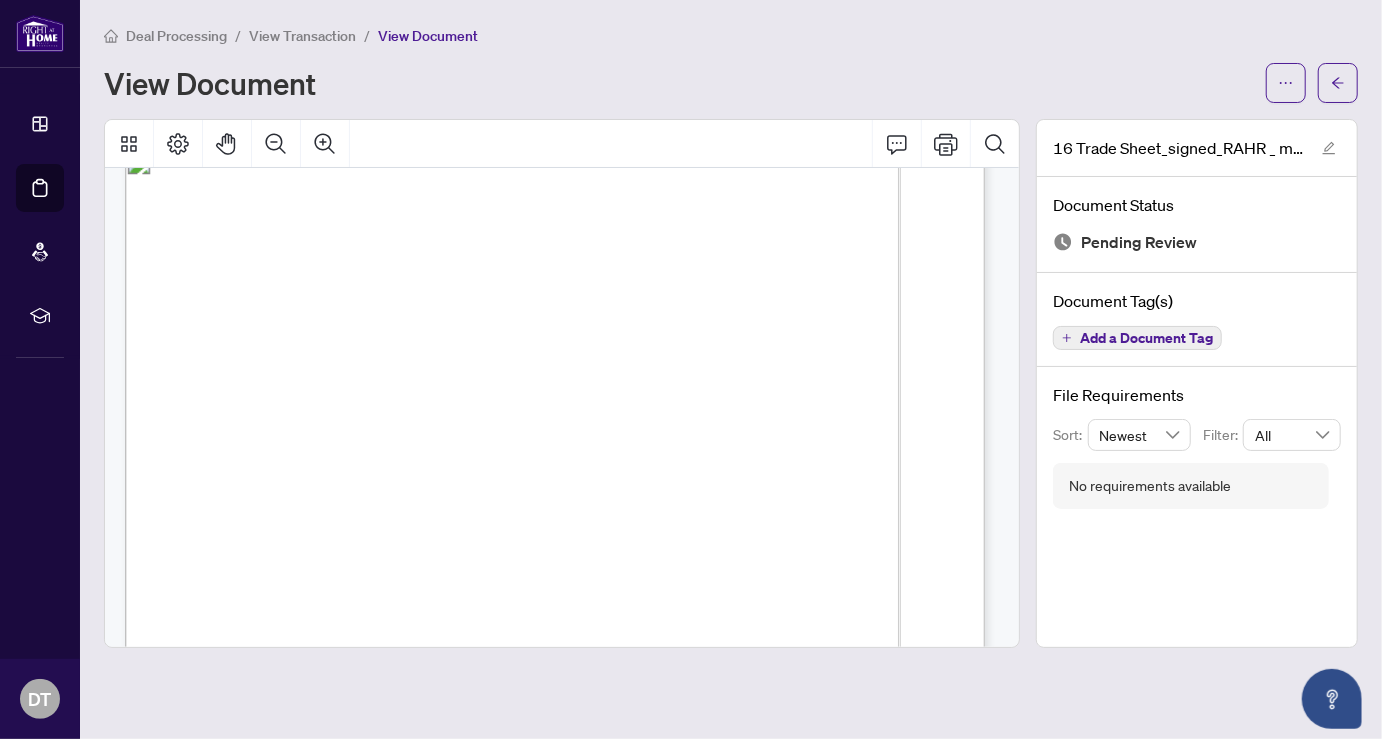 scroll, scrollTop: 0, scrollLeft: 0, axis: both 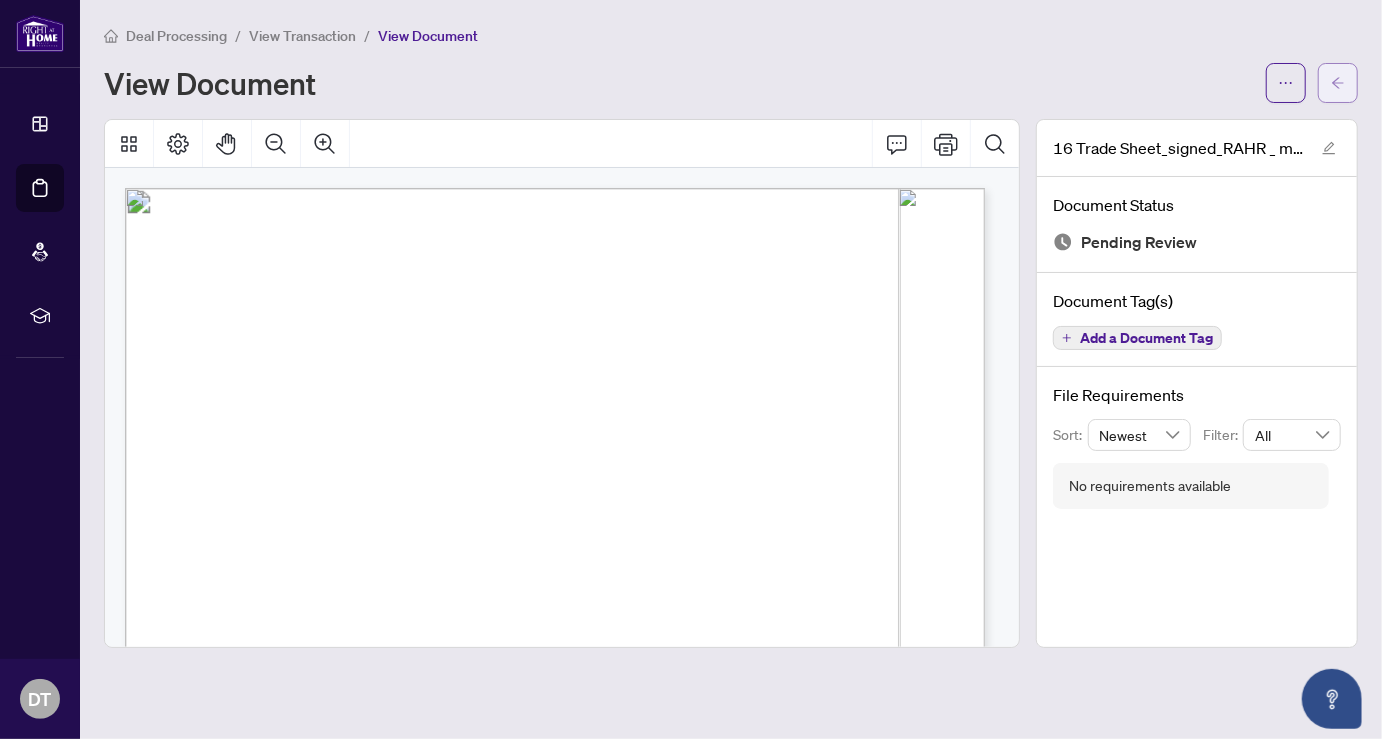 click 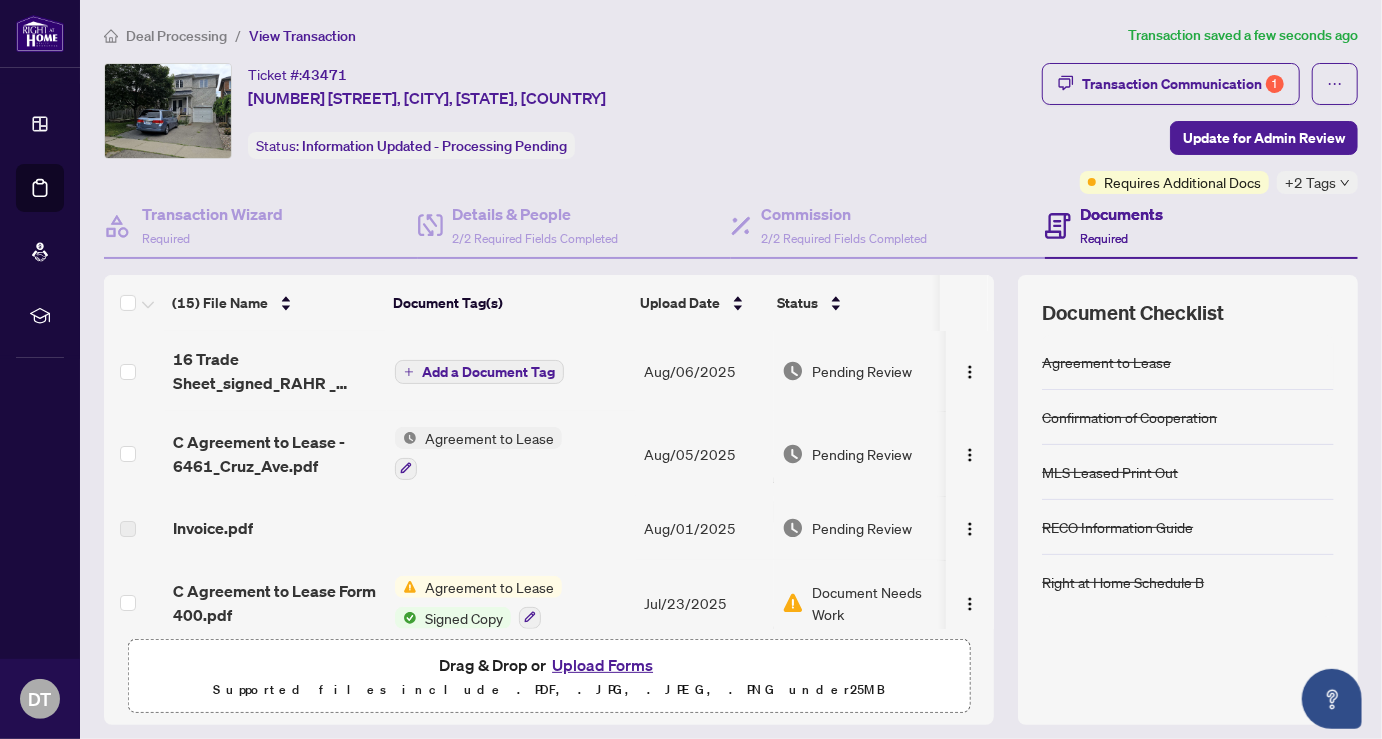 click on "Add a Document Tag" at bounding box center (488, 372) 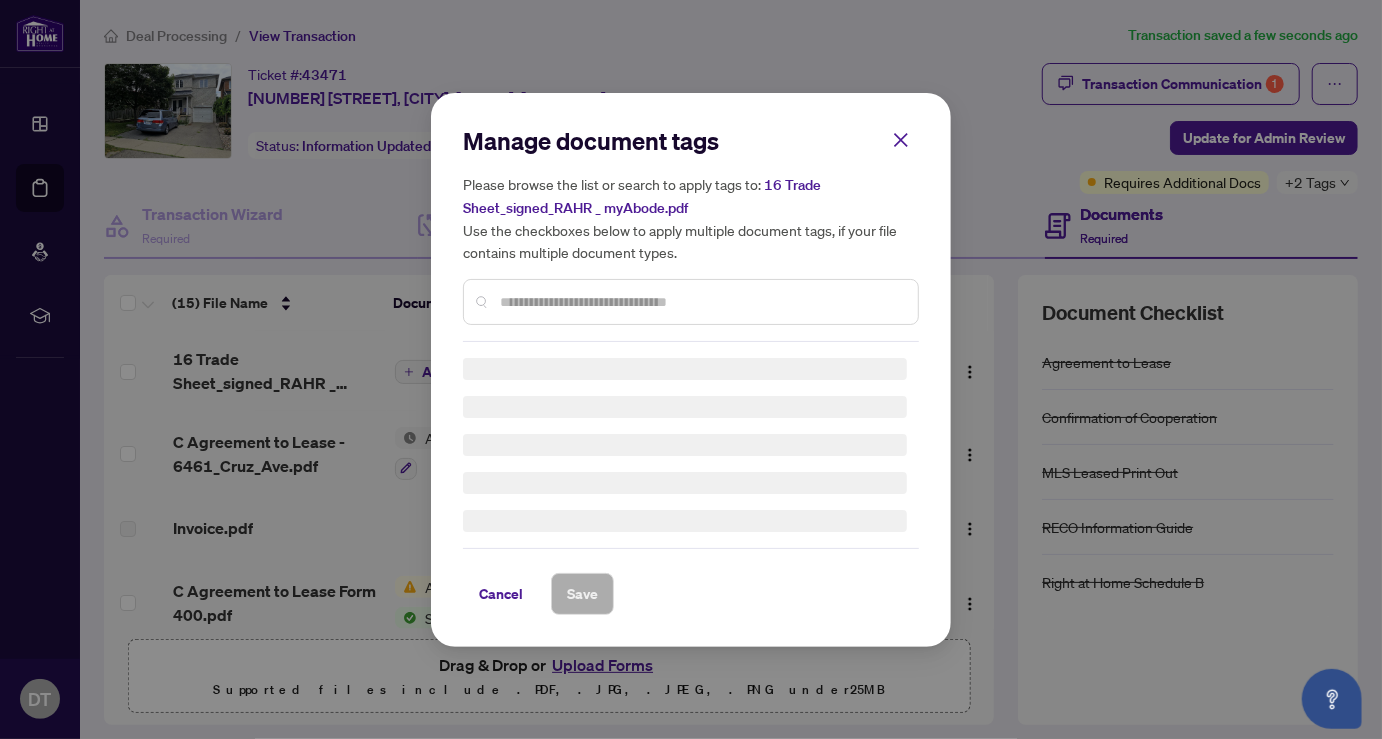 click on "Manage document tags Please browse the list or search to apply tags to:   16 Trade Sheet_signed_RAHR _ myAbode.pdf   Use the checkboxes below to apply multiple document tags, if your file contains multiple document types." at bounding box center [691, 233] 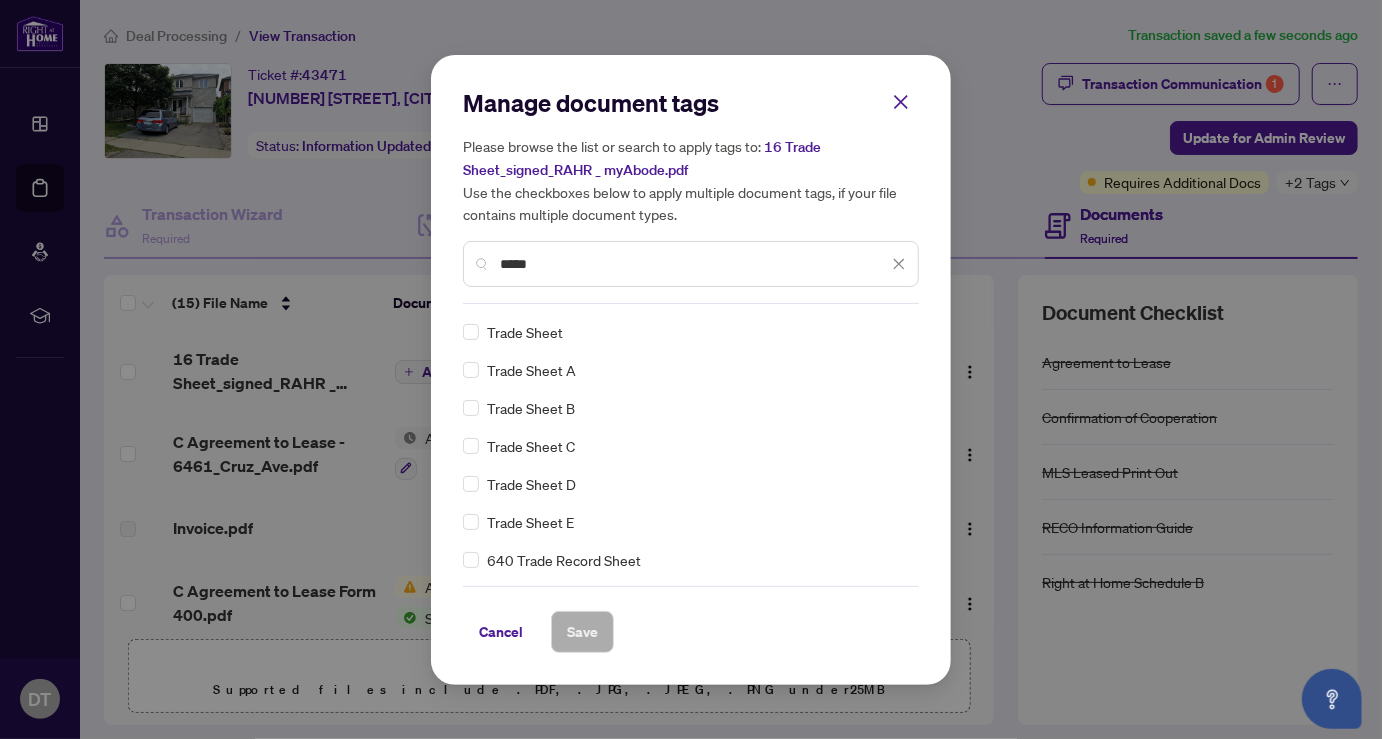 scroll, scrollTop: 0, scrollLeft: 0, axis: both 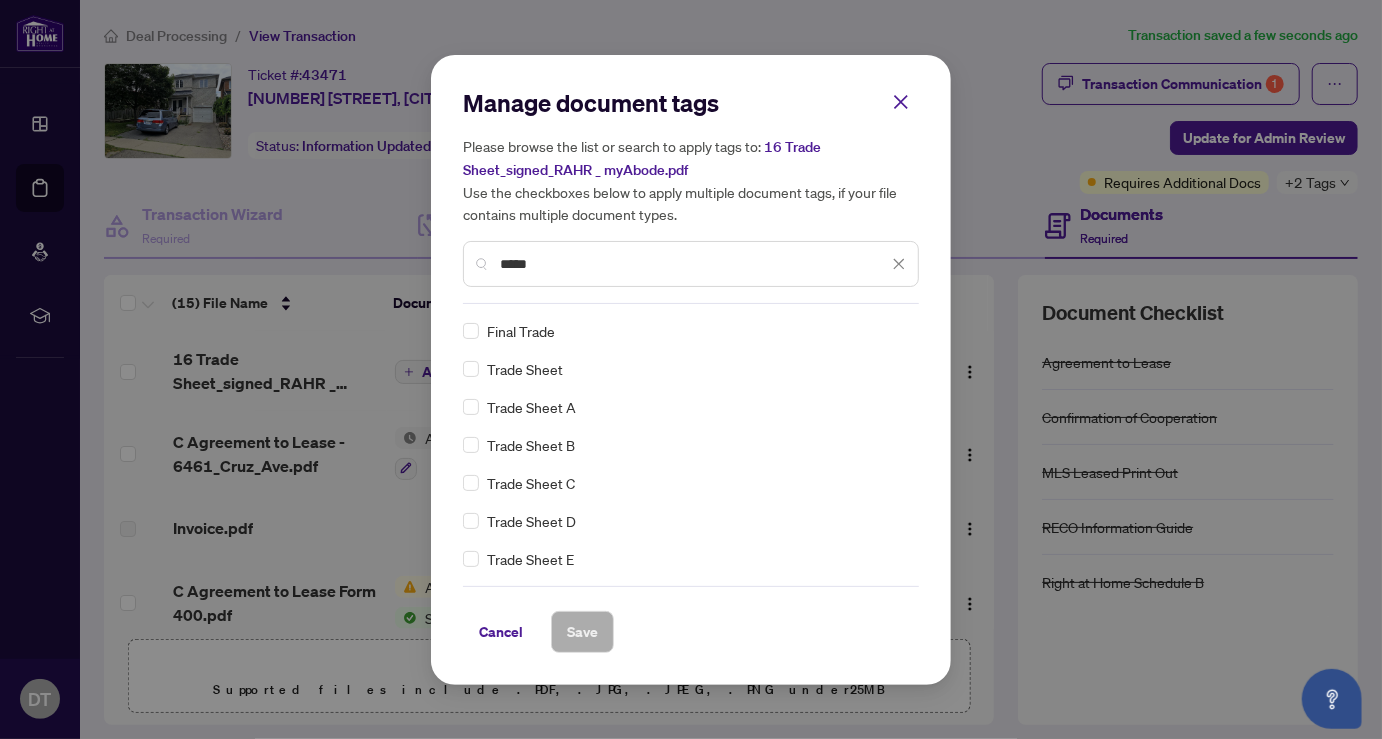 type on "*****" 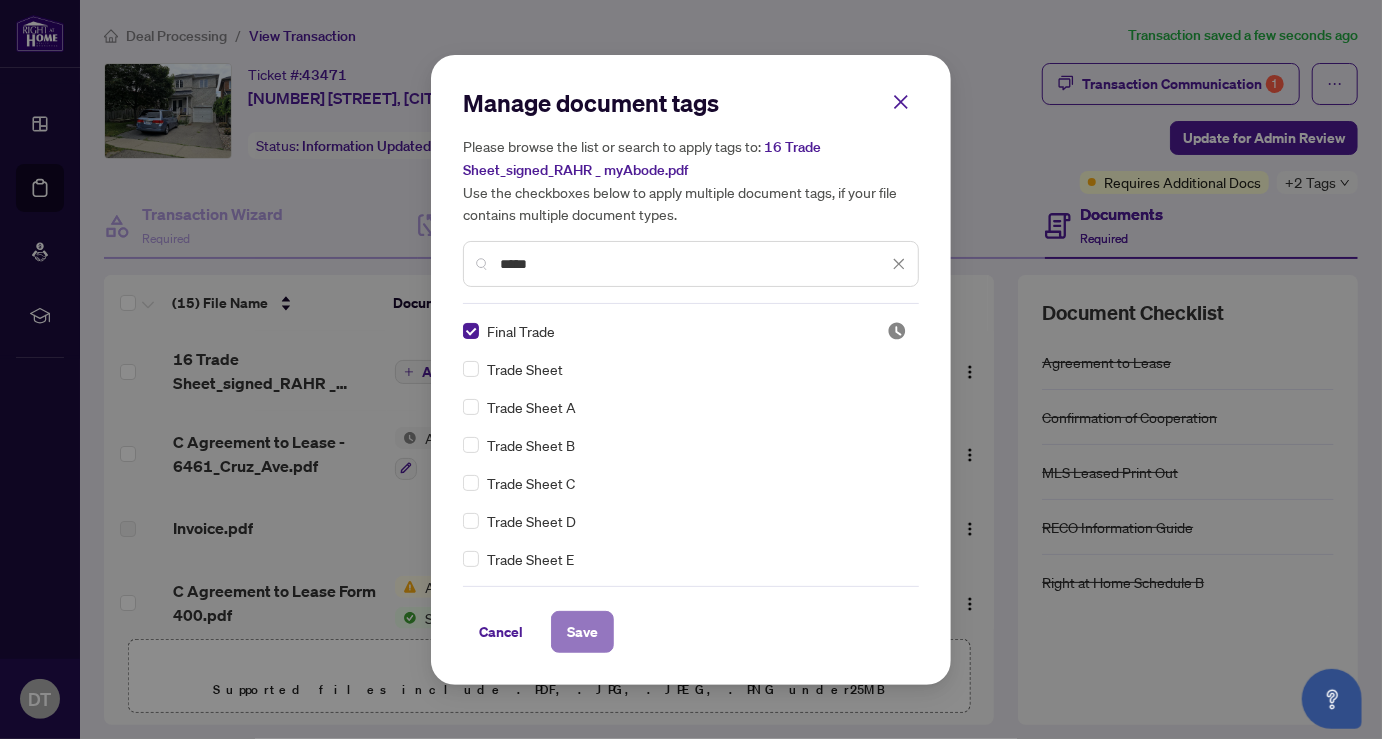 click on "Save" at bounding box center [582, 632] 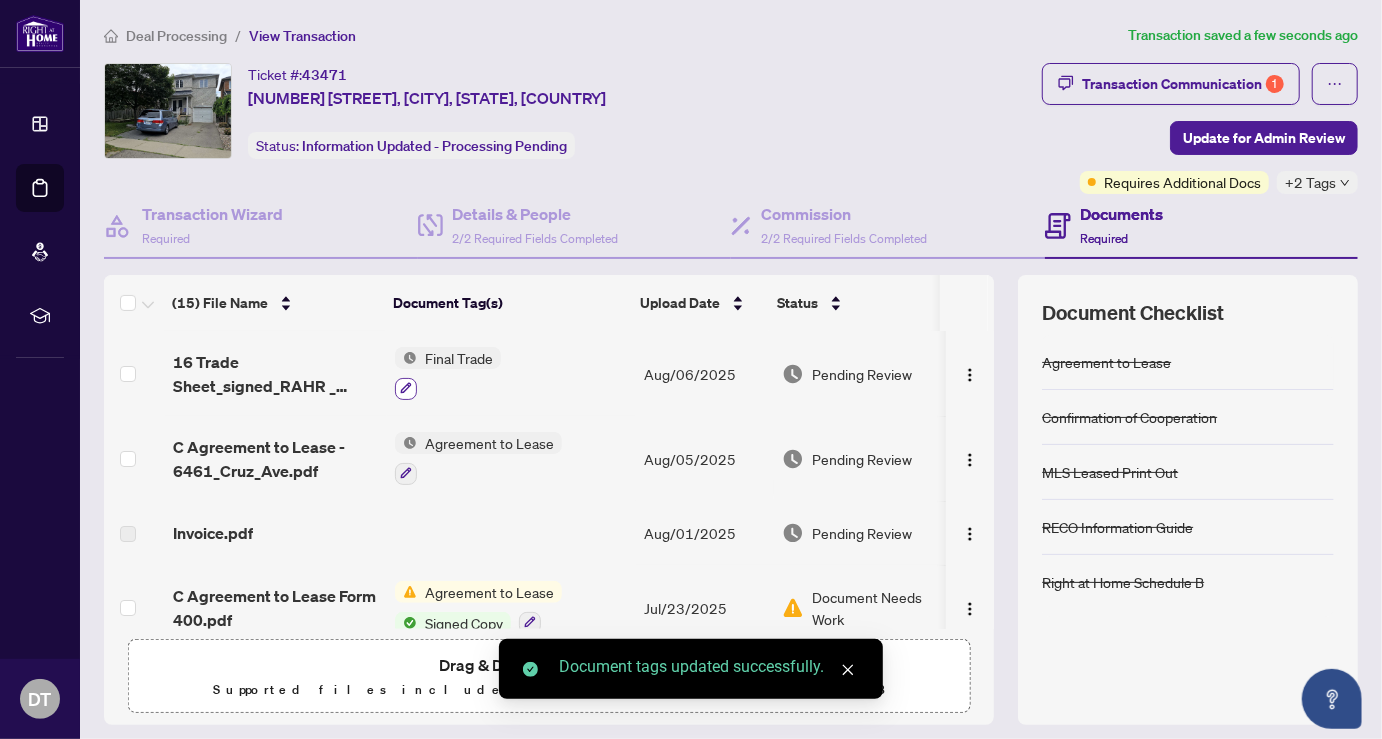 click 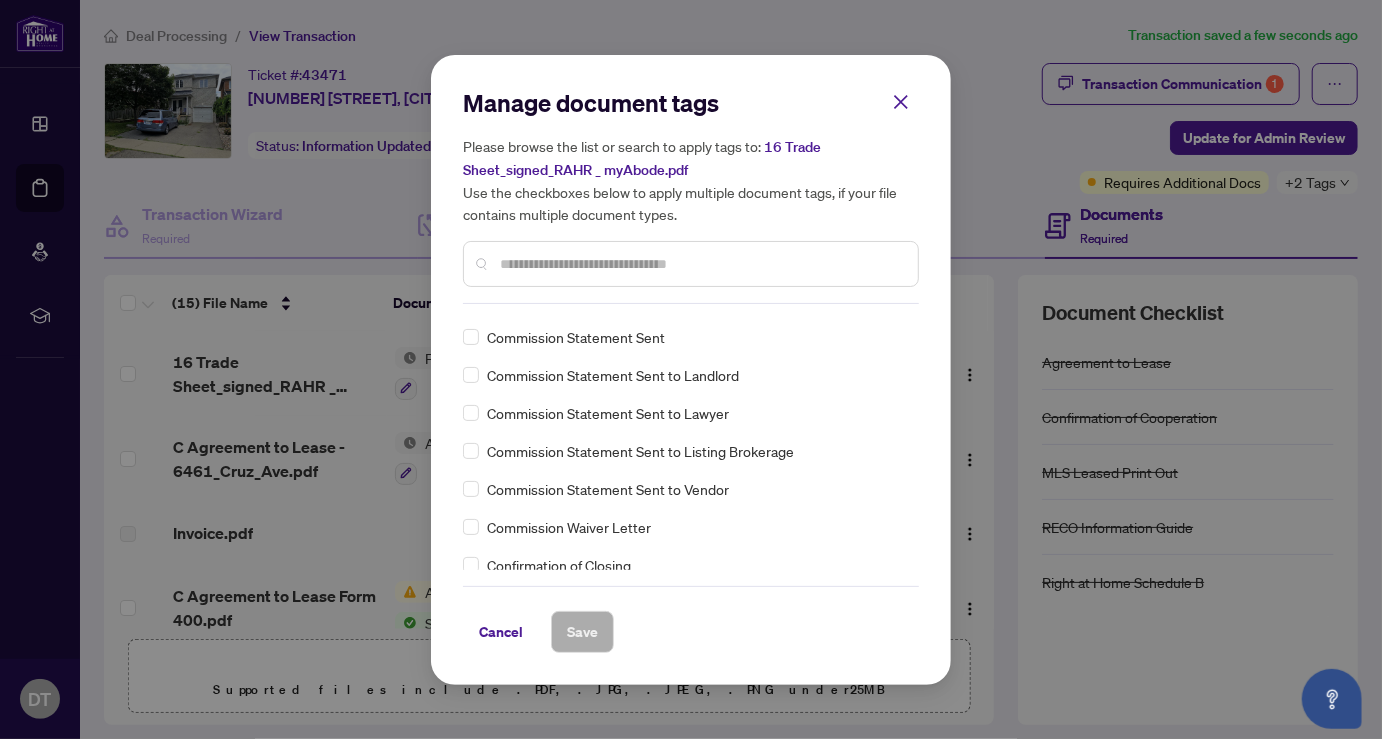 scroll, scrollTop: 1111, scrollLeft: 0, axis: vertical 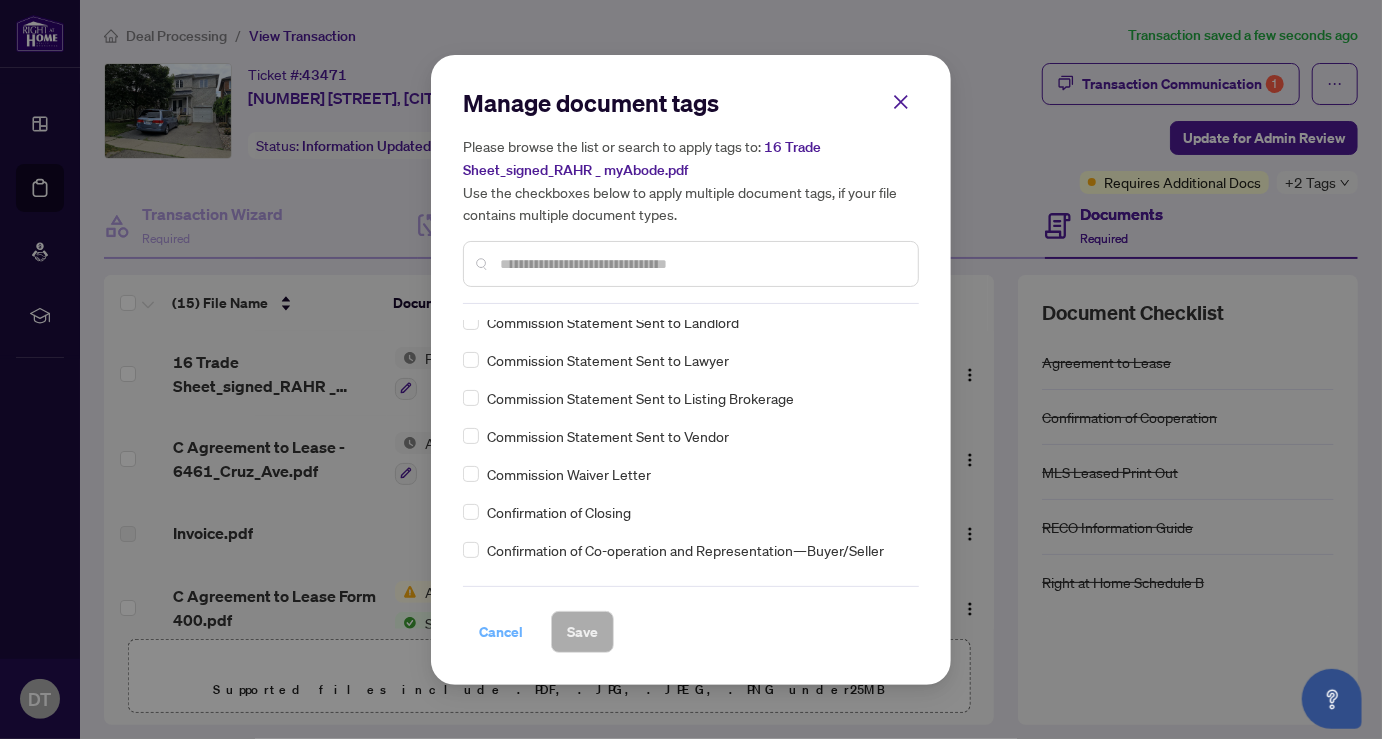 click on "Cancel" at bounding box center (501, 632) 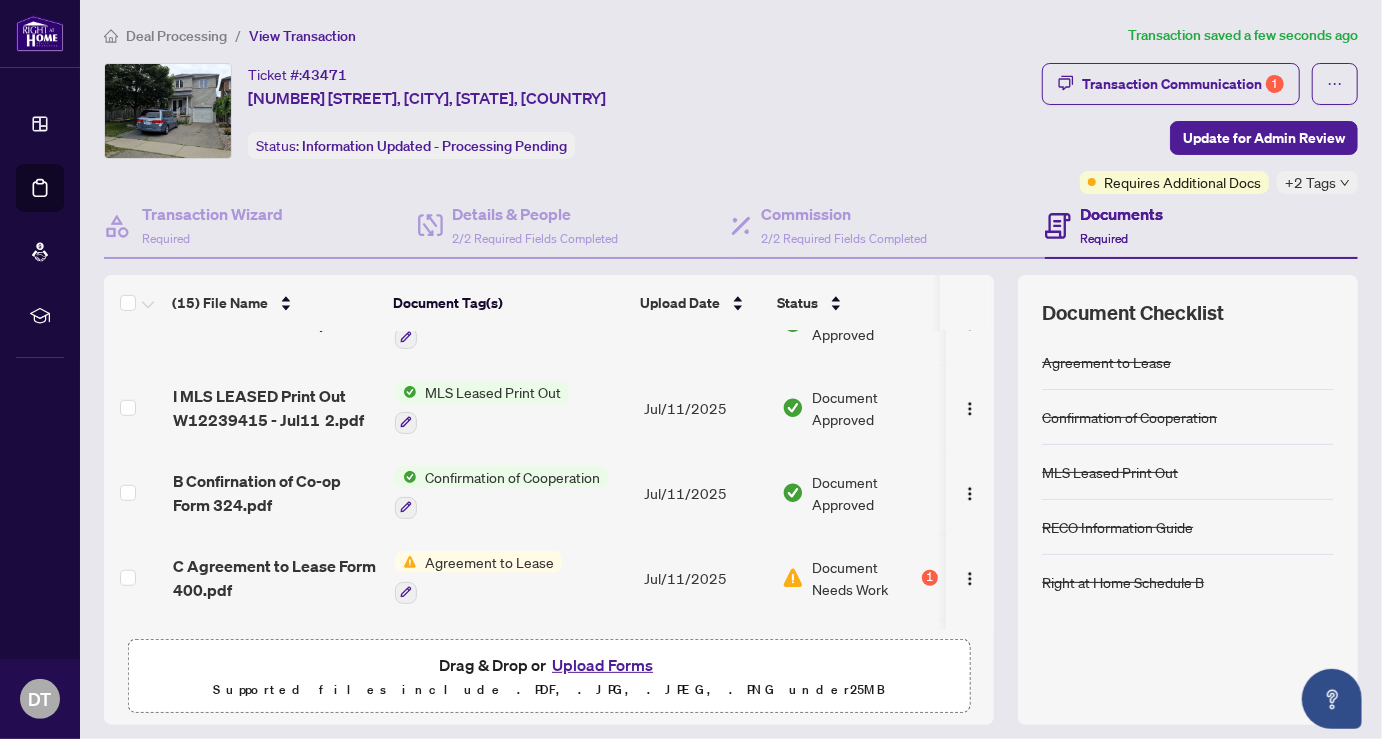 scroll, scrollTop: 948, scrollLeft: 0, axis: vertical 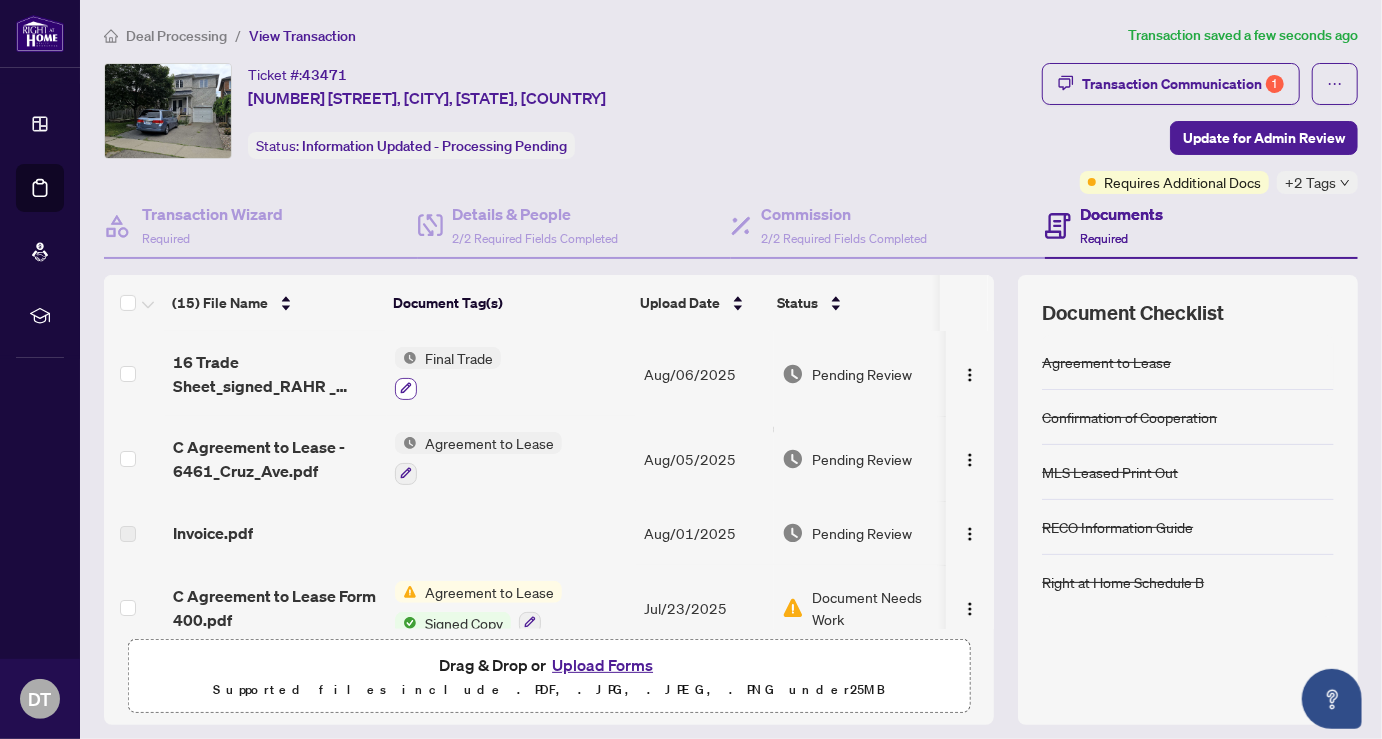 click 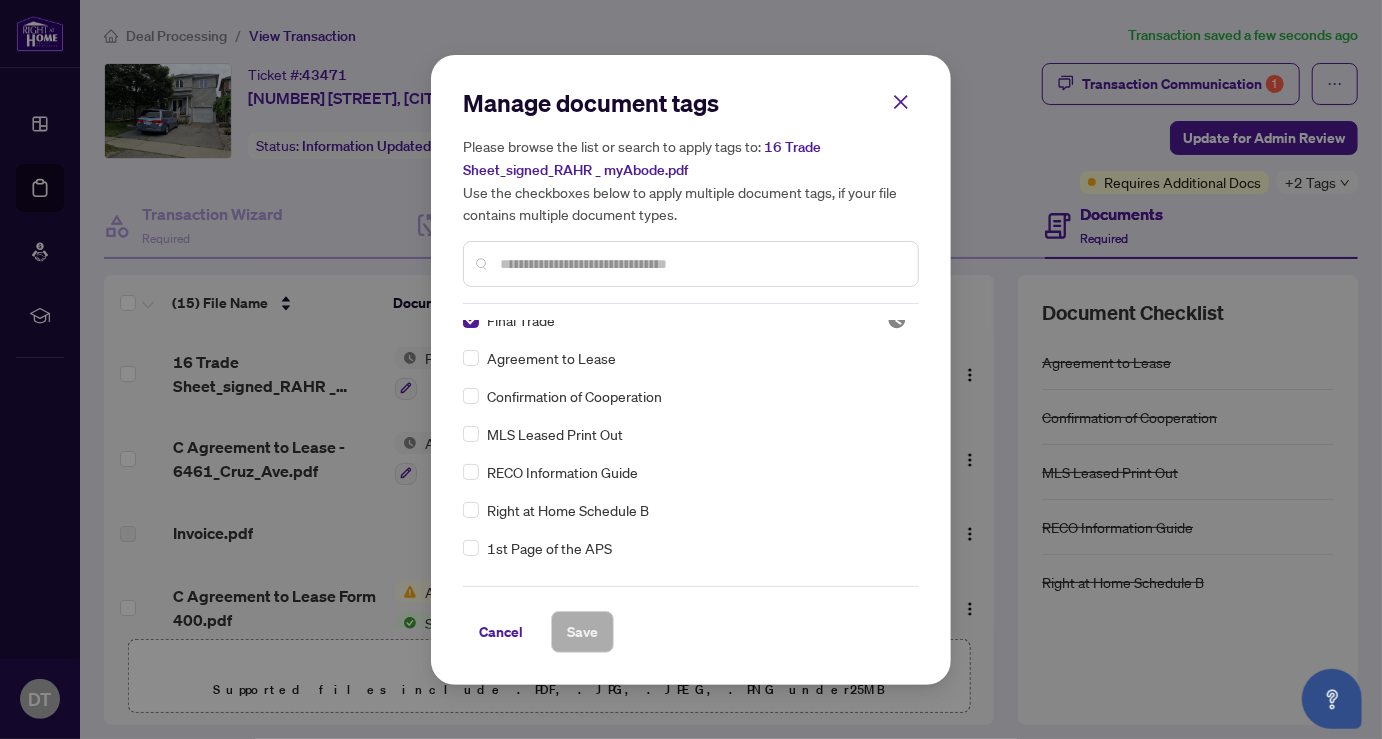scroll, scrollTop: 0, scrollLeft: 0, axis: both 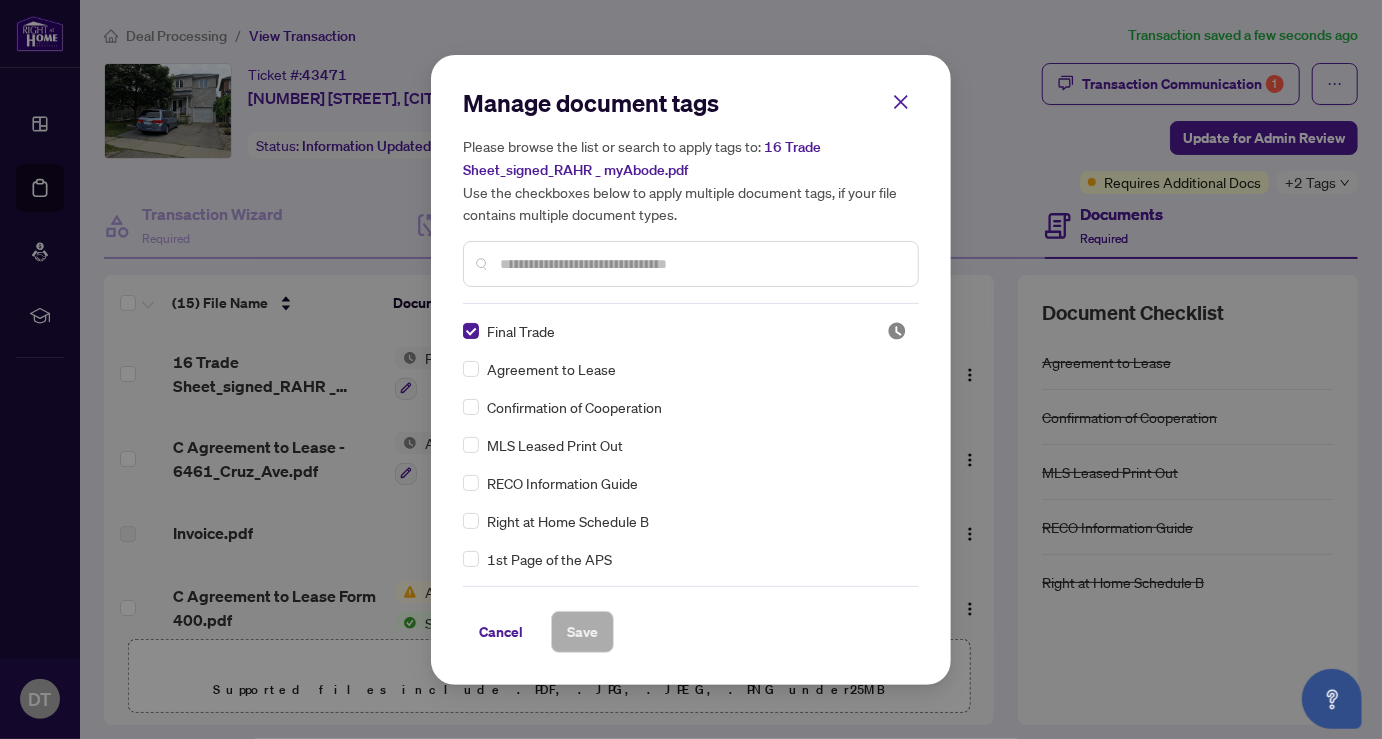 click at bounding box center (701, 264) 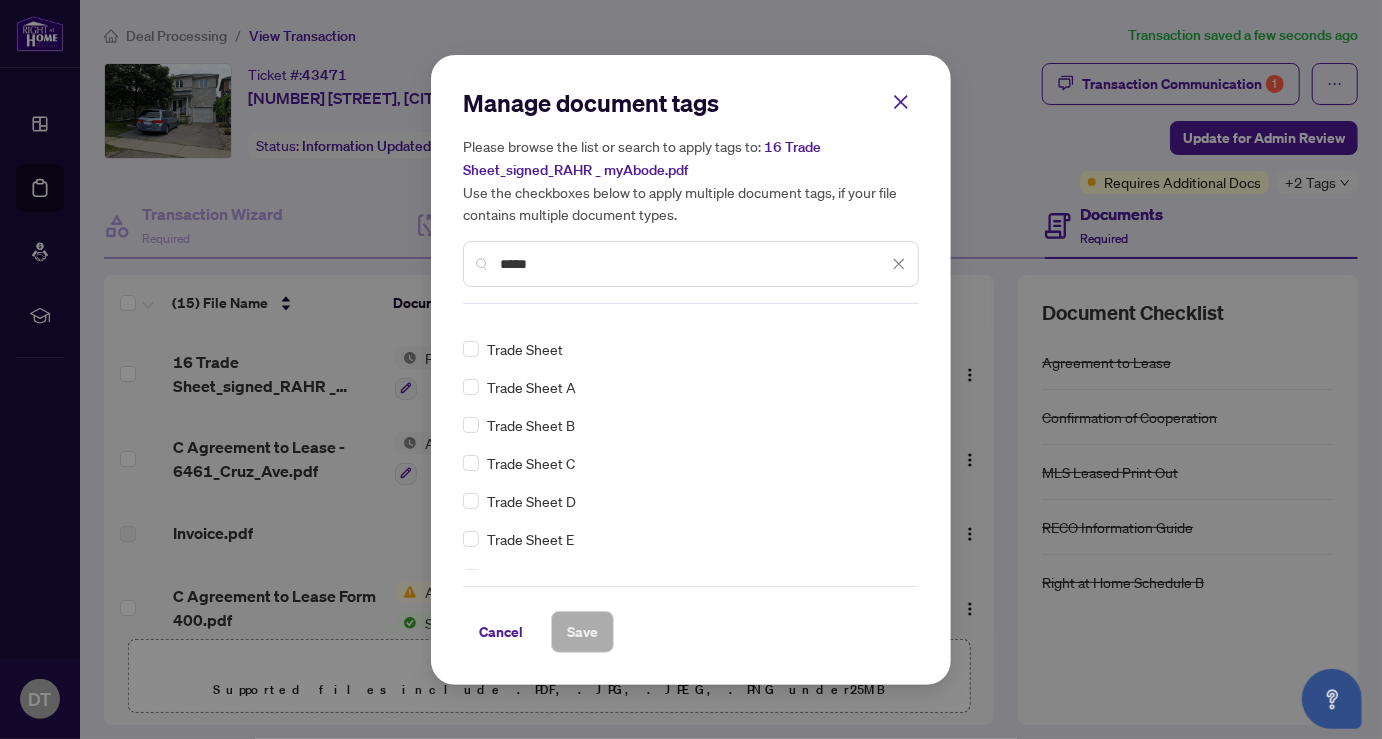 scroll, scrollTop: 37, scrollLeft: 0, axis: vertical 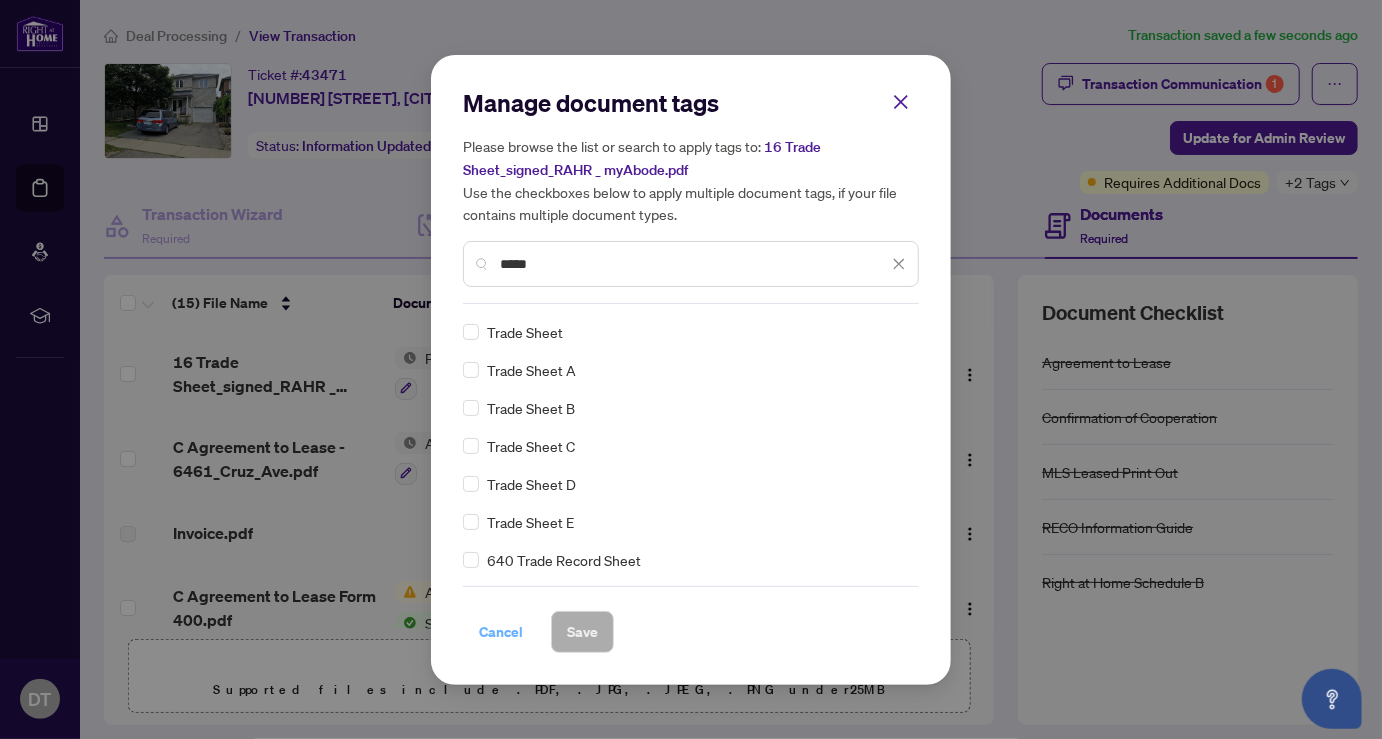 type on "*****" 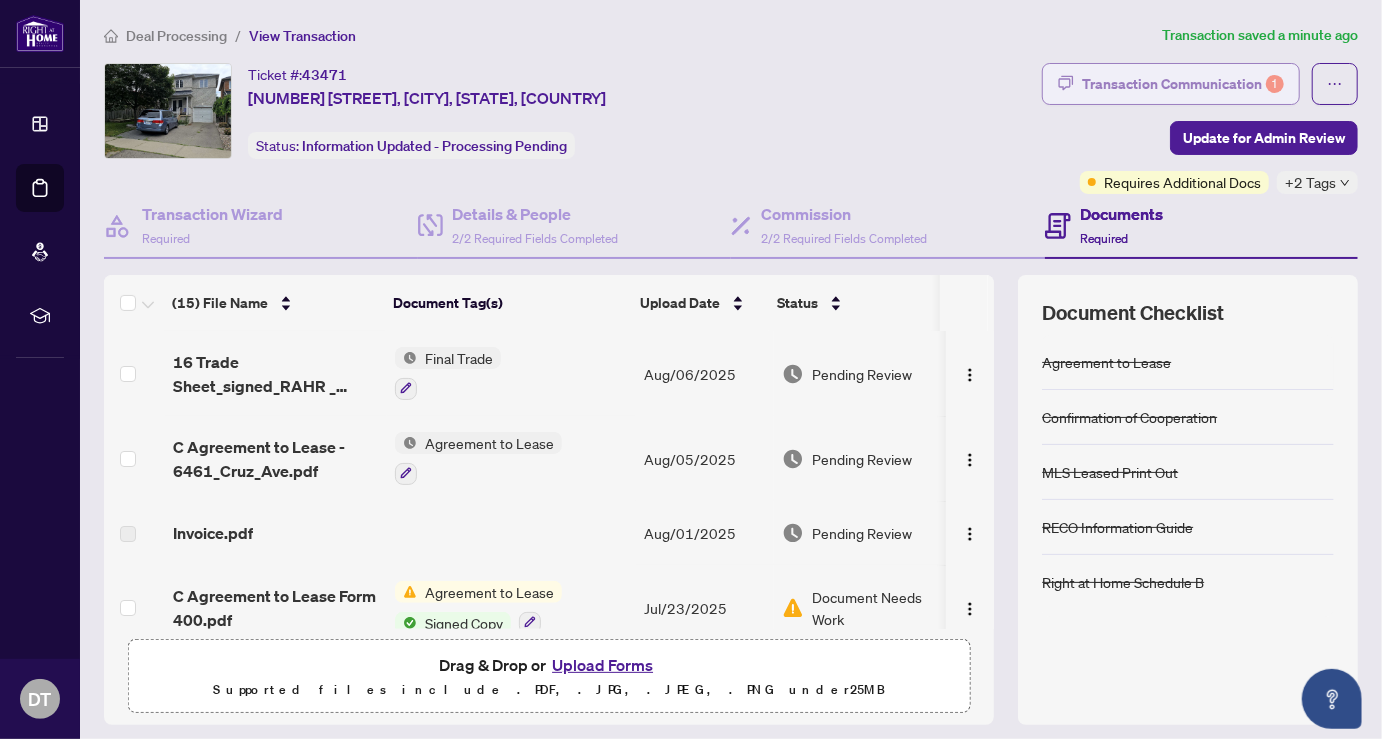 click on "Transaction Communication 1" at bounding box center [1183, 84] 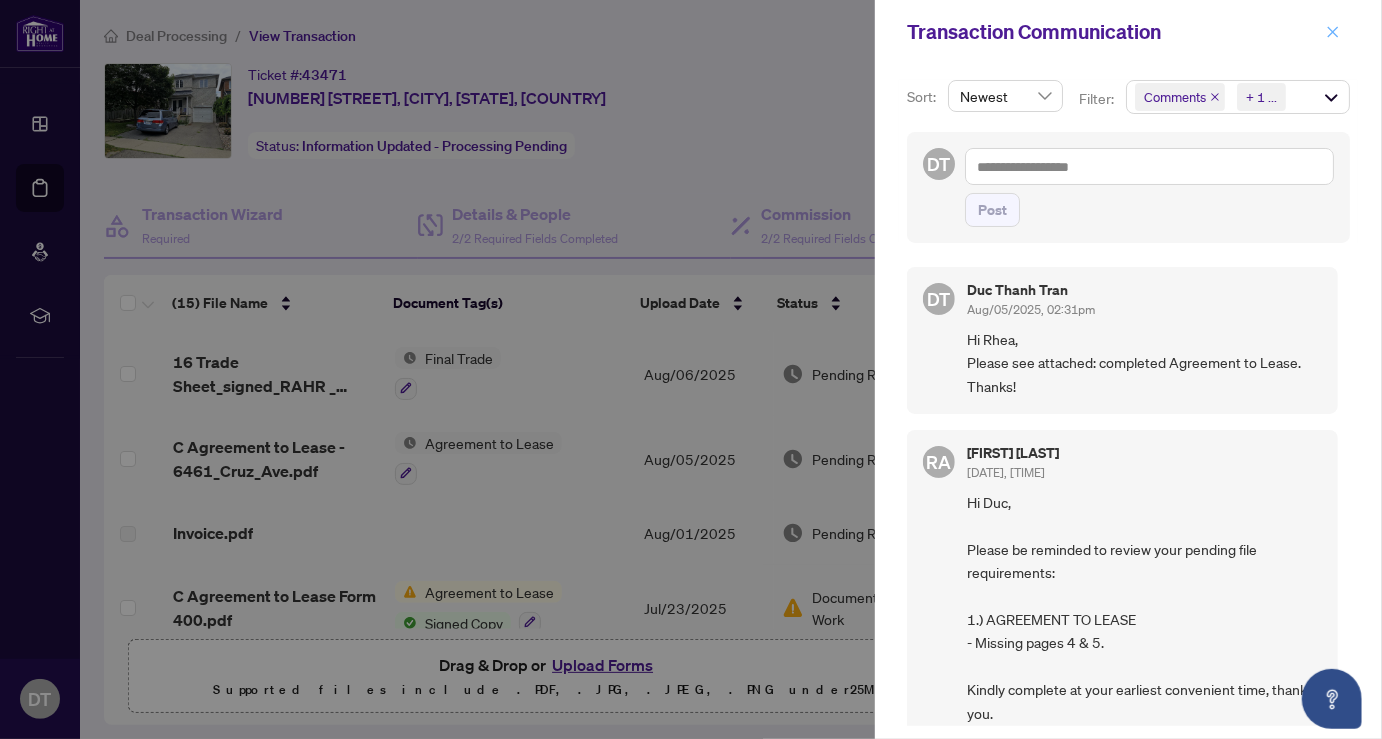 click at bounding box center [1333, 32] 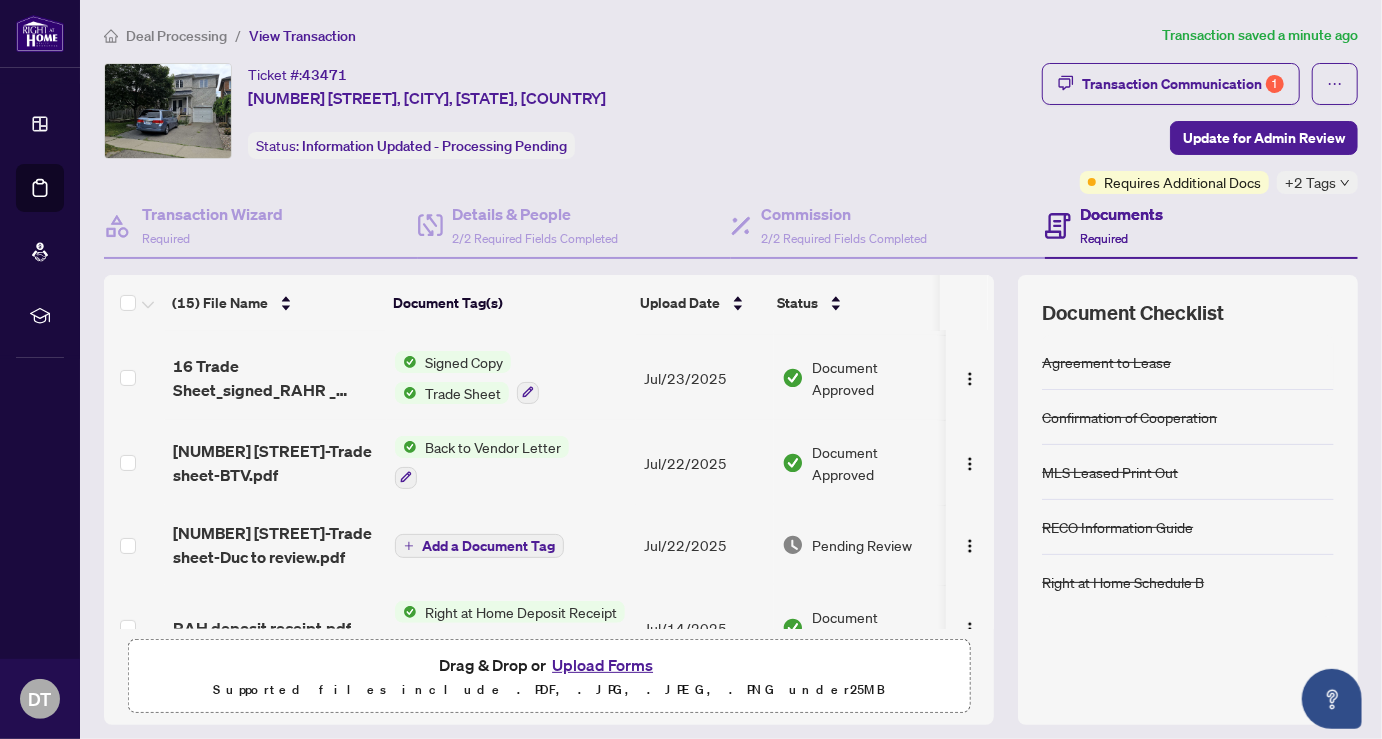 scroll, scrollTop: 333, scrollLeft: 0, axis: vertical 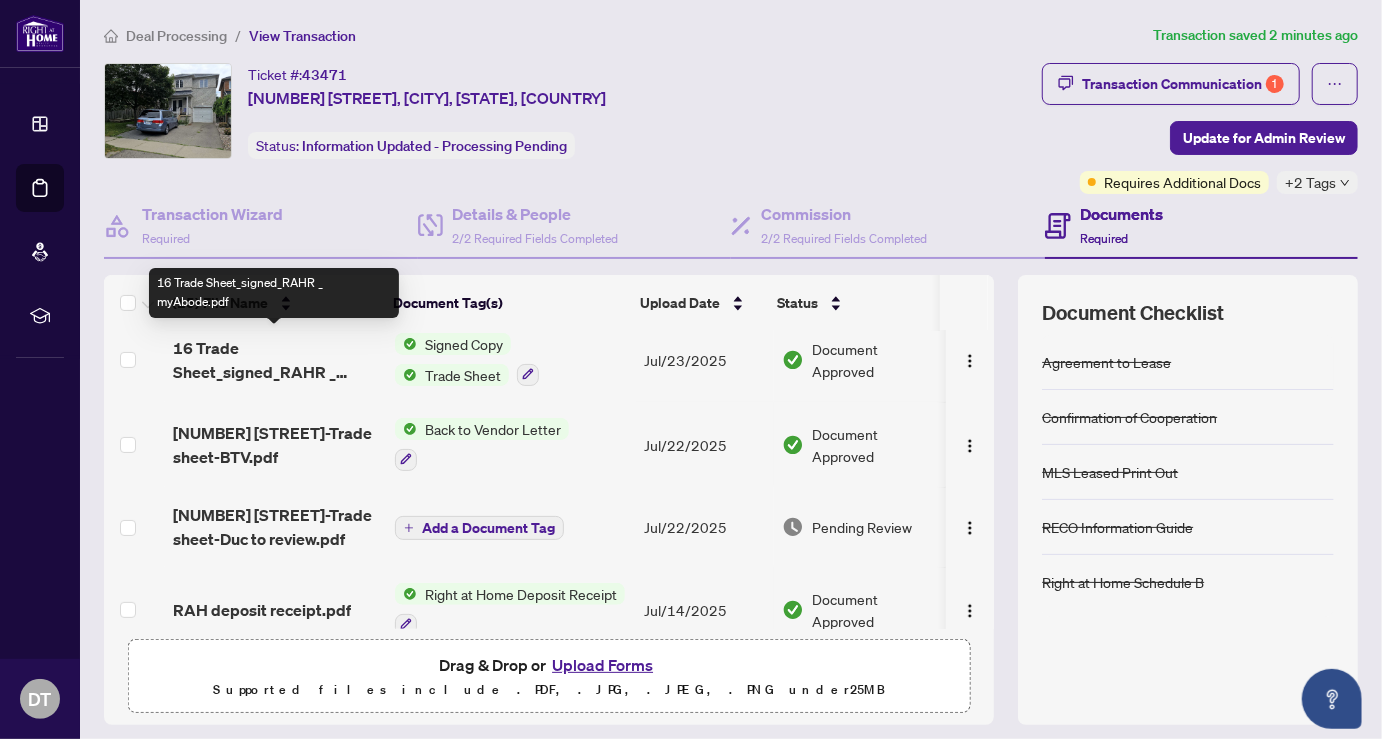 click on "16 Trade Sheet_signed_RAHR _ myAbode.pdf" at bounding box center [276, 360] 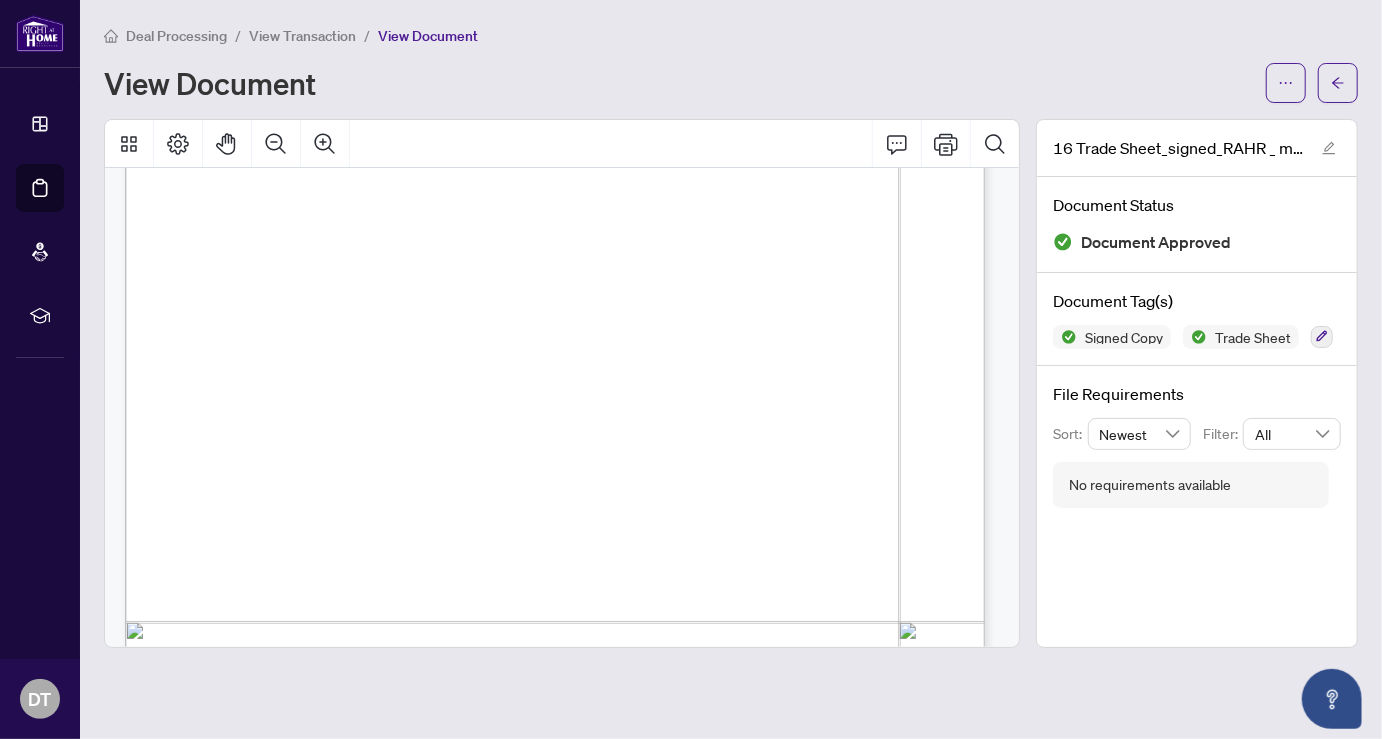 scroll, scrollTop: 0, scrollLeft: 0, axis: both 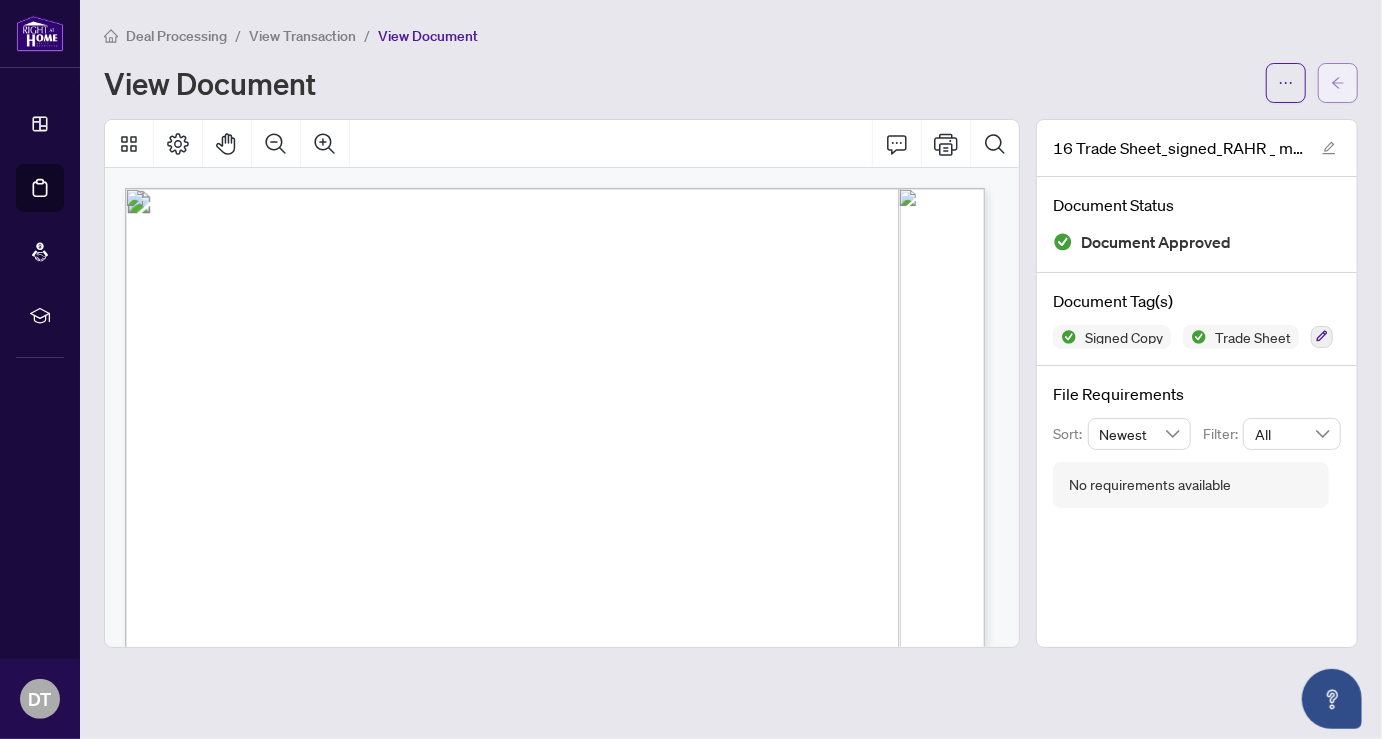 click 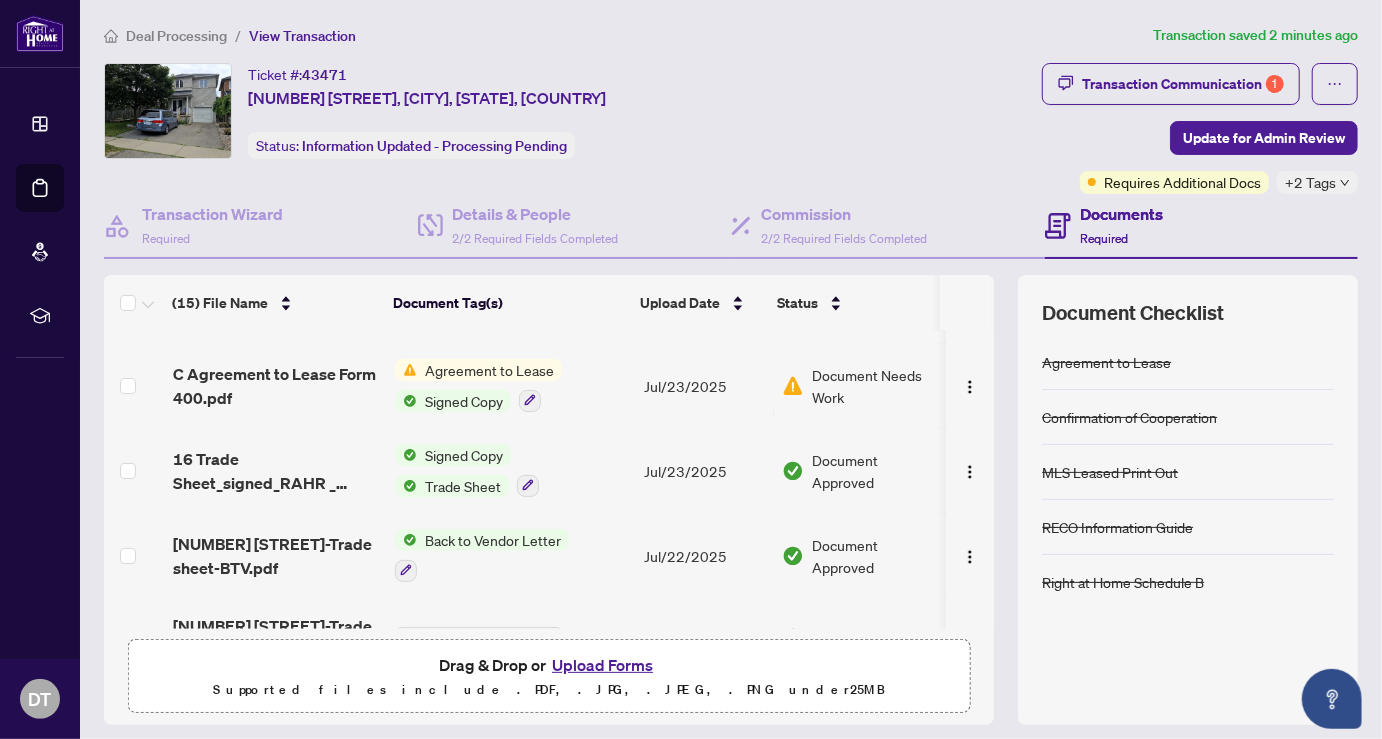 scroll, scrollTop: 0, scrollLeft: 0, axis: both 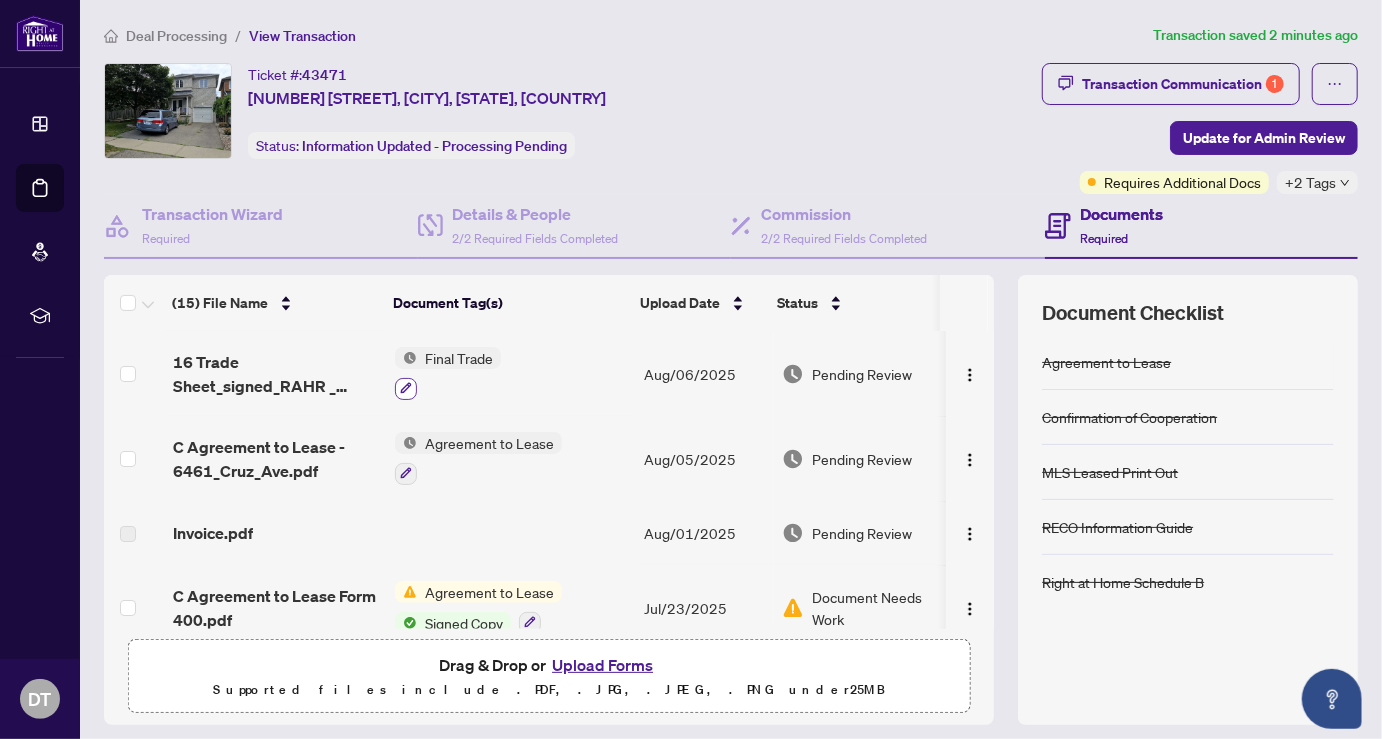 click 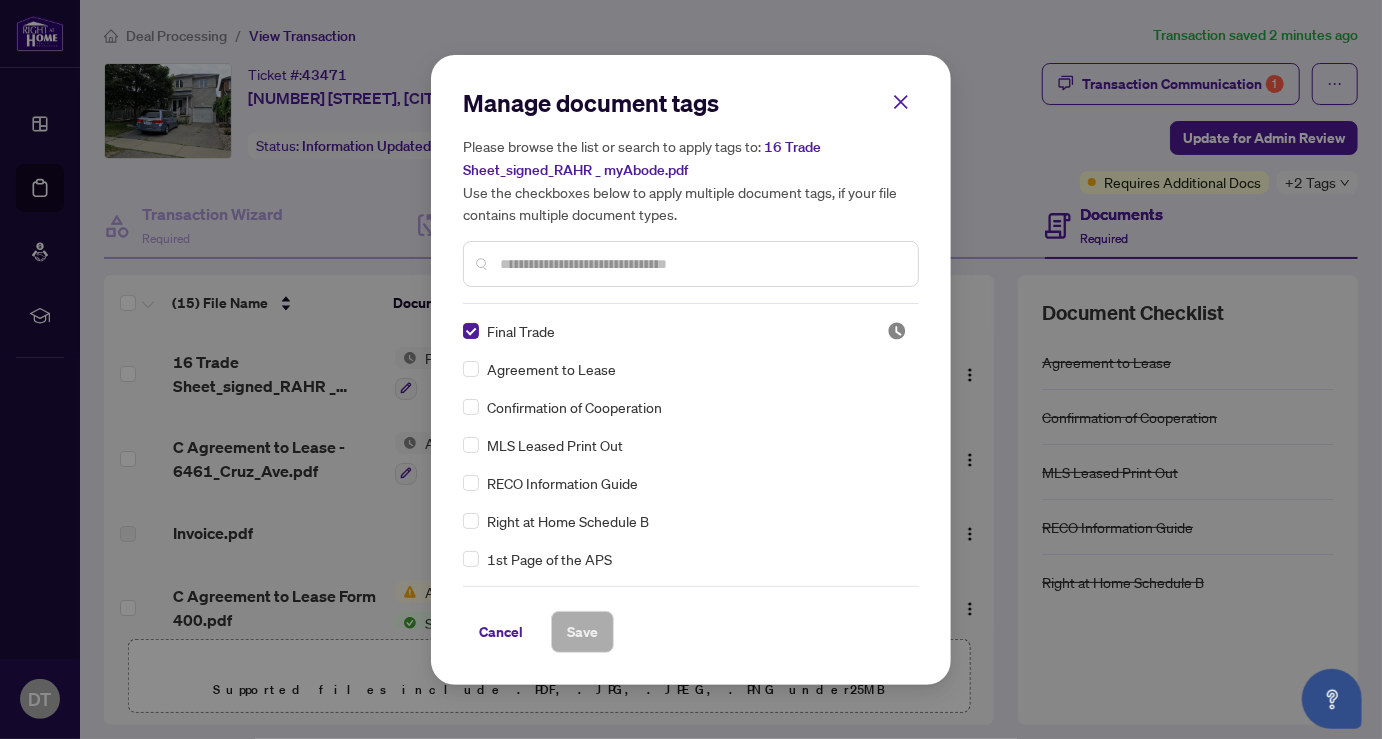 click at bounding box center (701, 264) 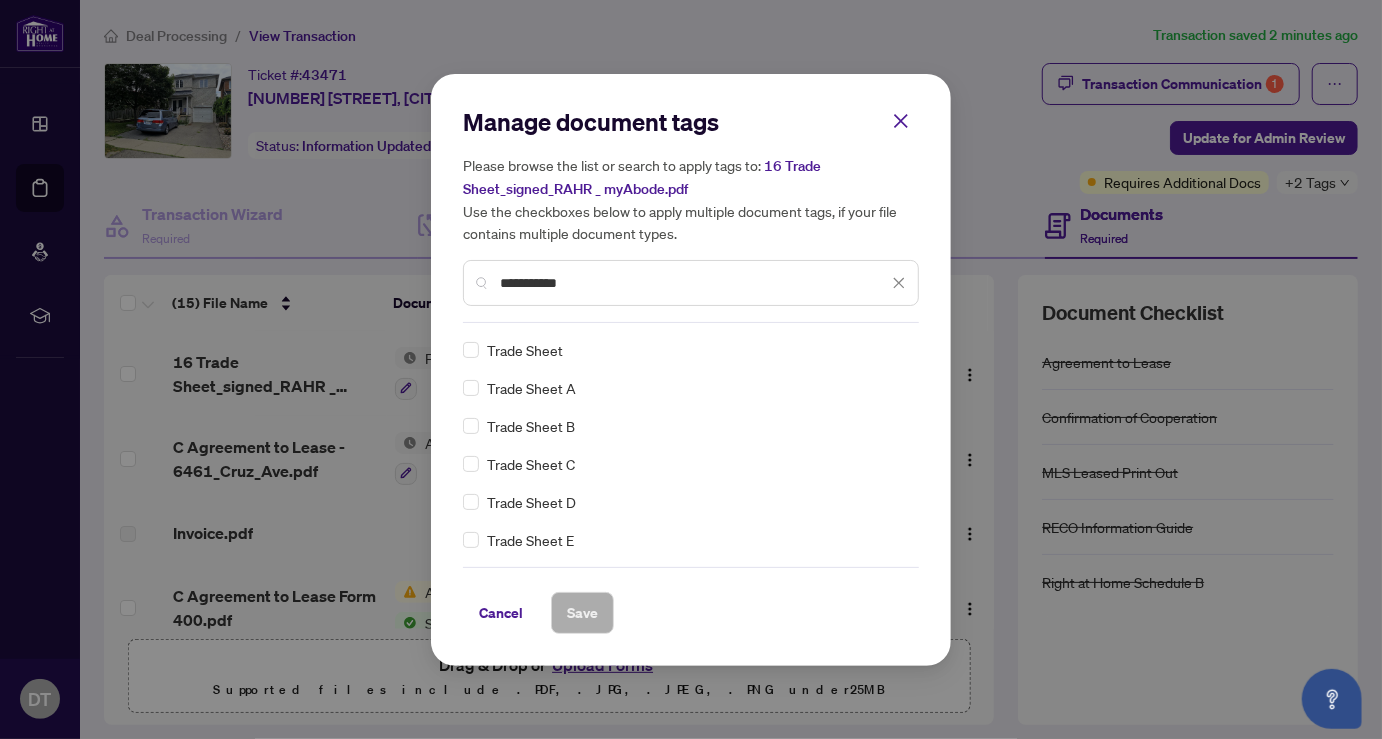 type on "**********" 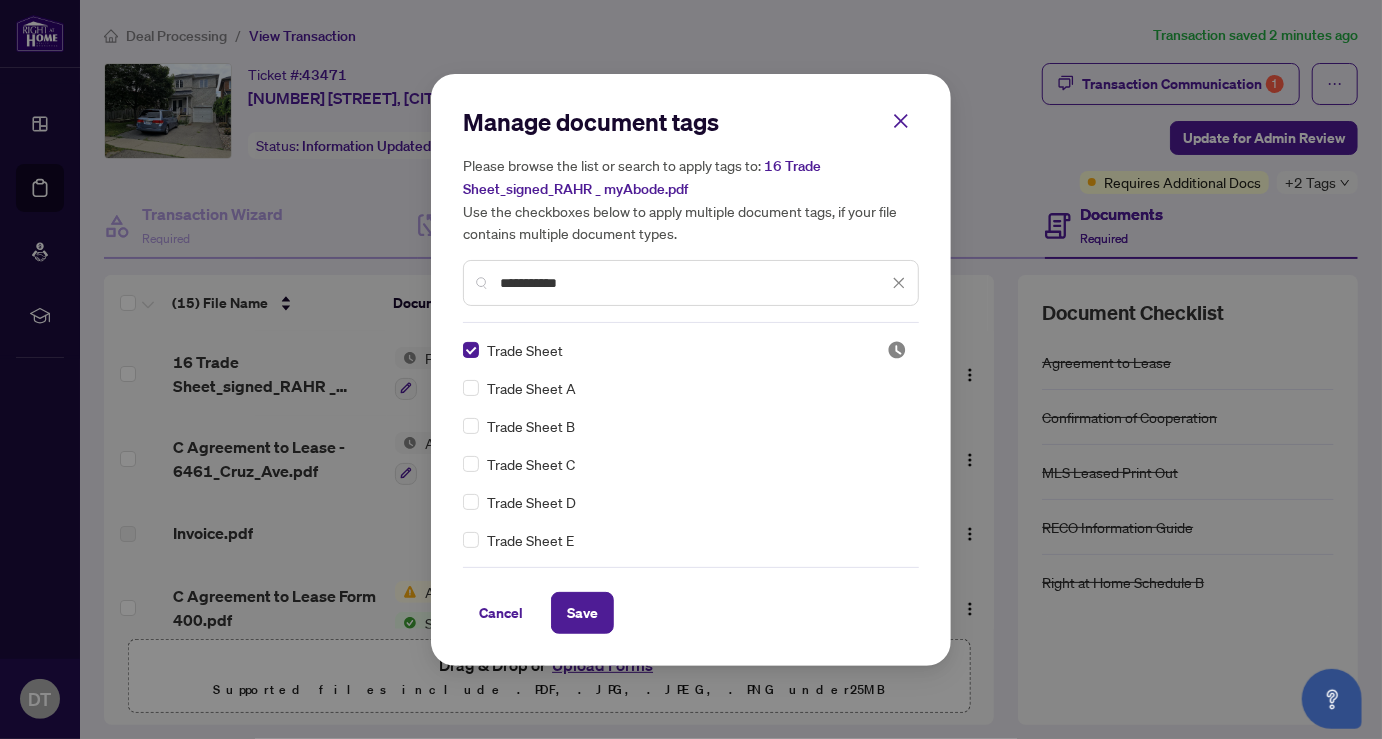 drag, startPoint x: 577, startPoint y: 610, endPoint x: 422, endPoint y: 487, distance: 197.8737 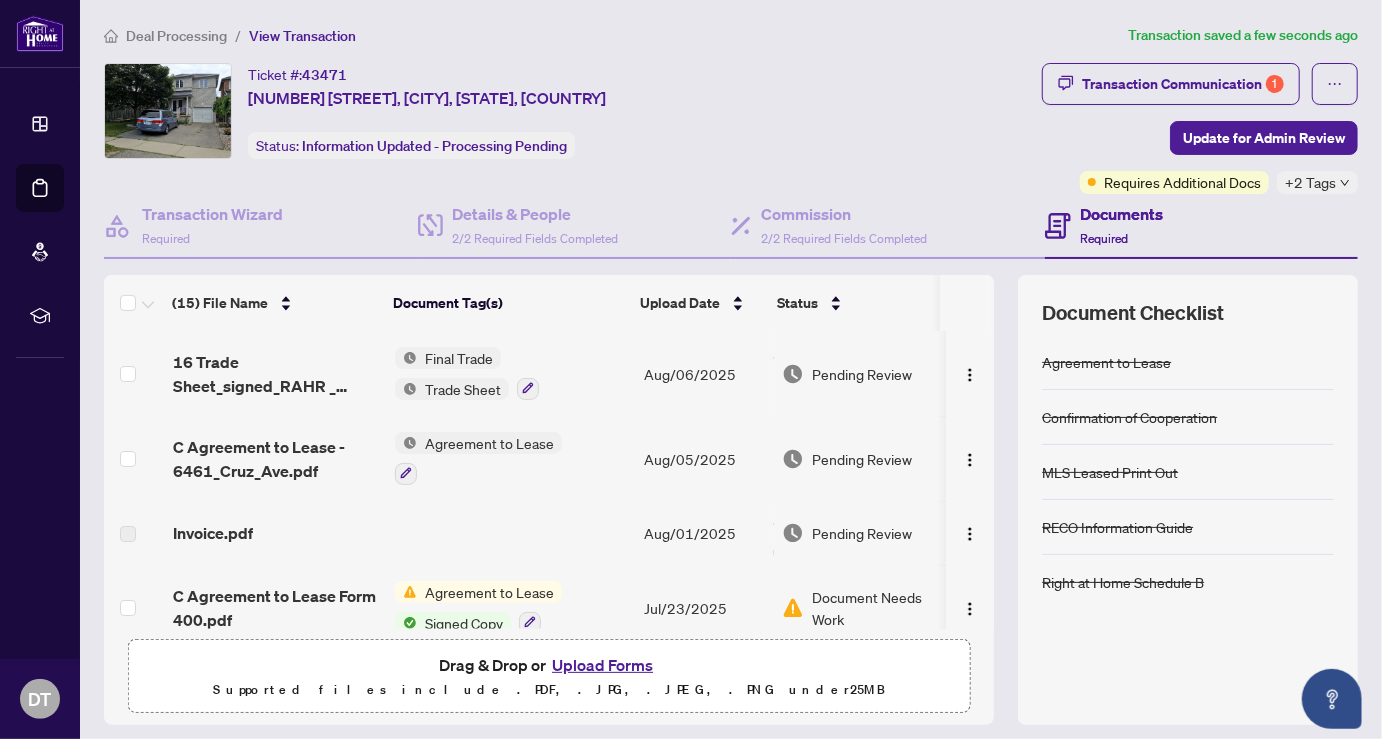 click on "Final Trade" at bounding box center (459, 358) 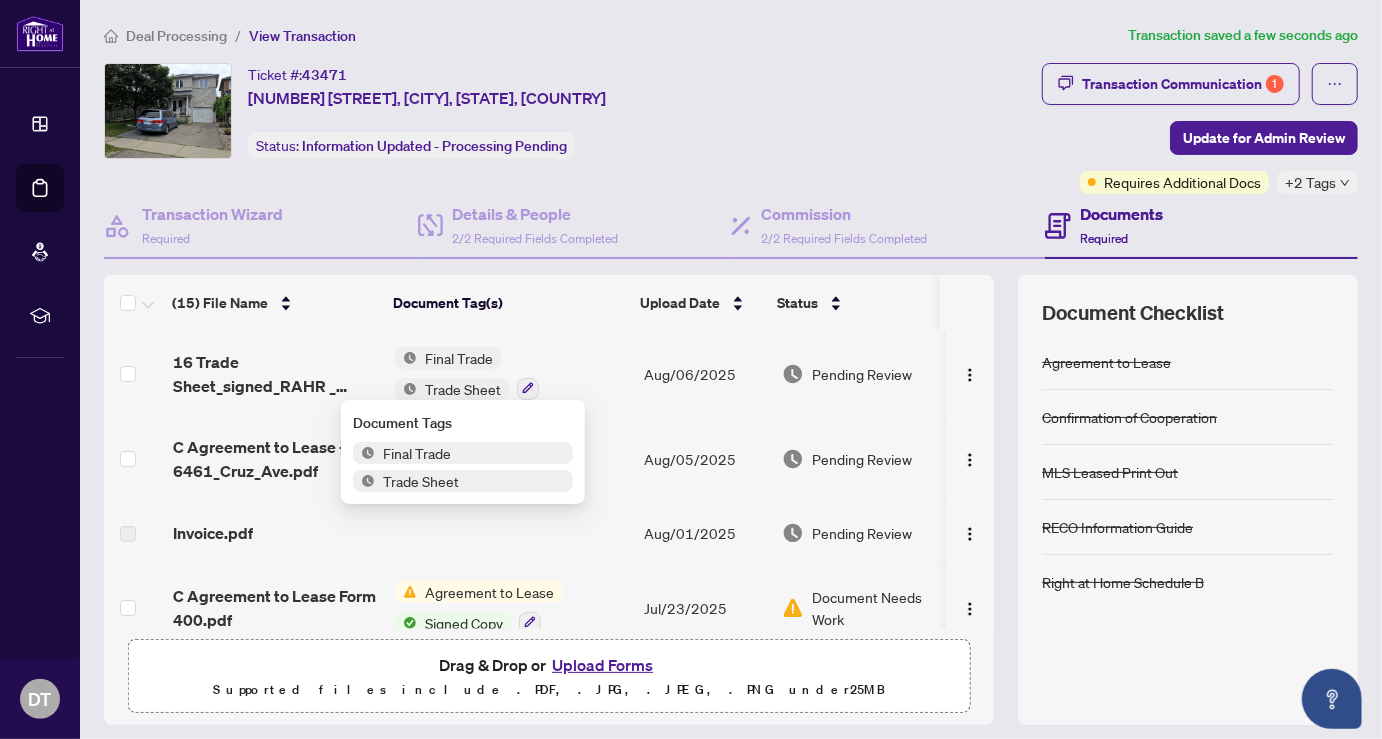 click at bounding box center (406, 358) 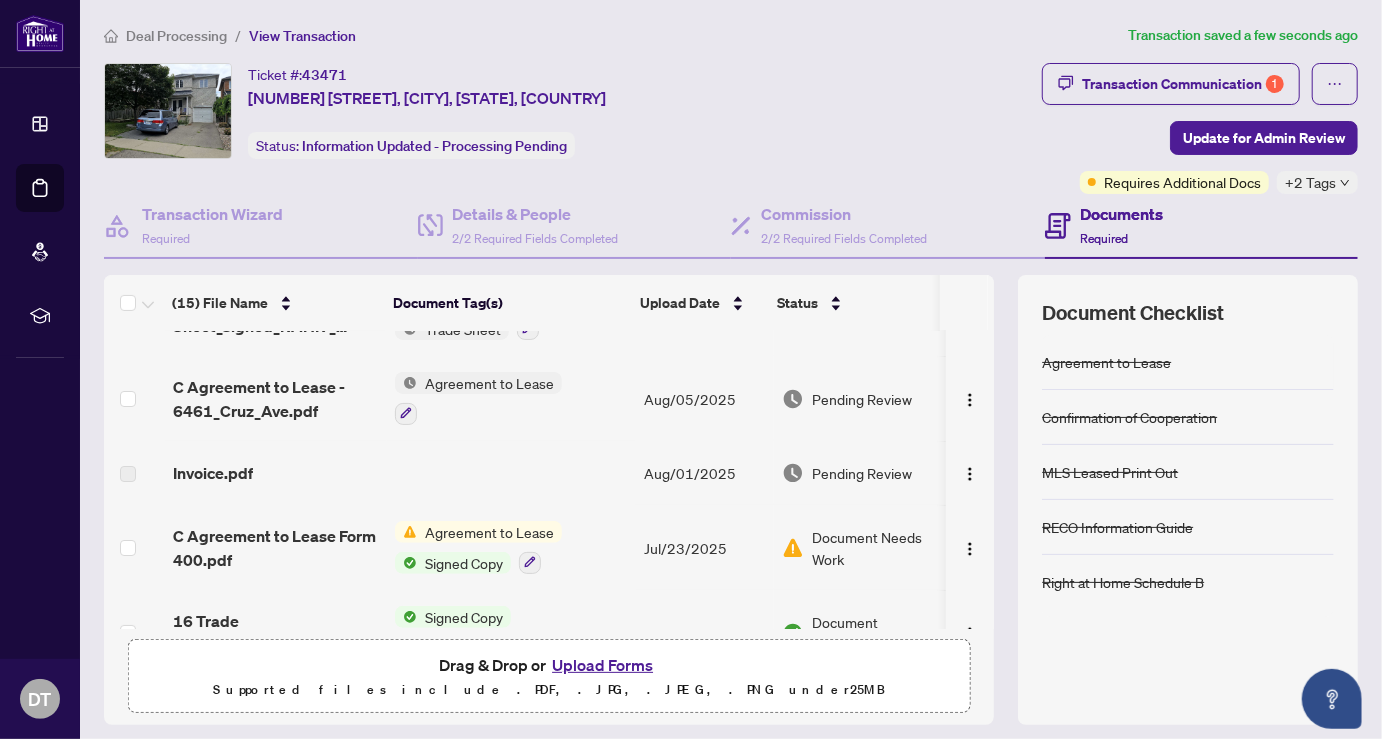 scroll, scrollTop: 0, scrollLeft: 0, axis: both 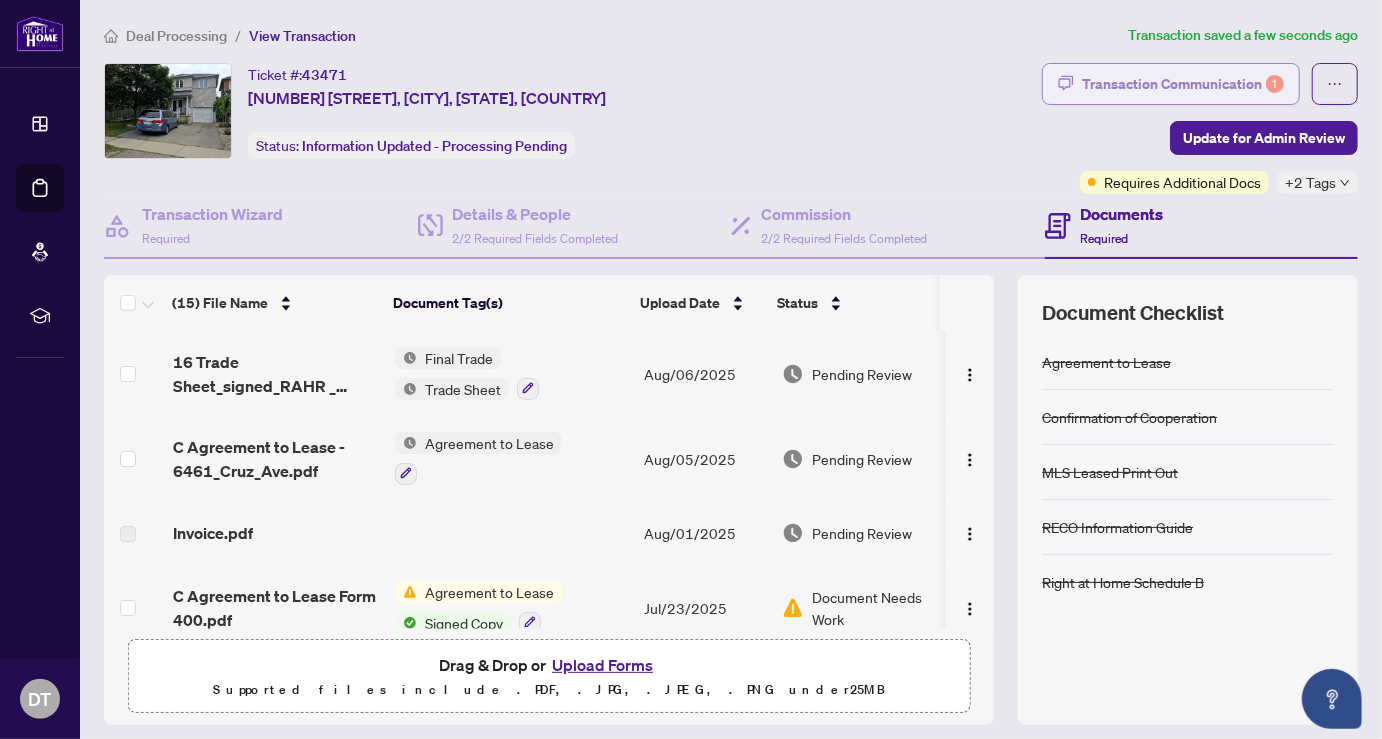 click on "Transaction Communication 1" at bounding box center (1183, 84) 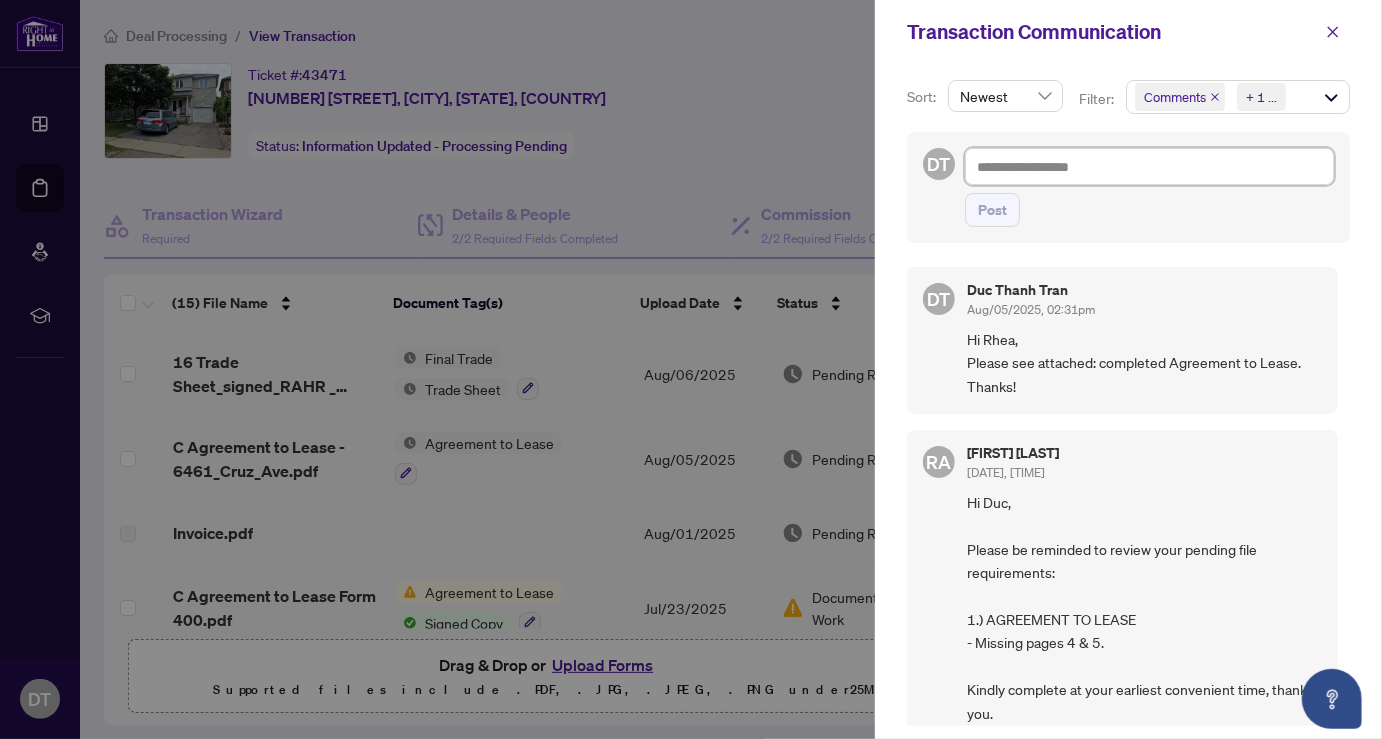 click at bounding box center [1149, 166] 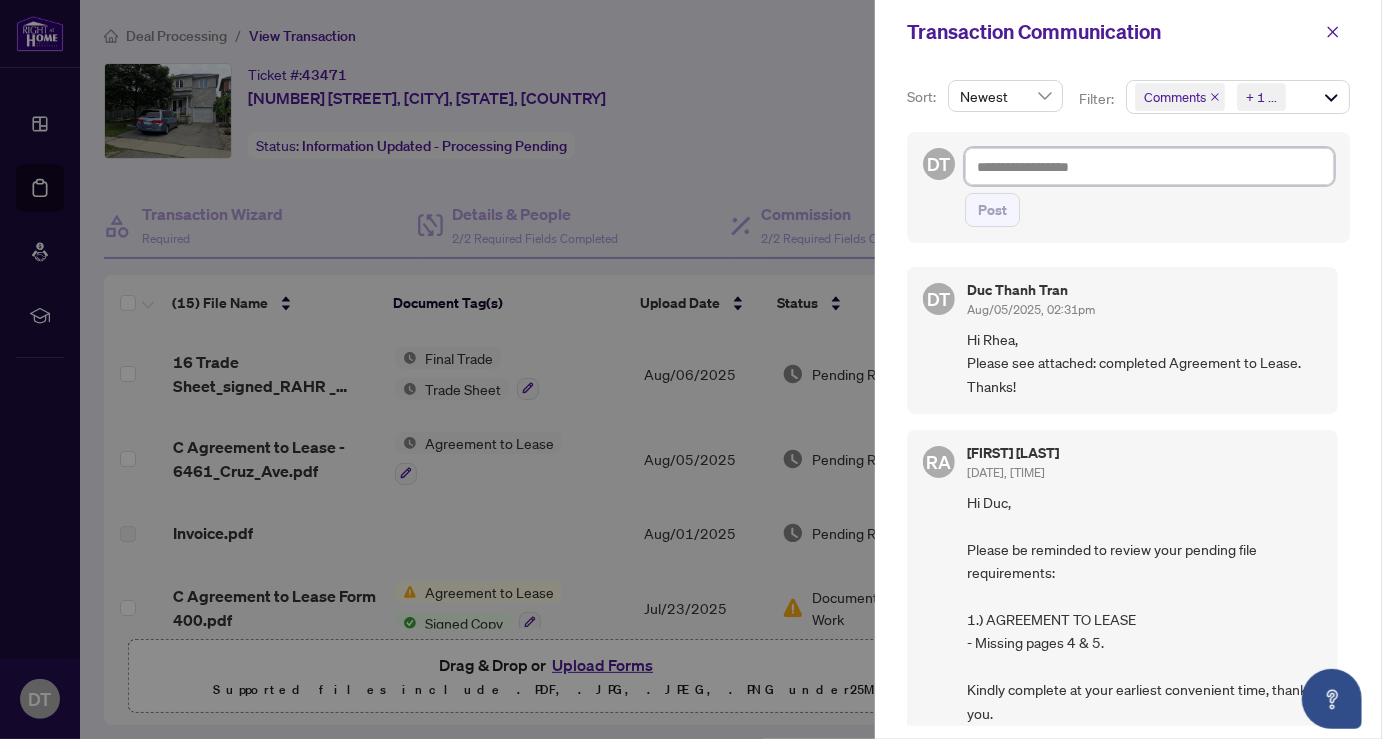 type on "*" 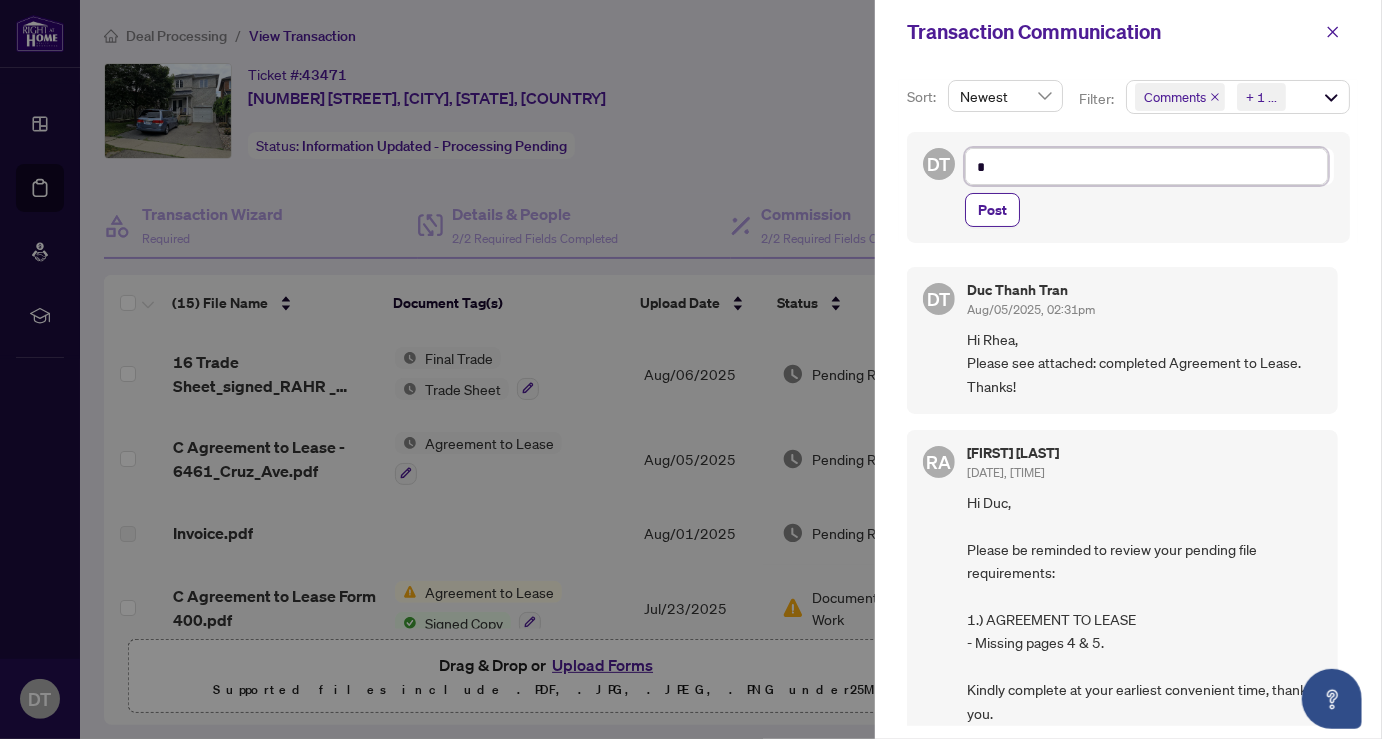 type on "**" 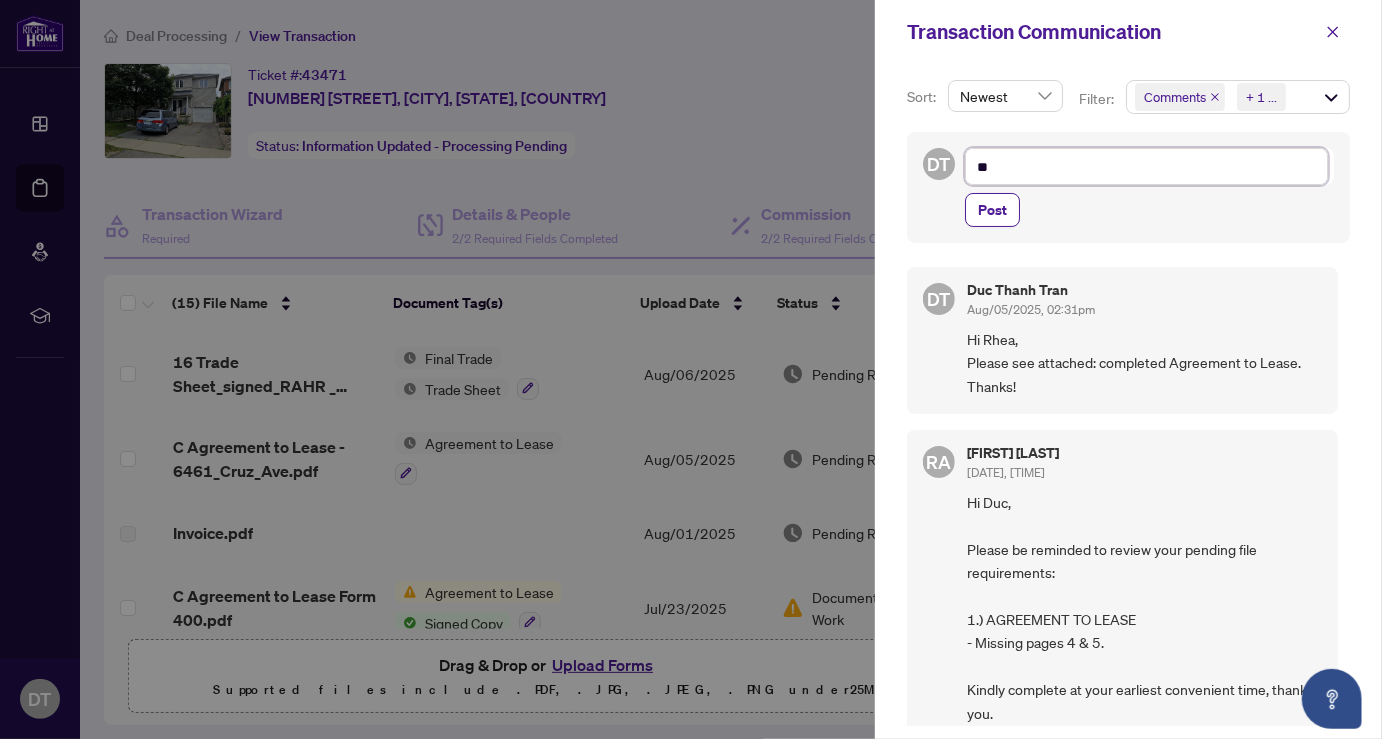 type on "**" 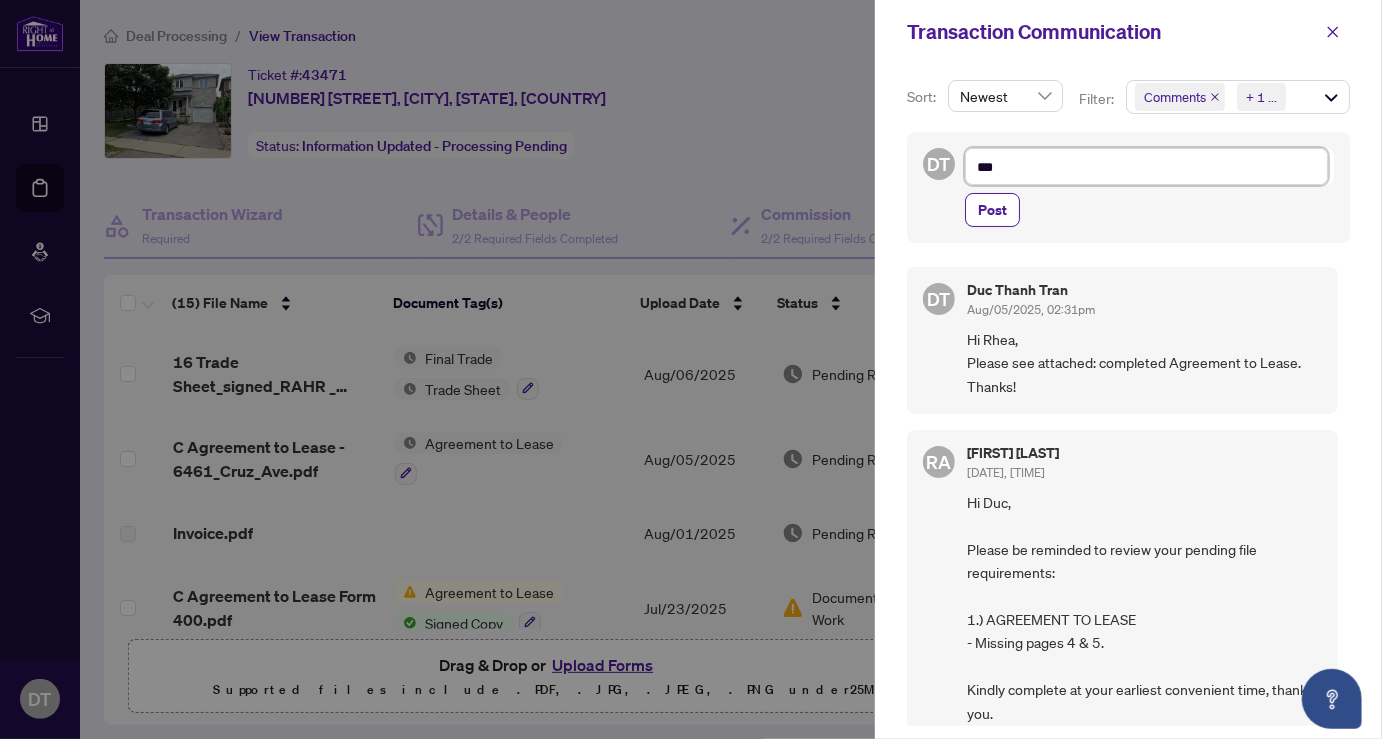 type on "****" 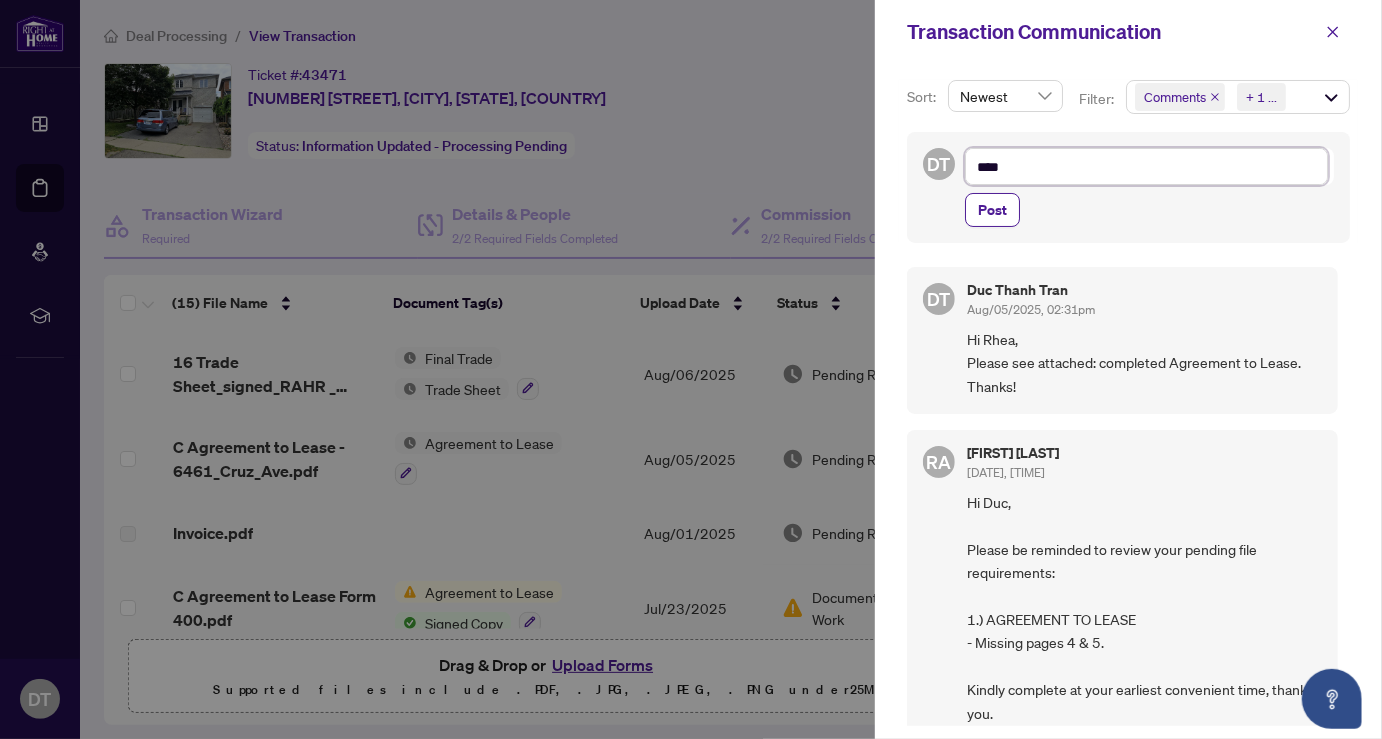 type on "*****" 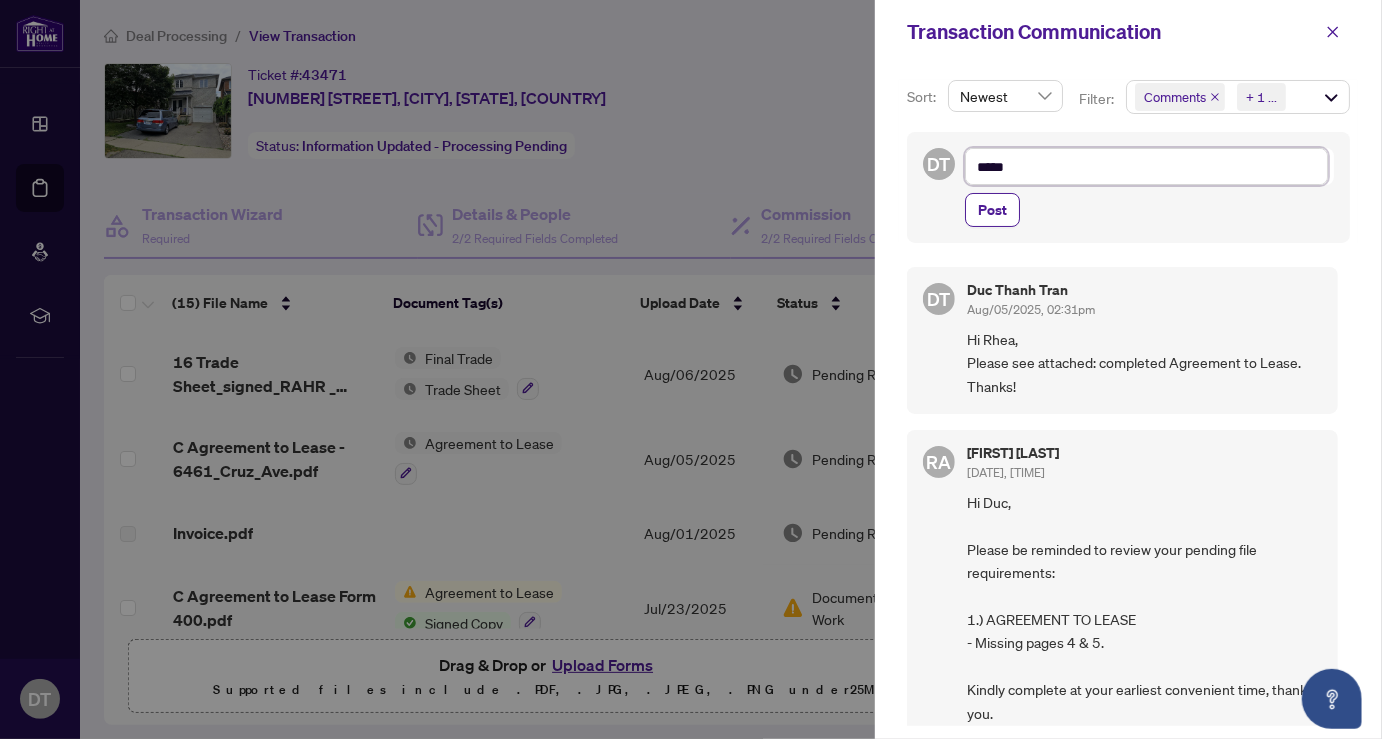 type on "******" 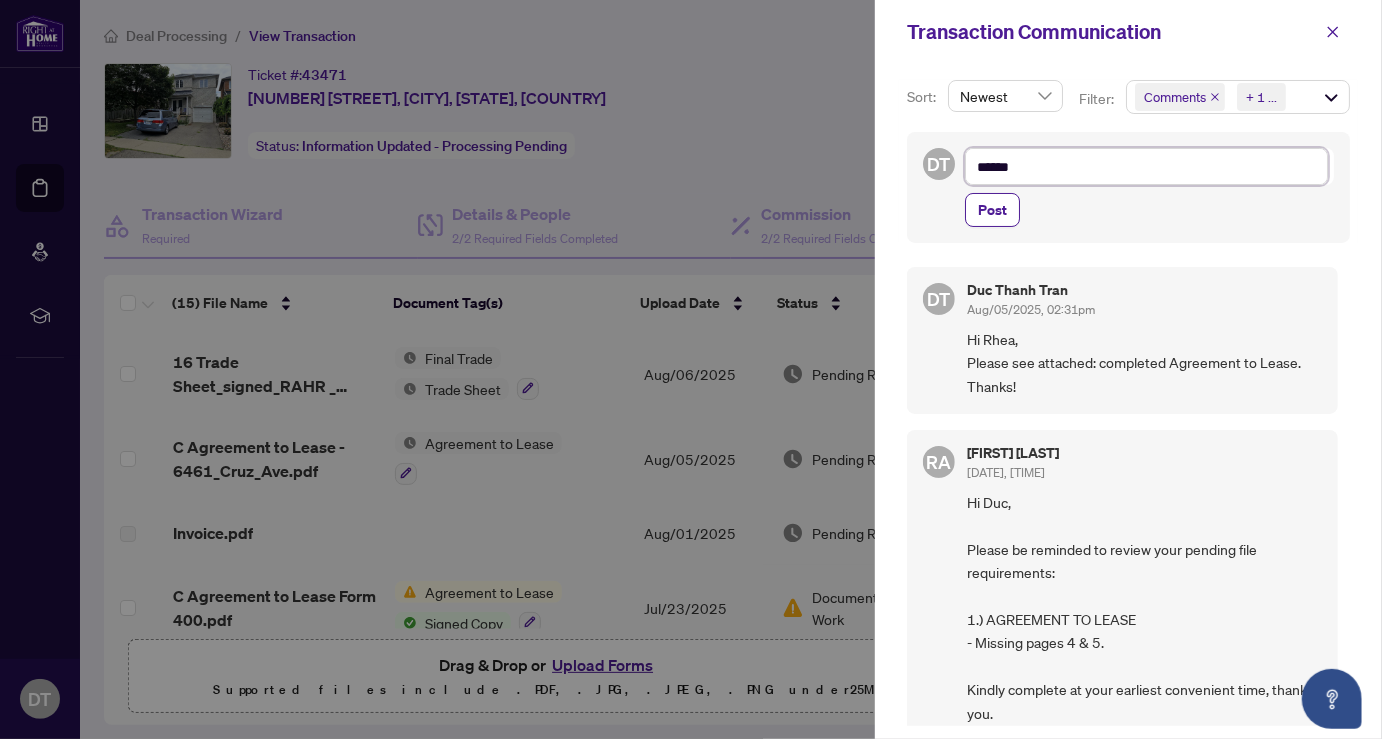 type on "*******" 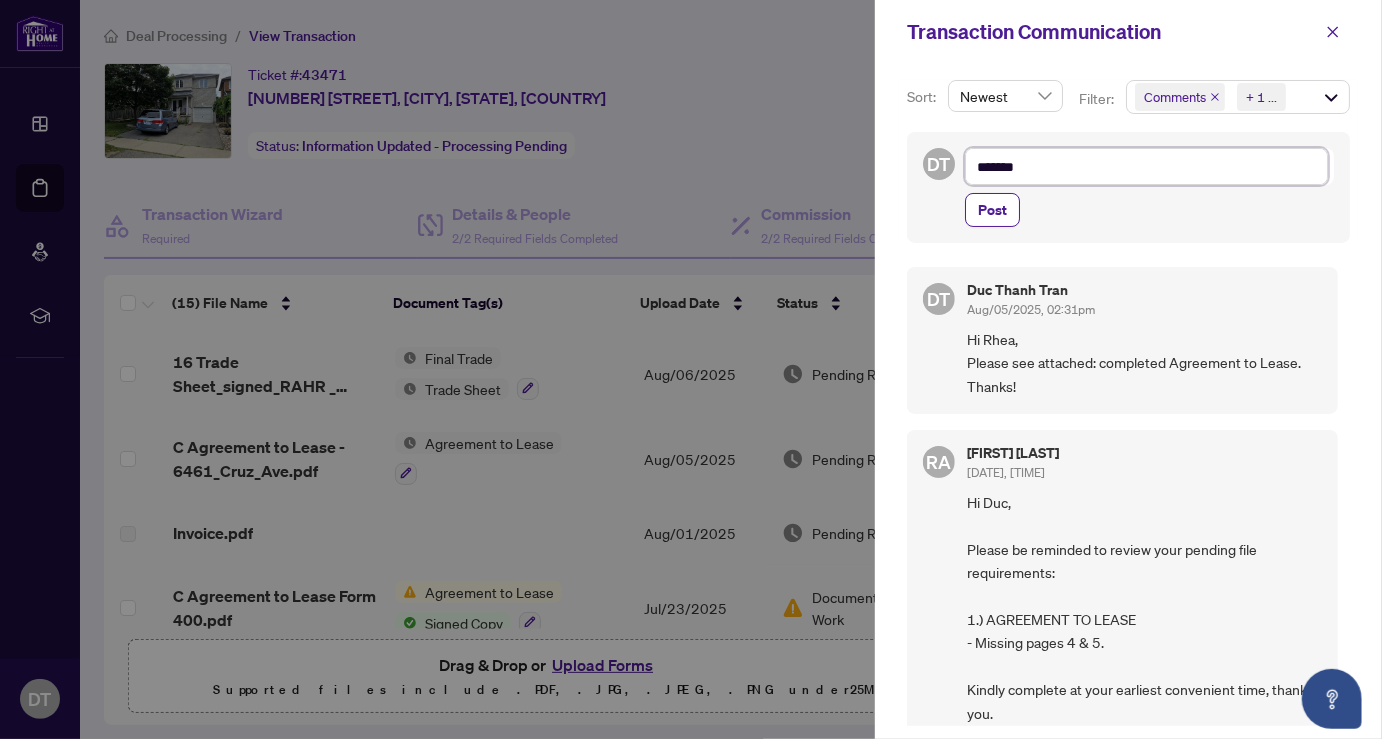 type on "********" 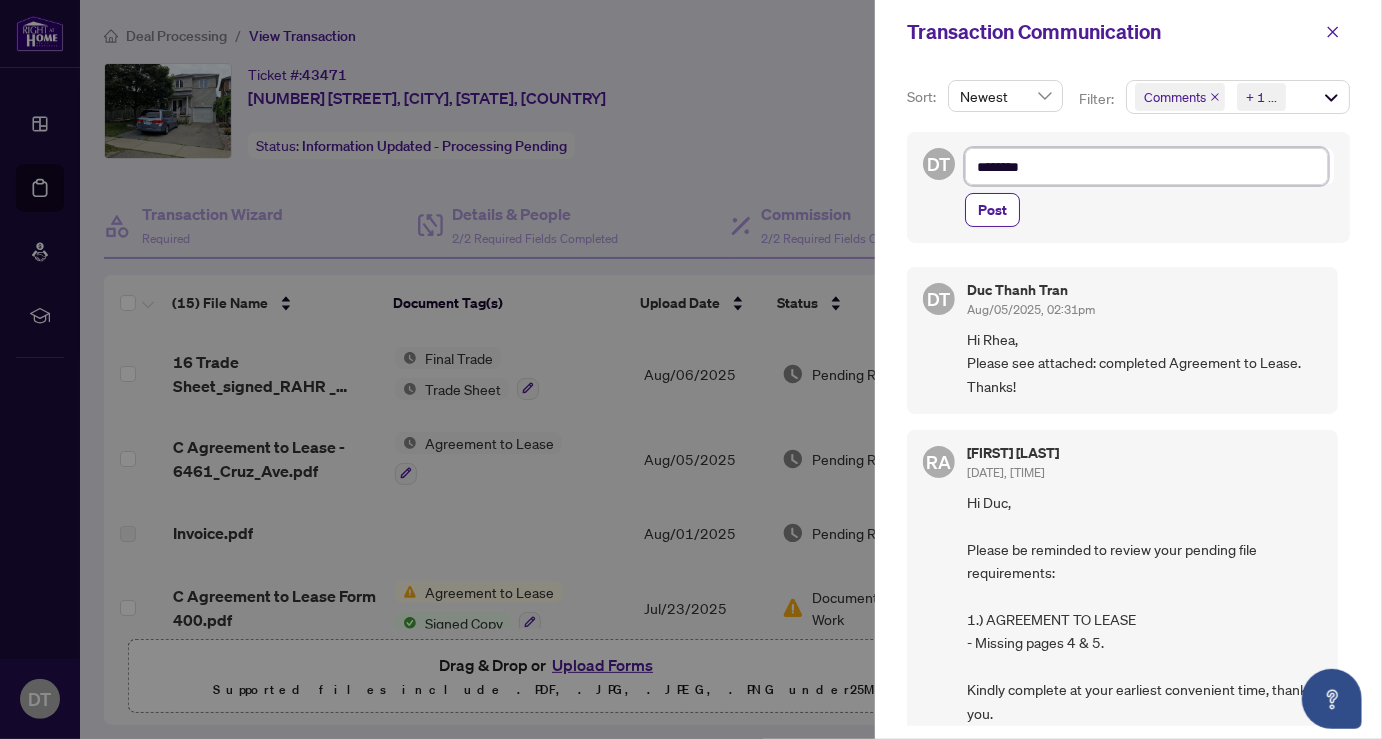 type on "********" 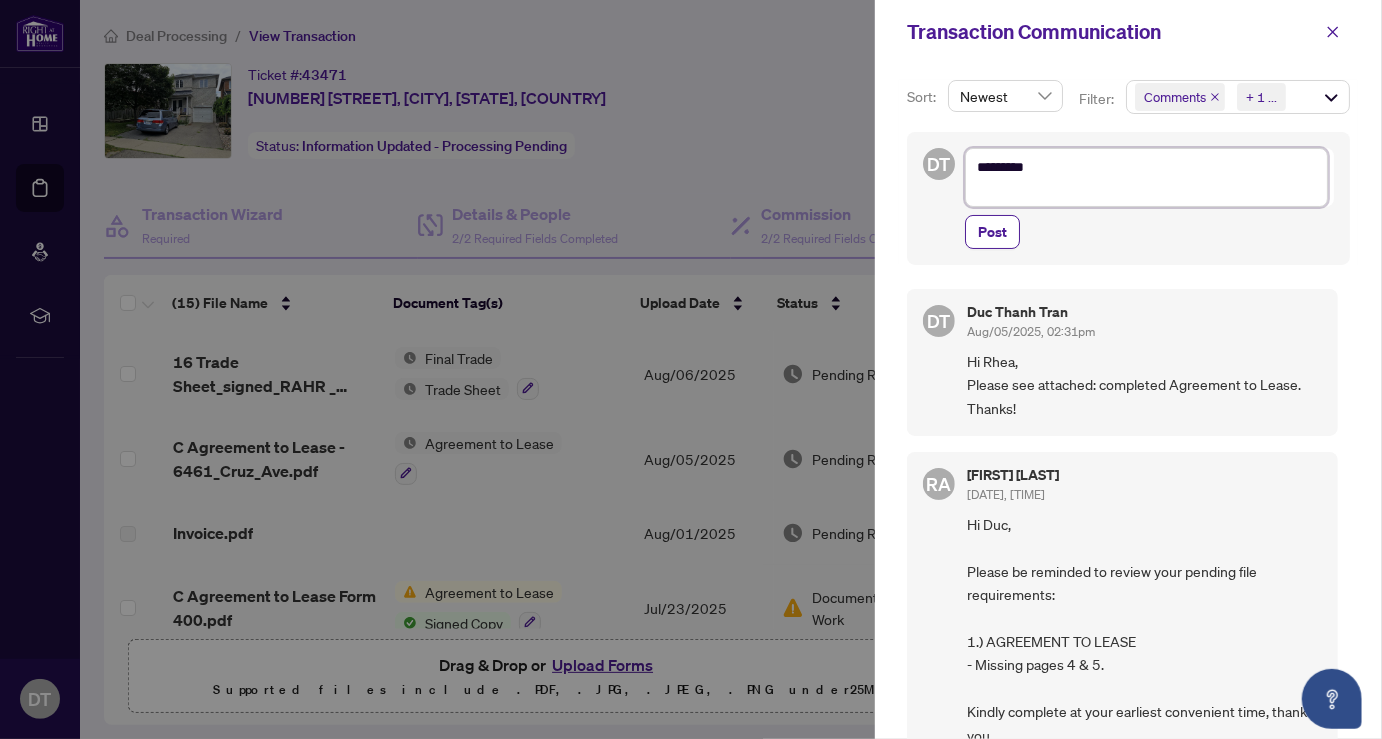 type on "********
*" 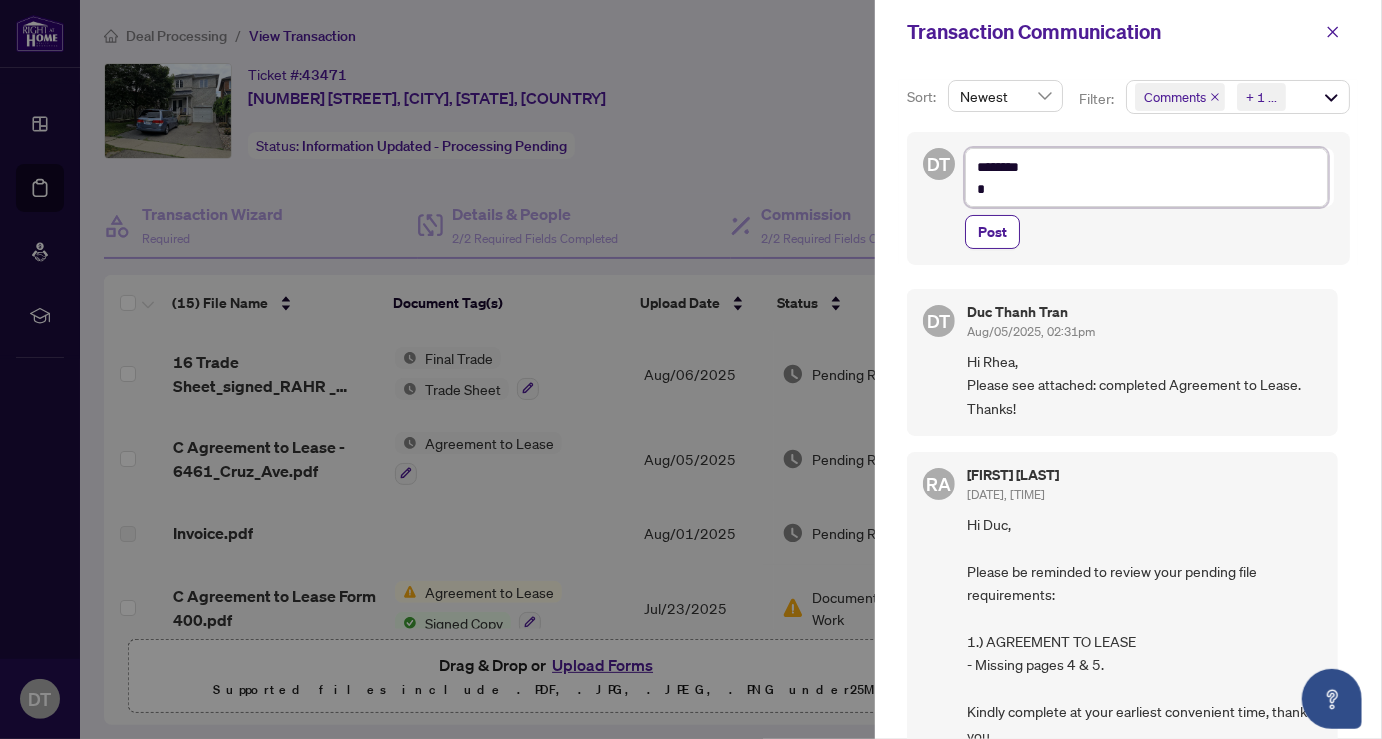 type on "********
*" 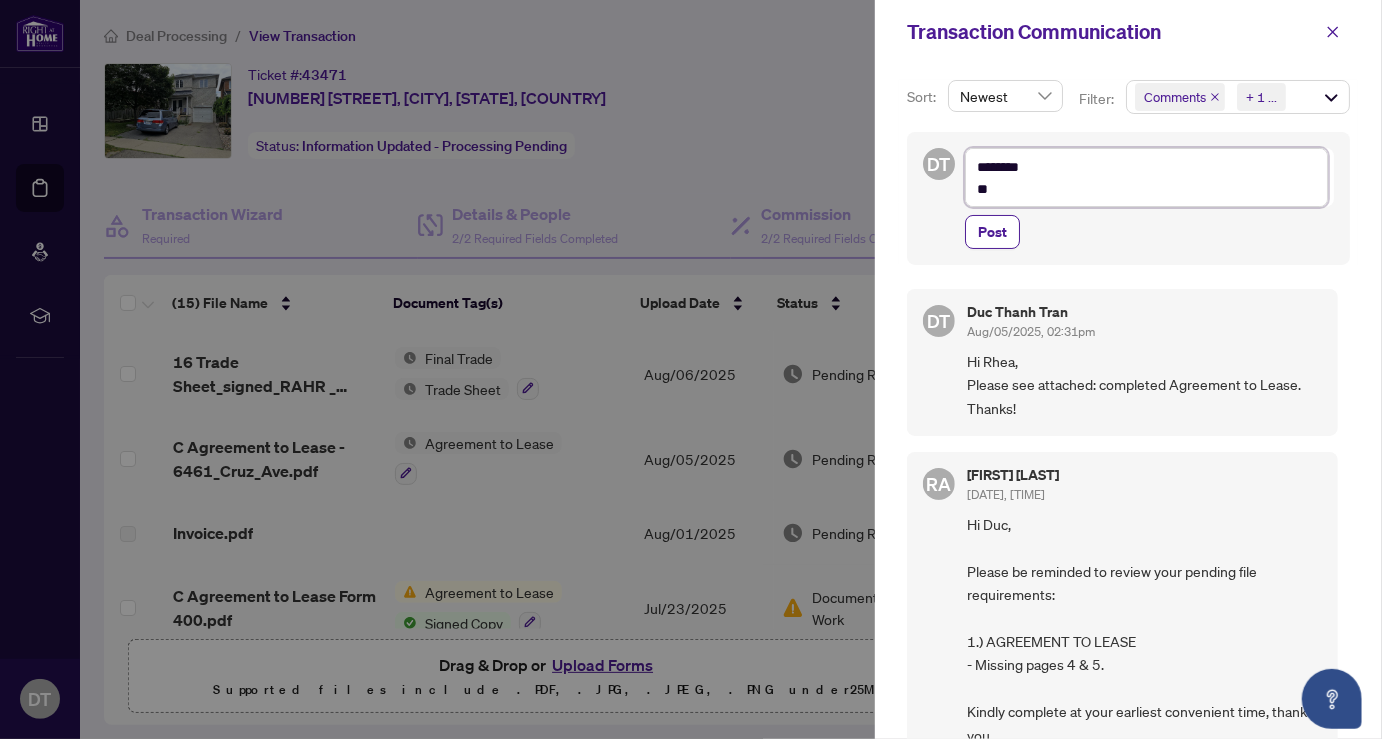 type on "********
***" 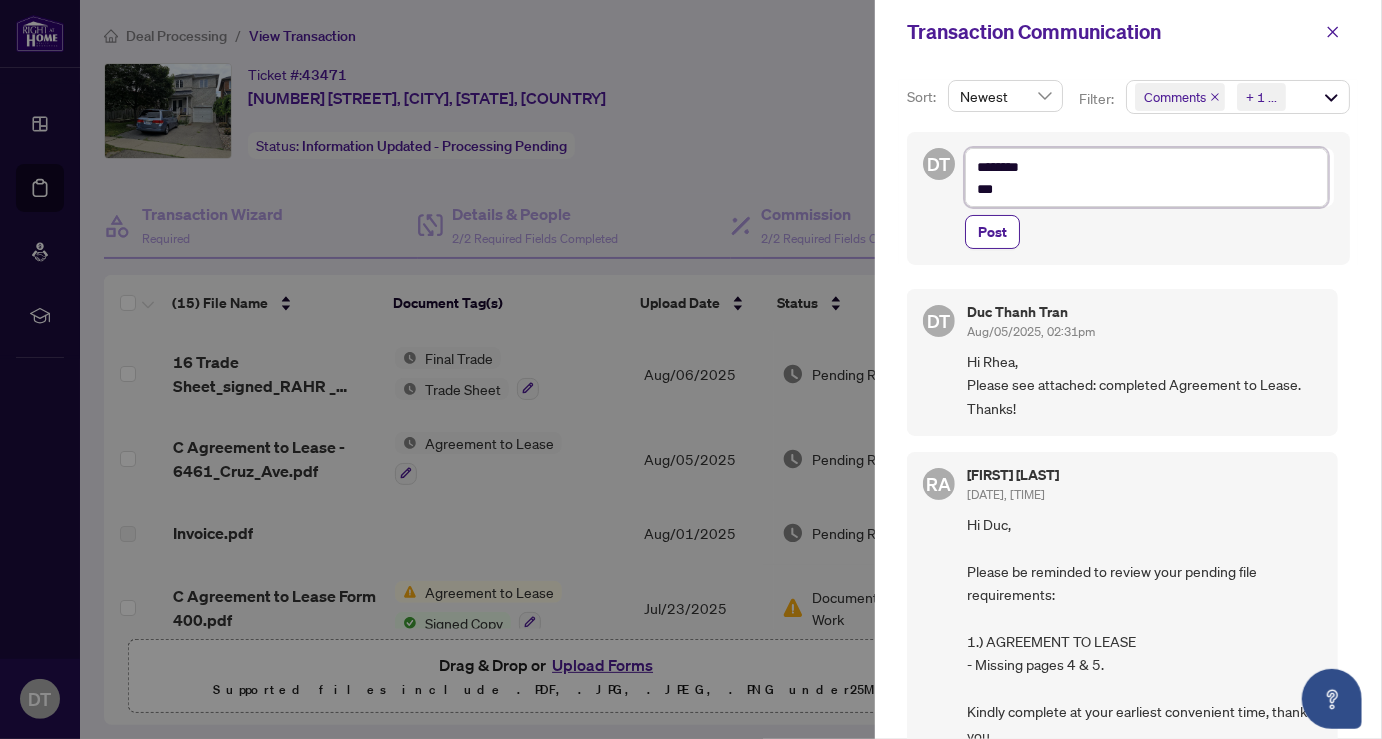 type on "********
****" 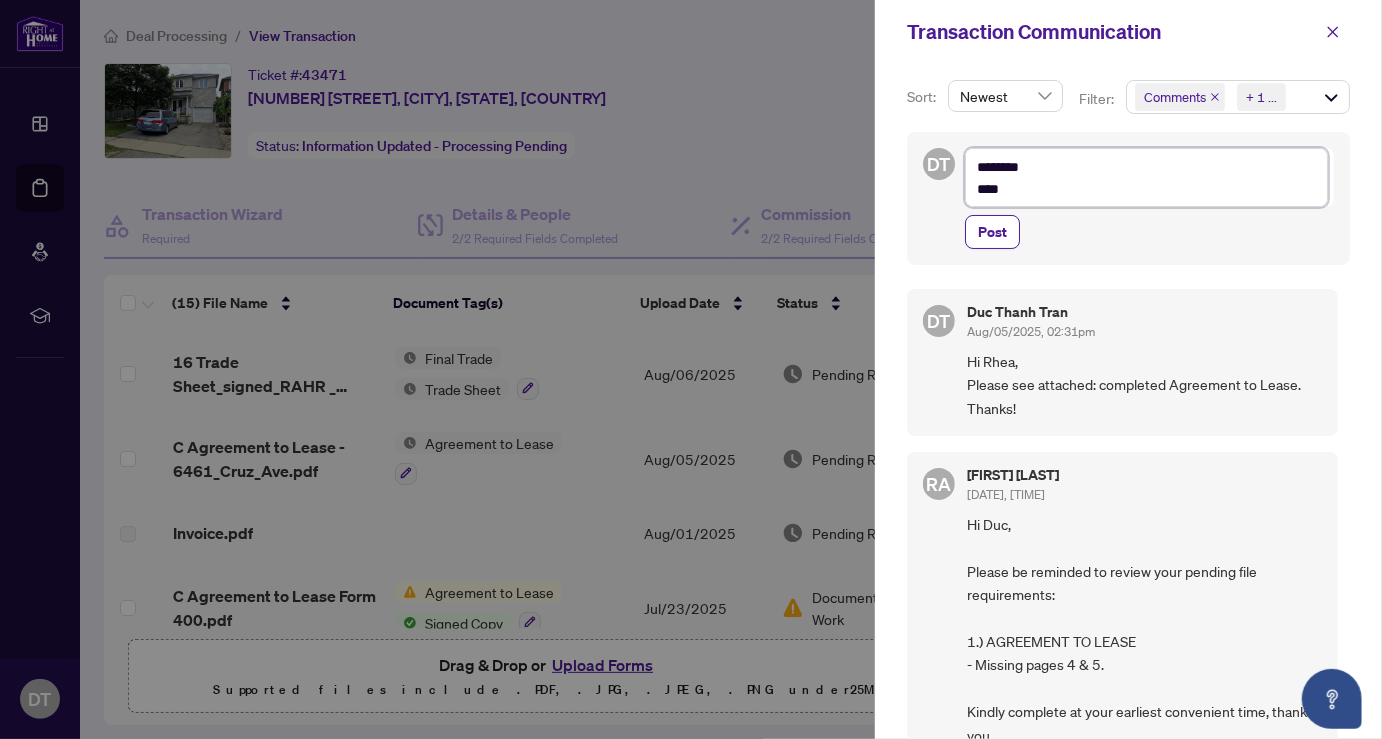 type on "********
*****" 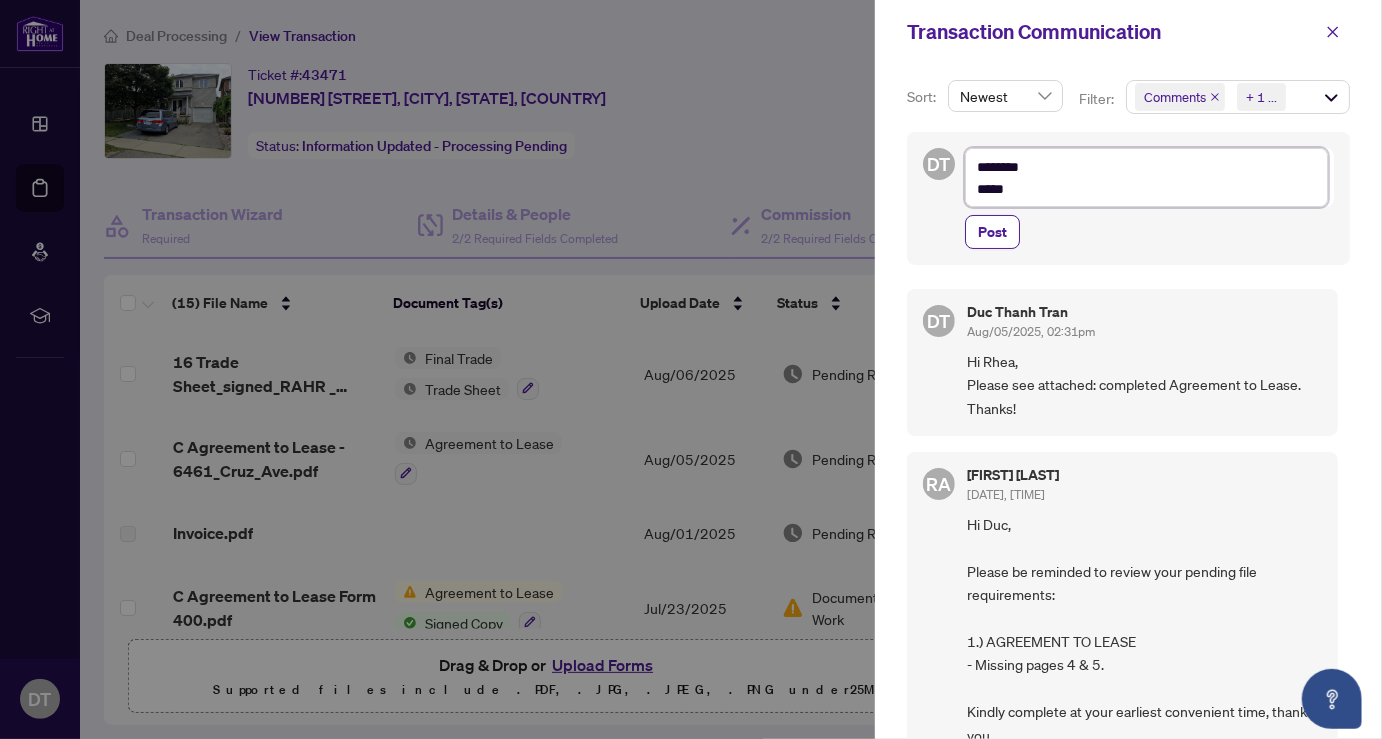 type on "********
******" 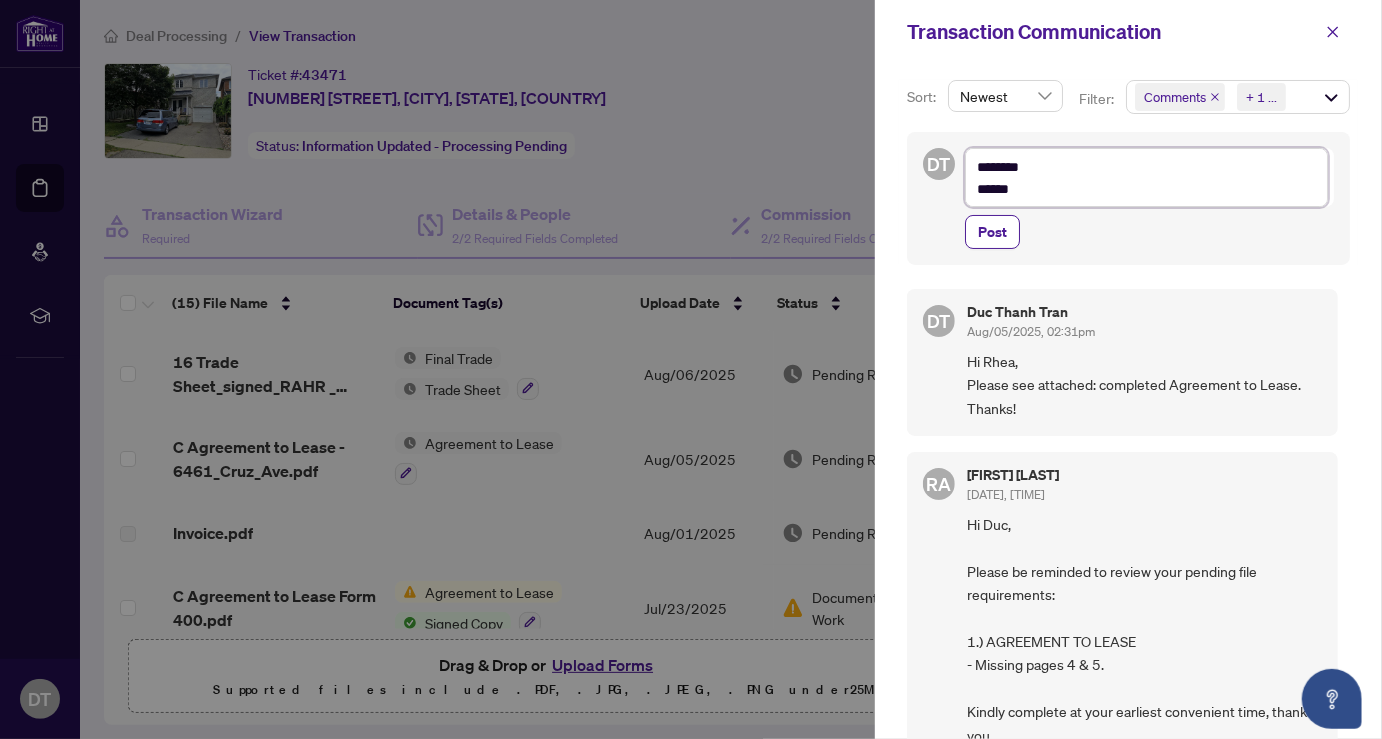 type on "********
******" 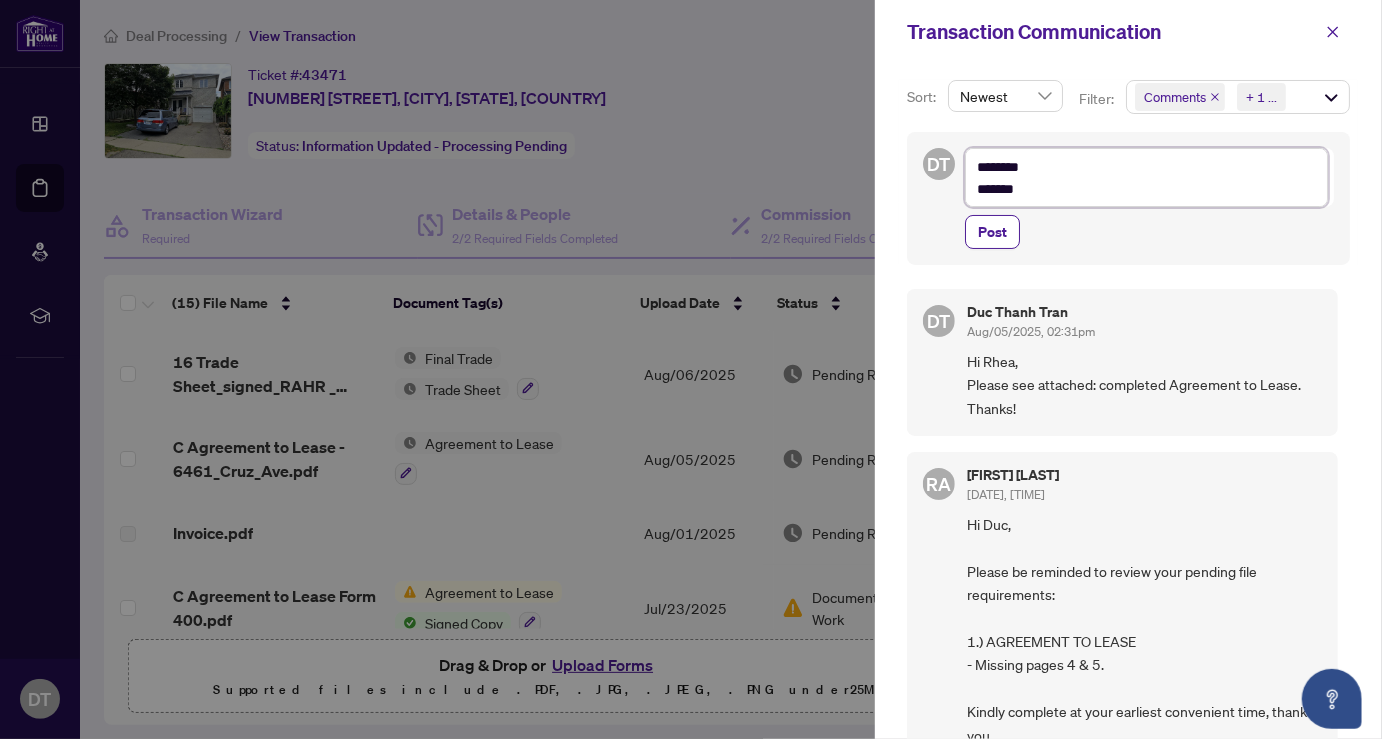 type on "********
********" 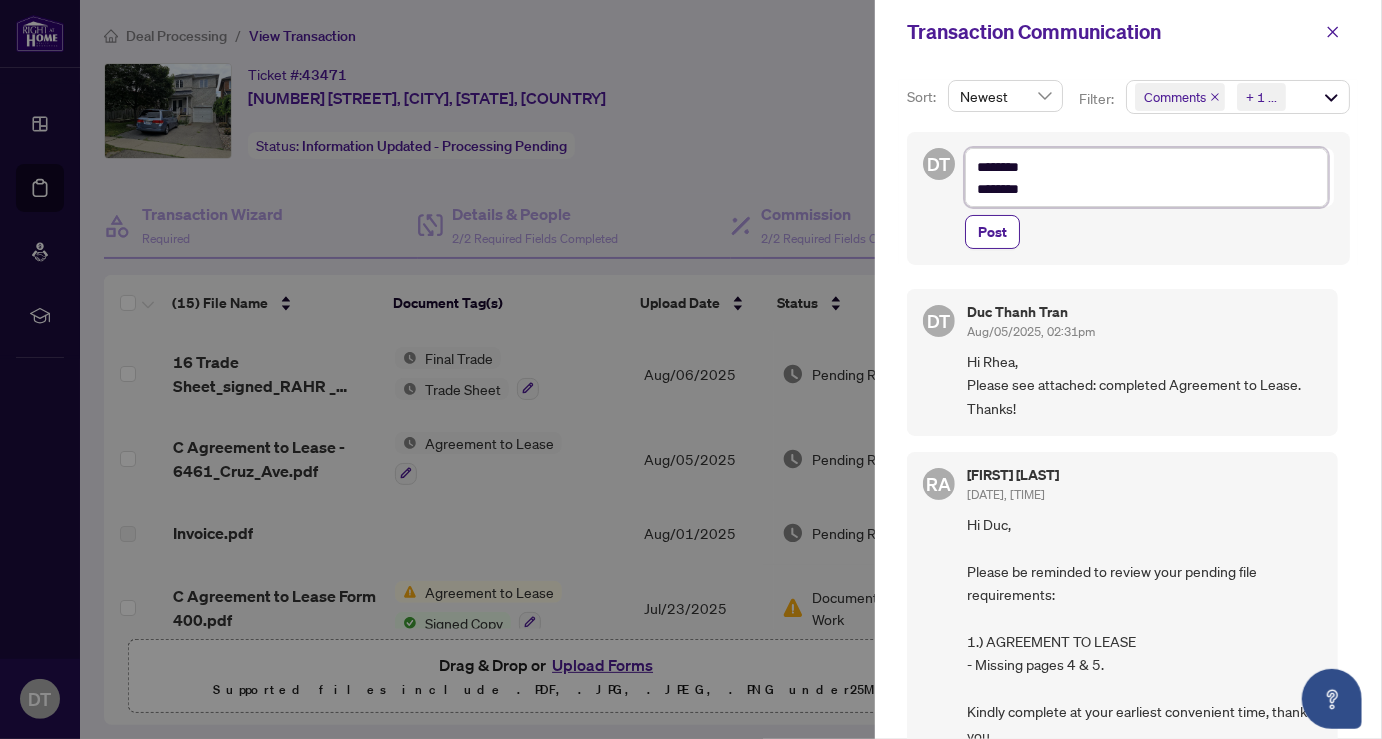 type on "********
*********" 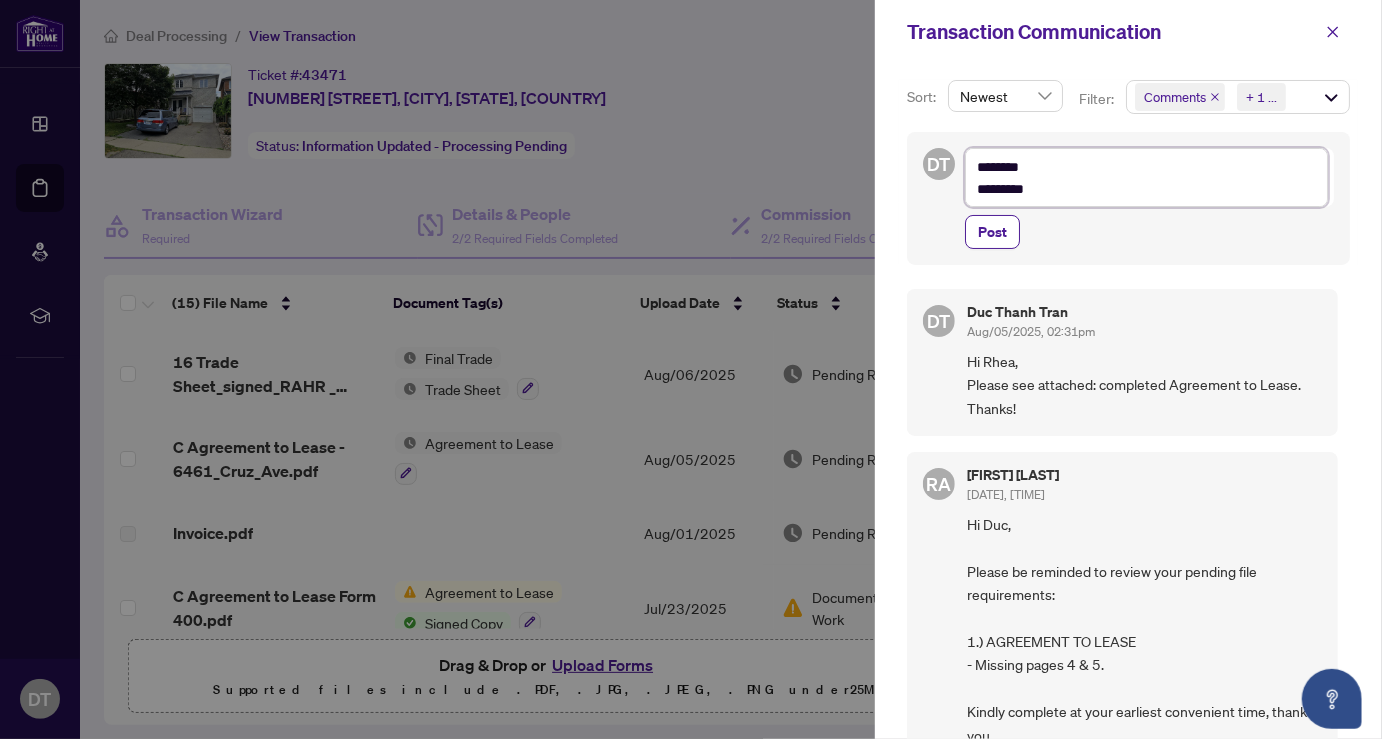 type on "**********" 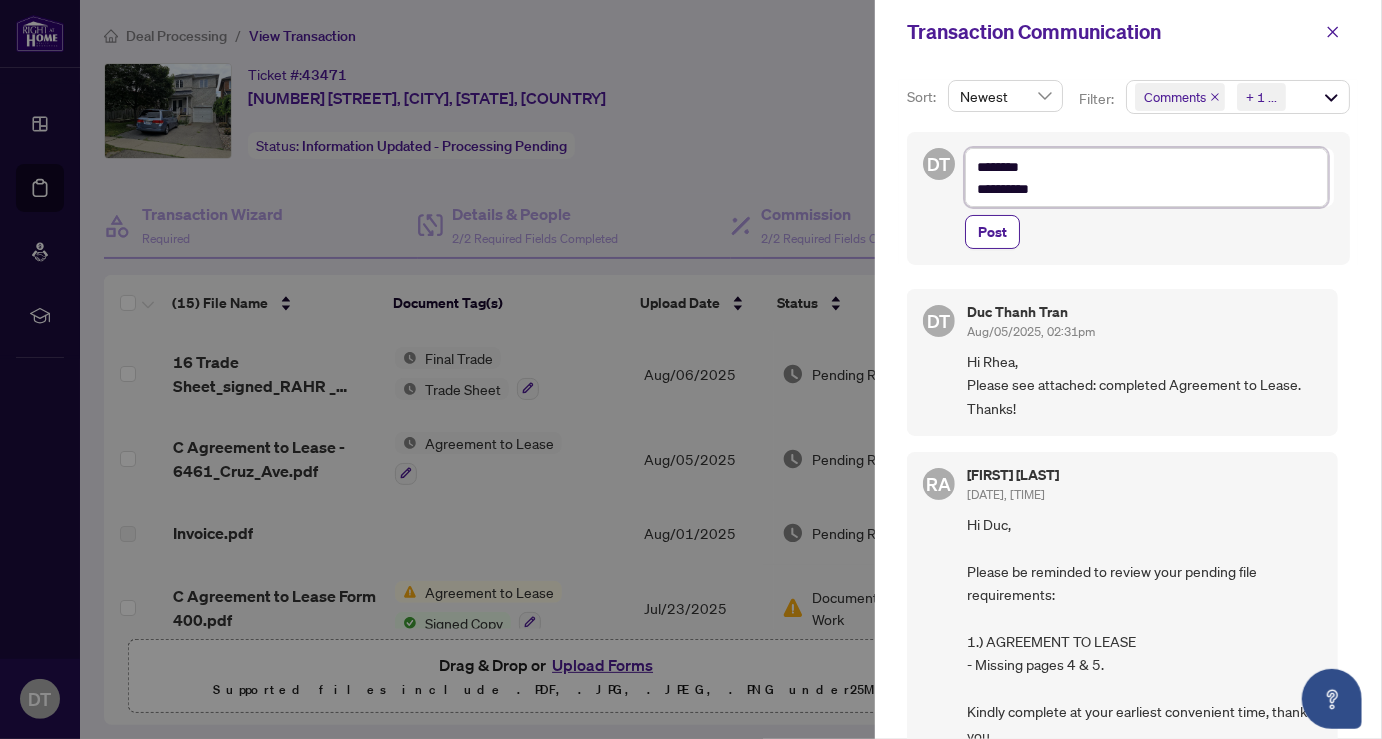 type on "**********" 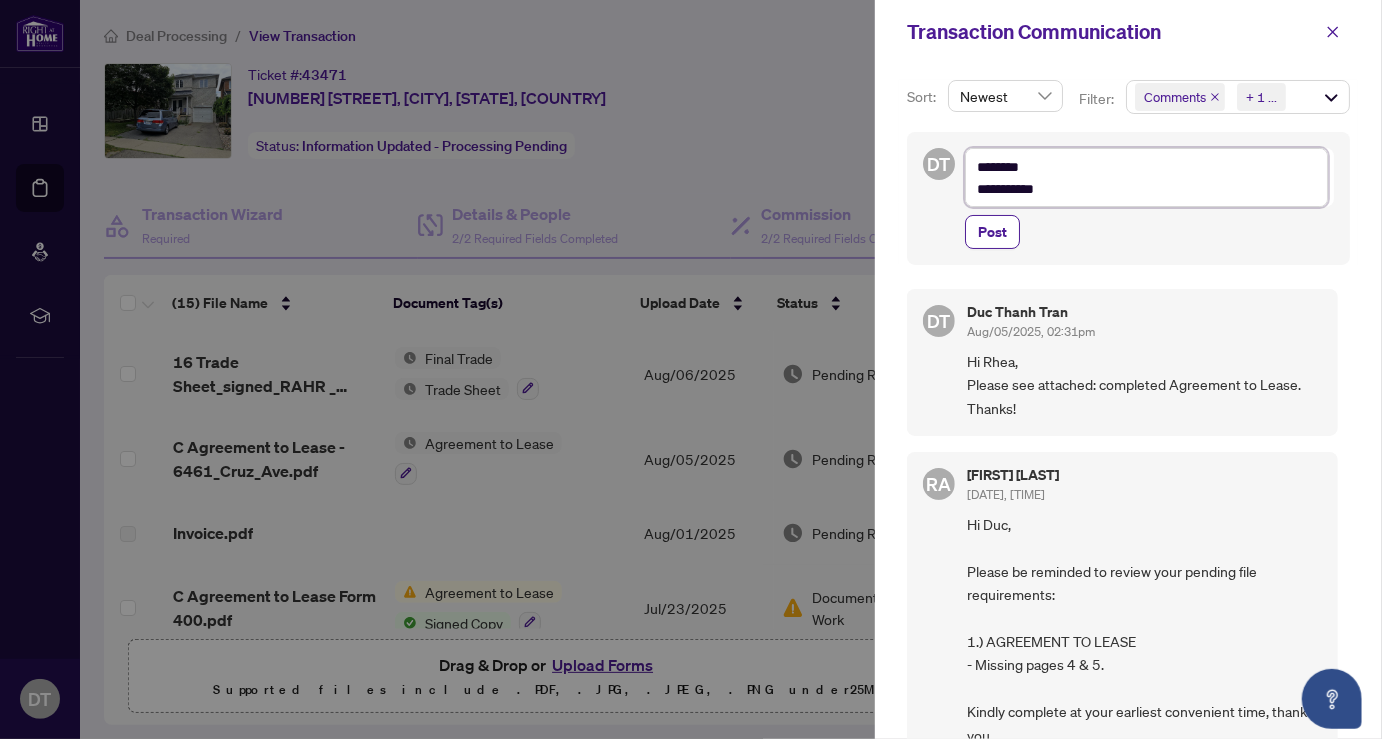 type on "**********" 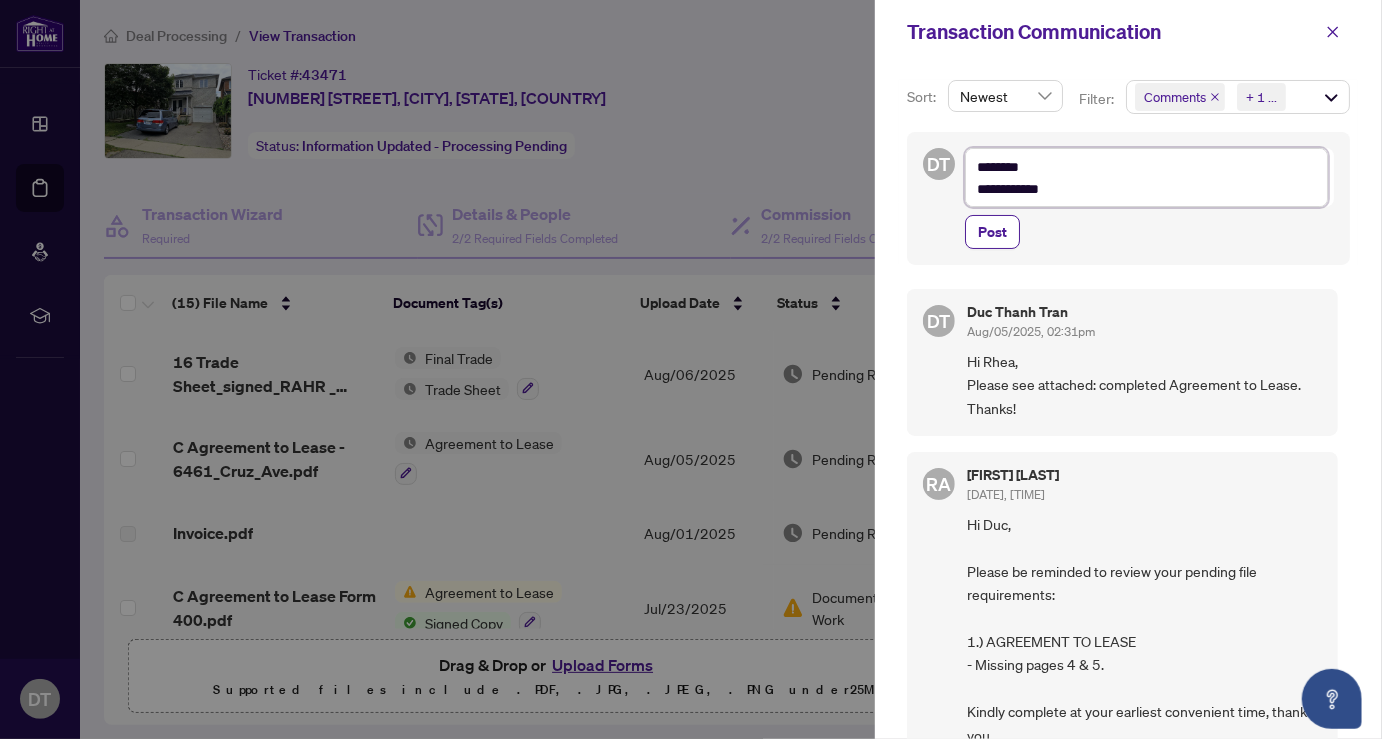 type on "**********" 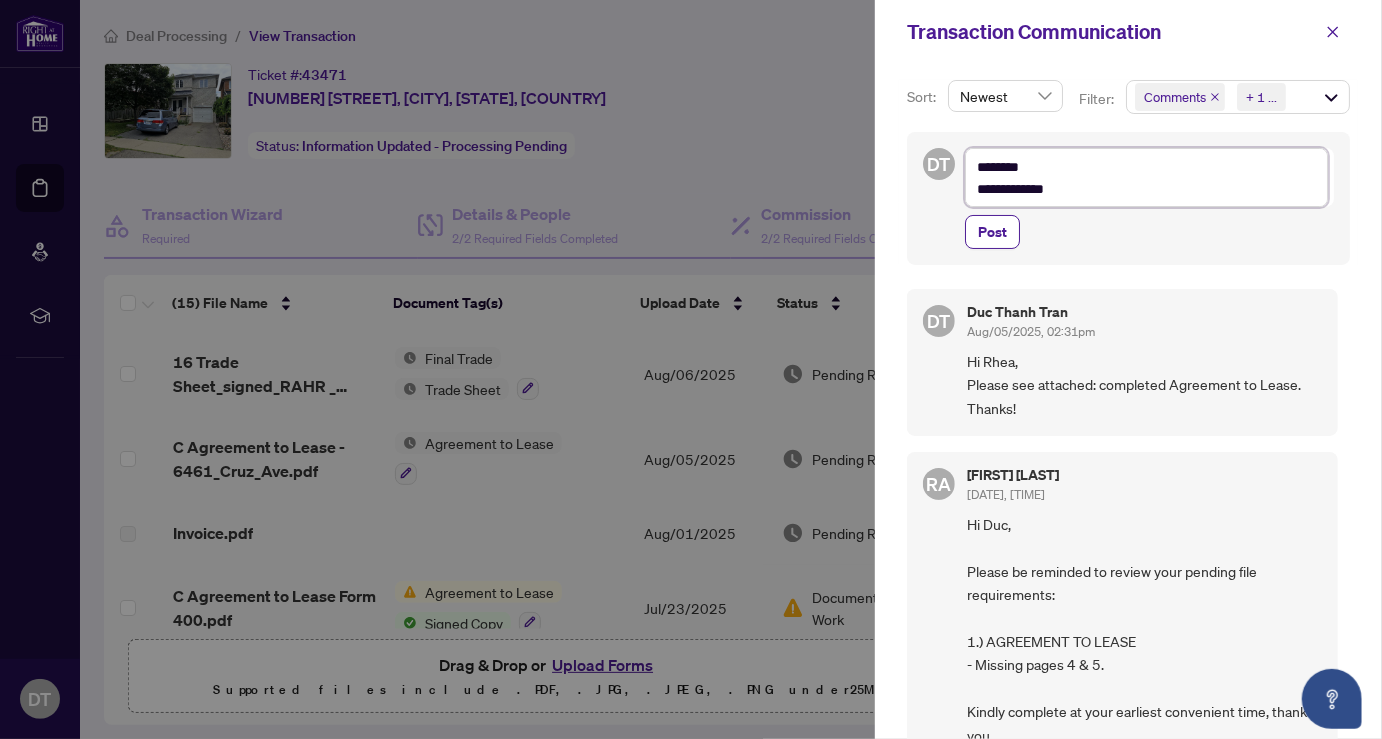 type on "**********" 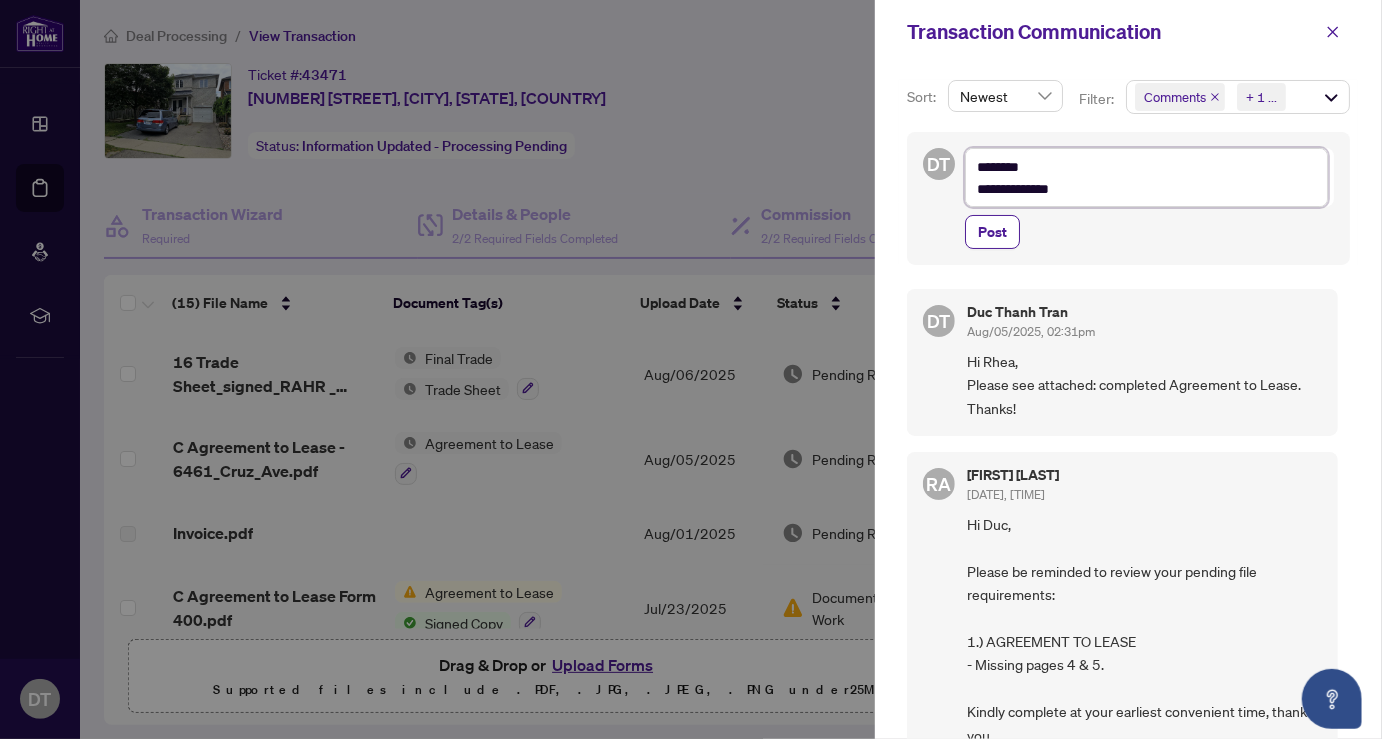 type on "**********" 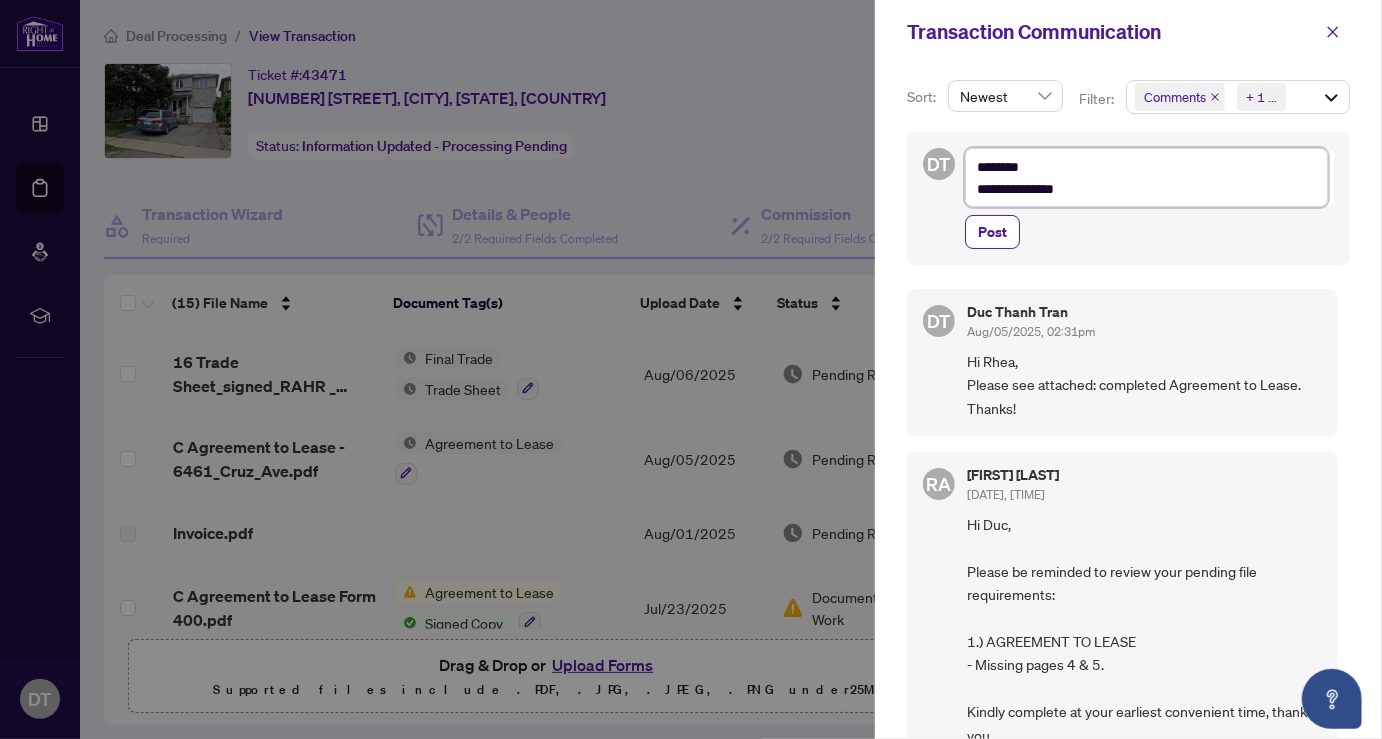 type on "**********" 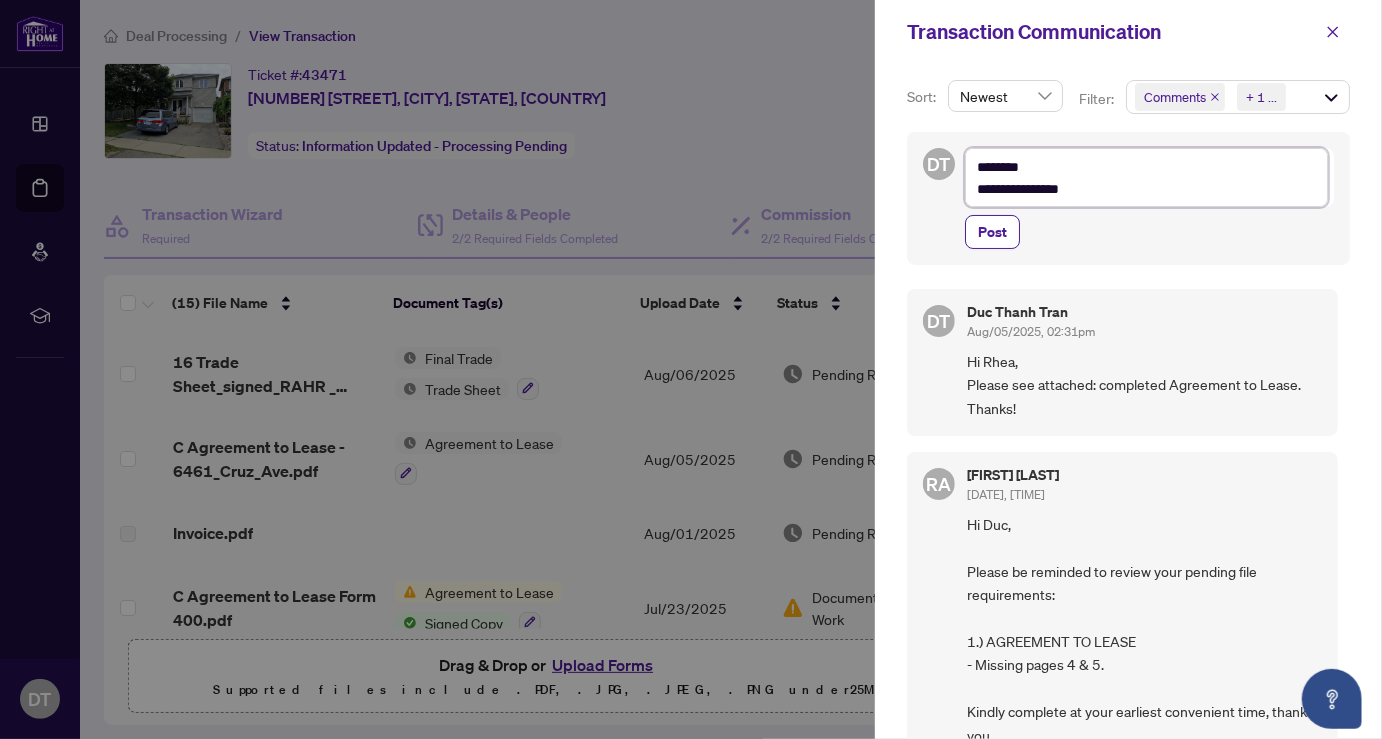 type on "**********" 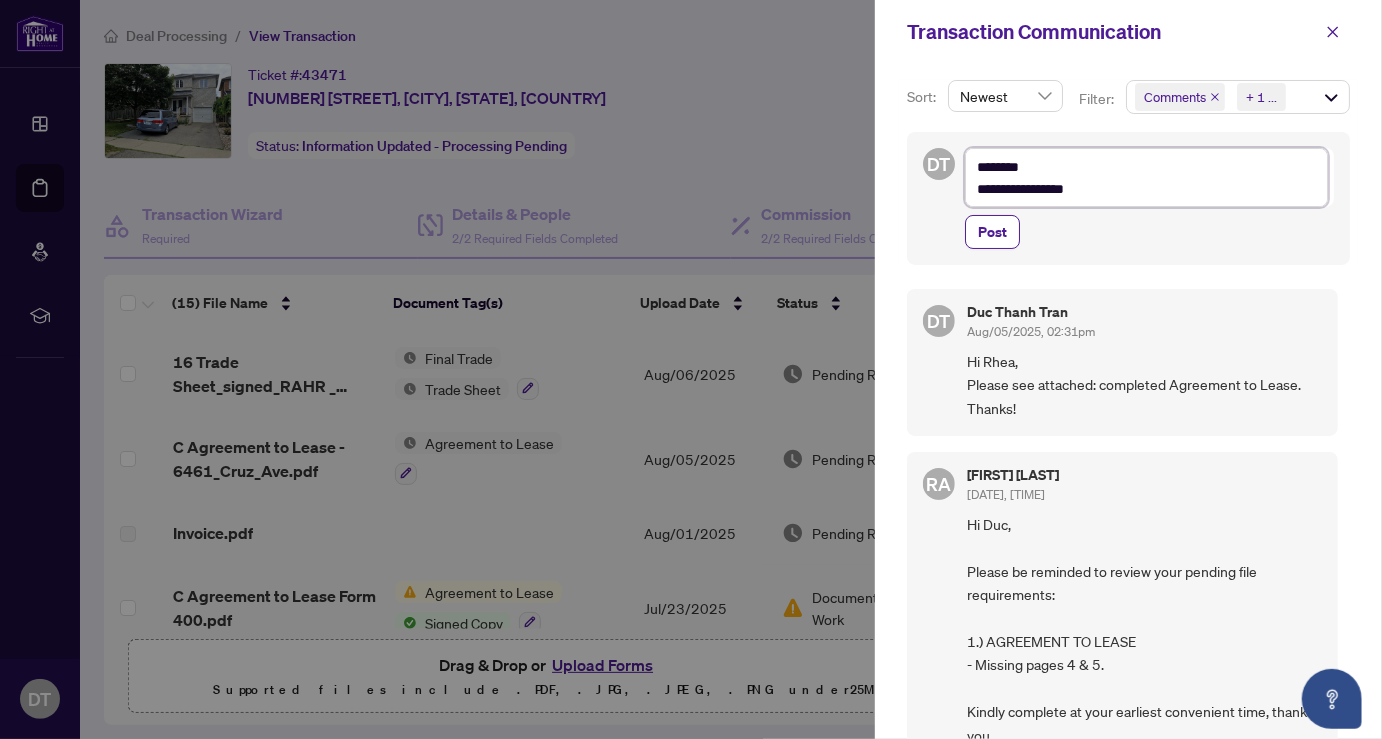 type on "**********" 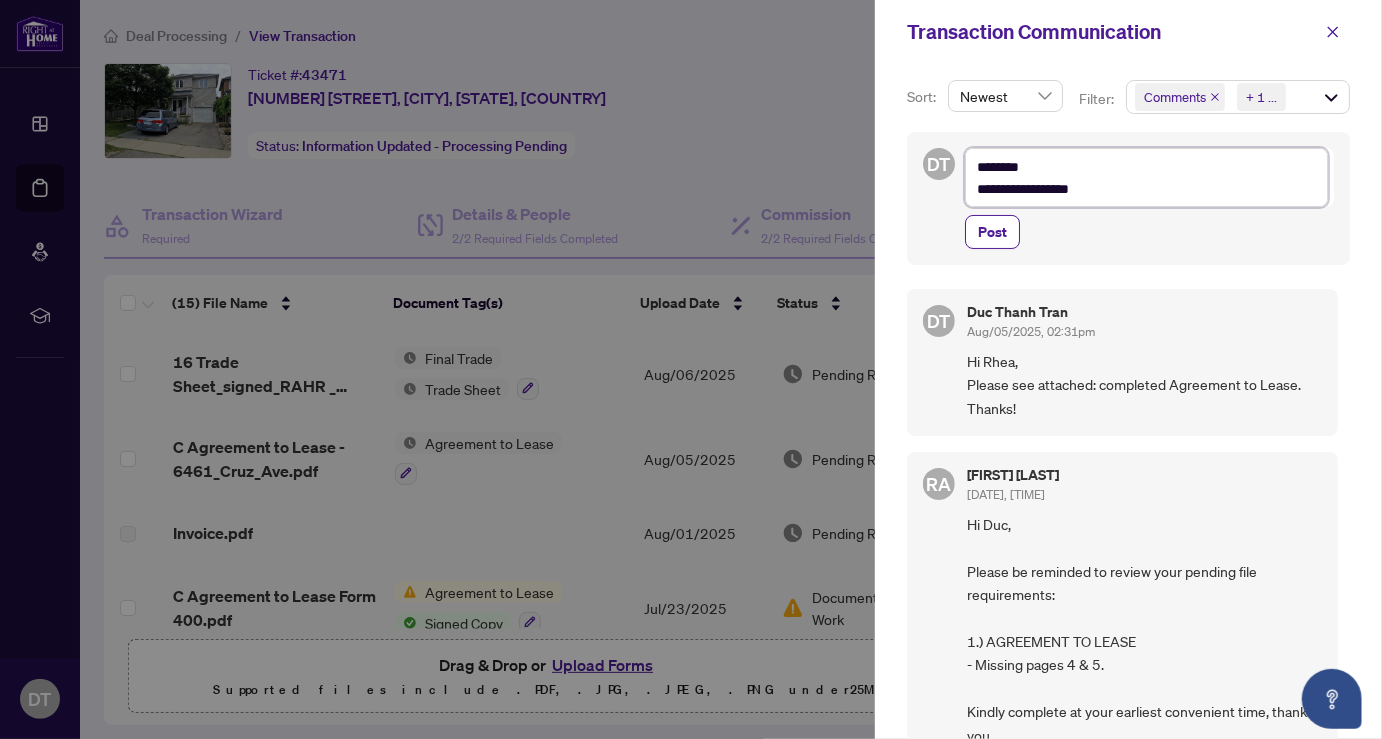 type on "**********" 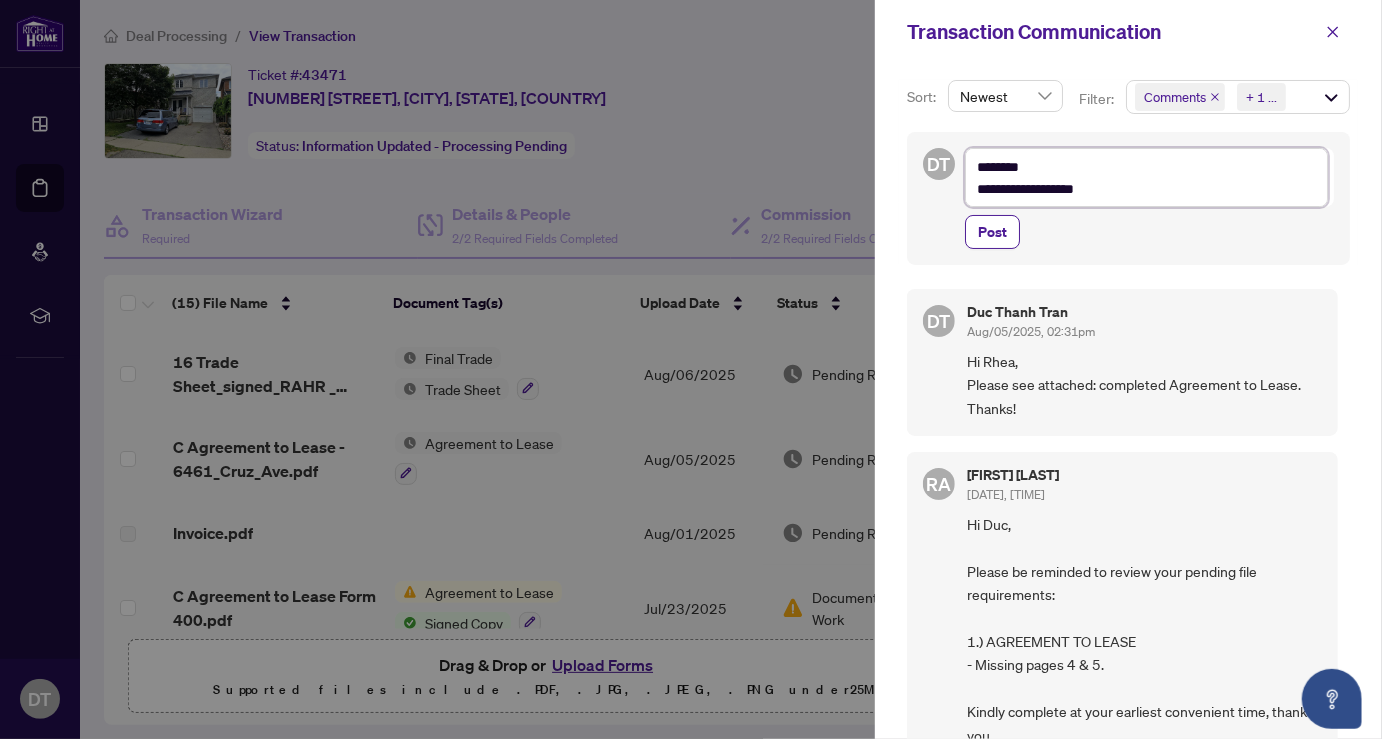 type on "**********" 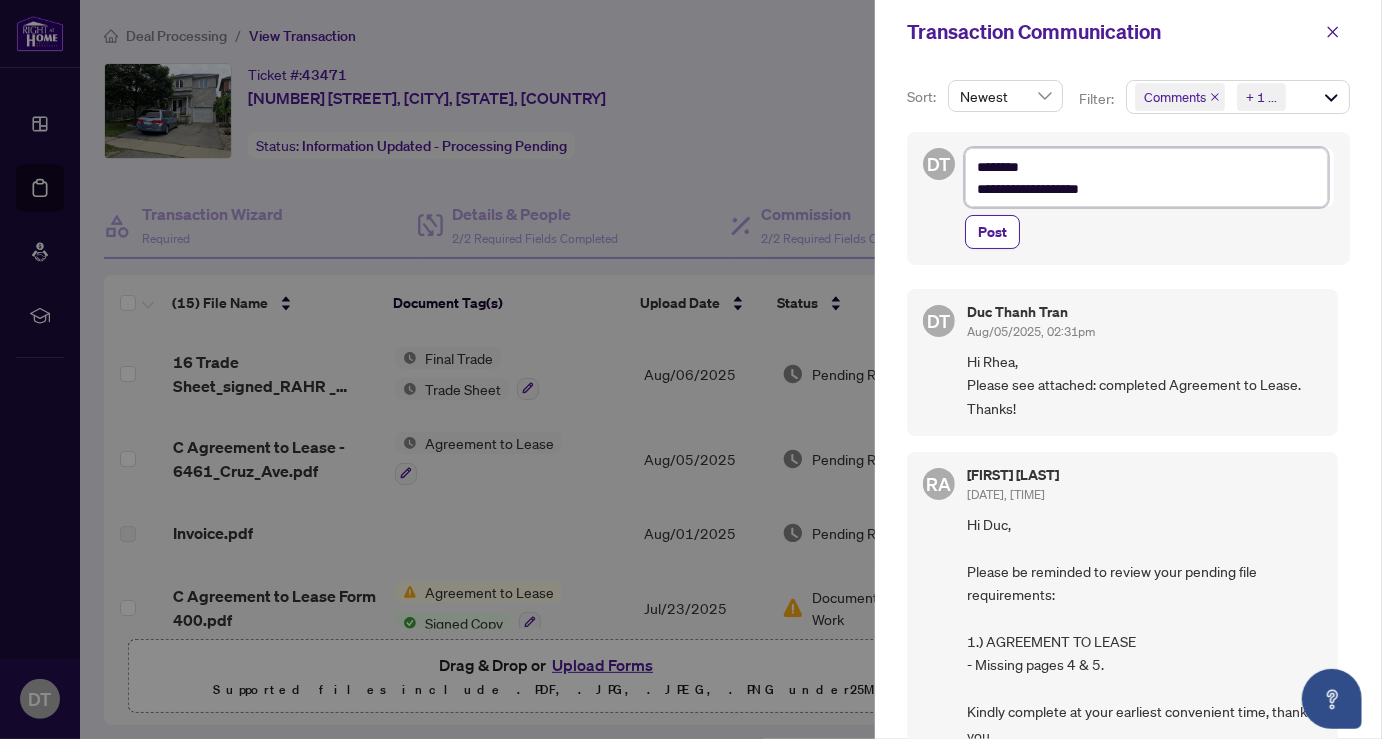 type on "**********" 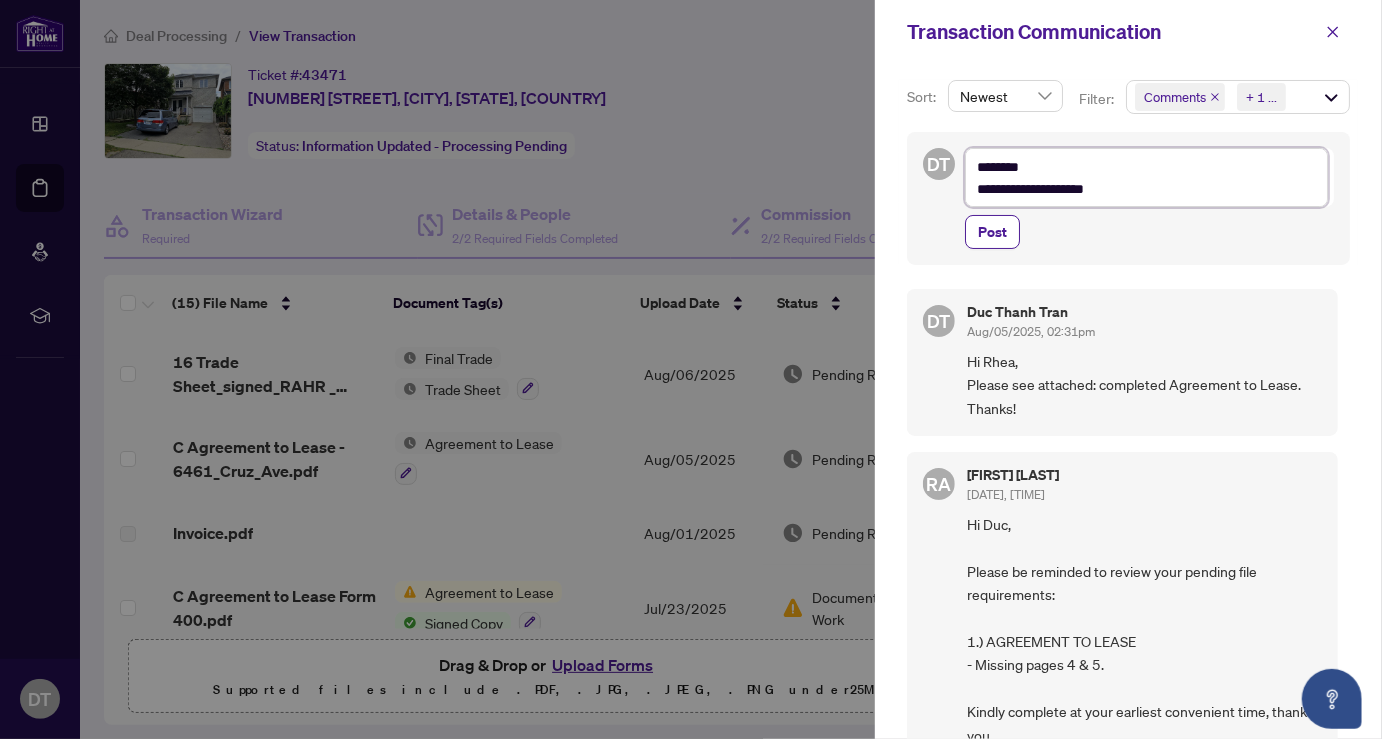 type on "**********" 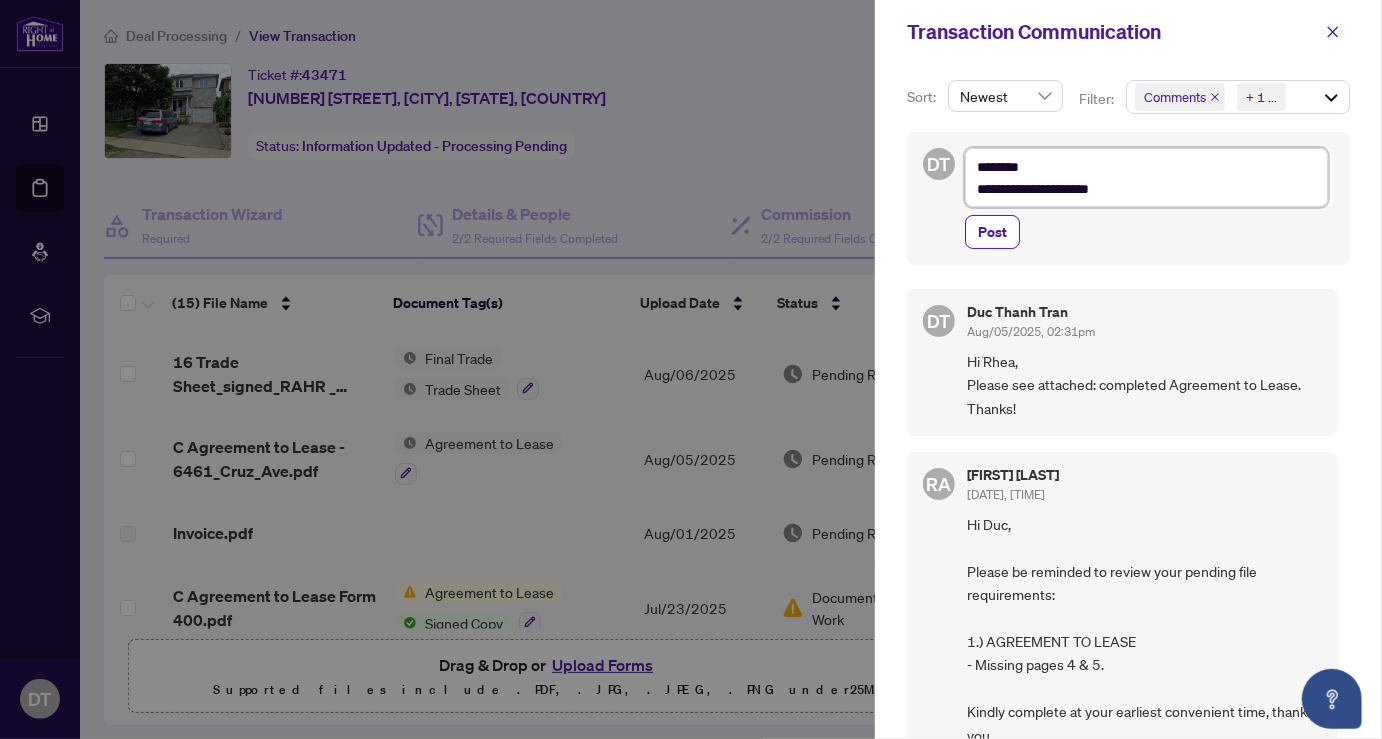 type on "**********" 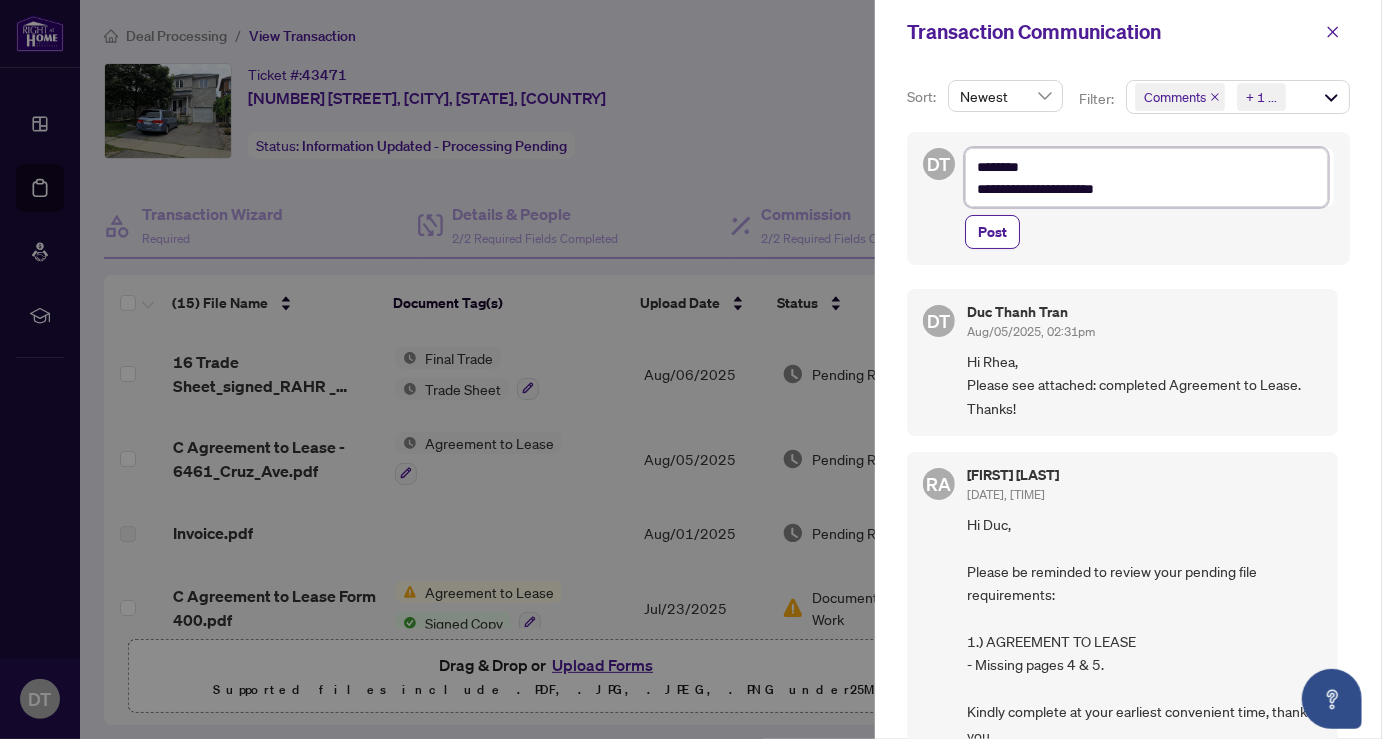 type on "**********" 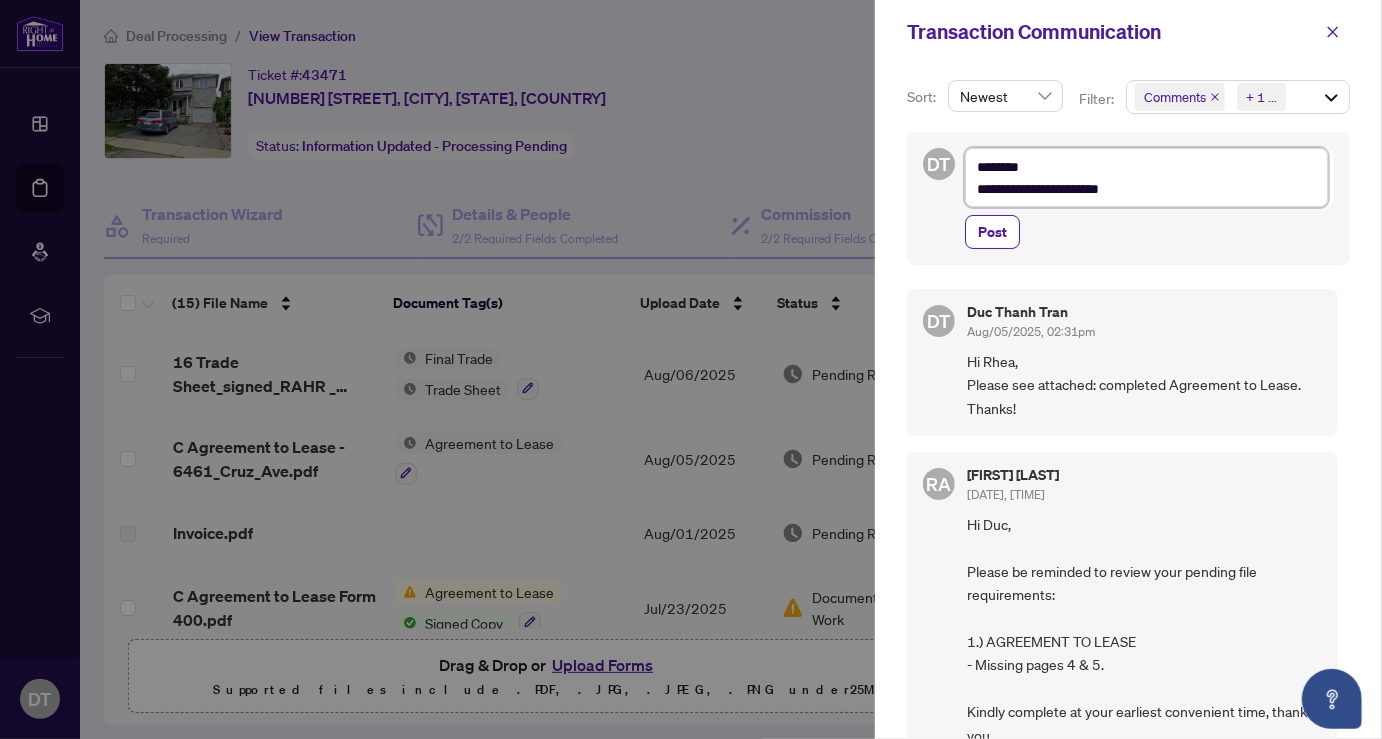 type on "**********" 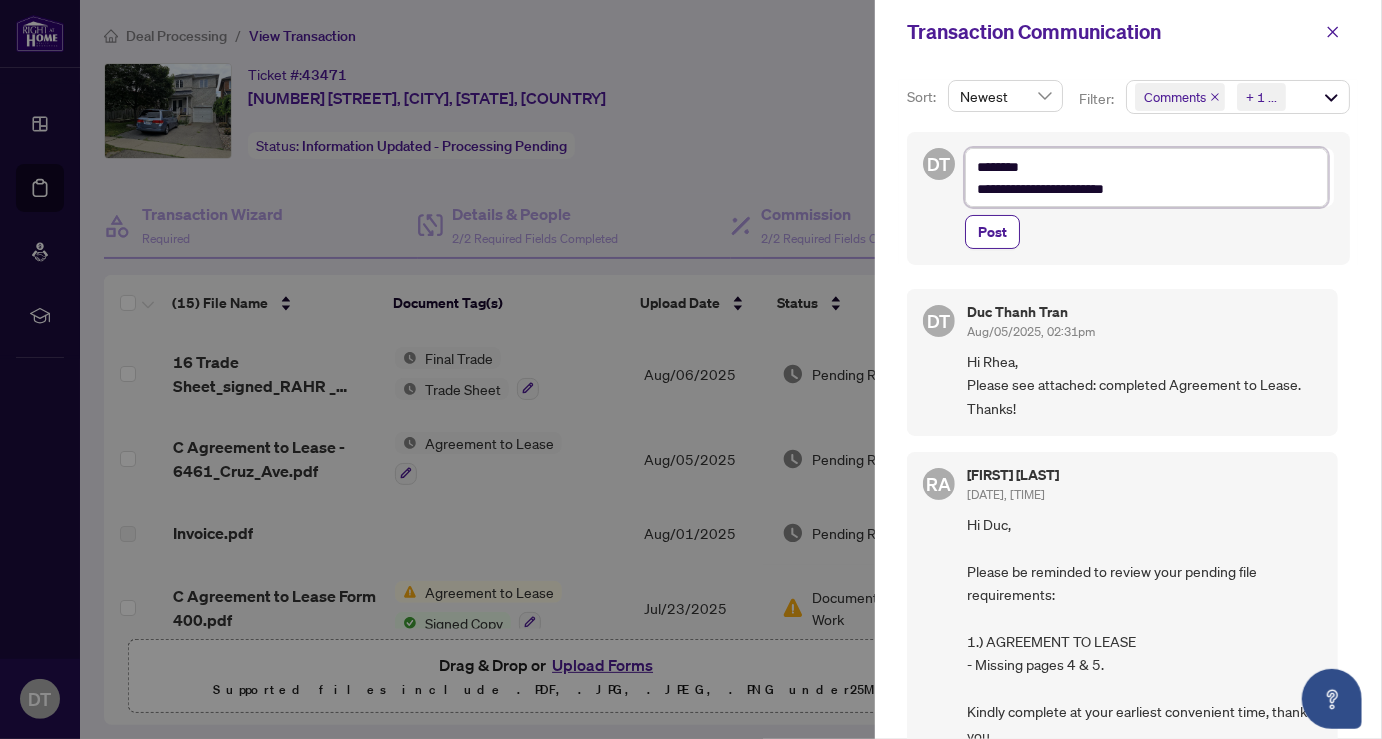 type on "**********" 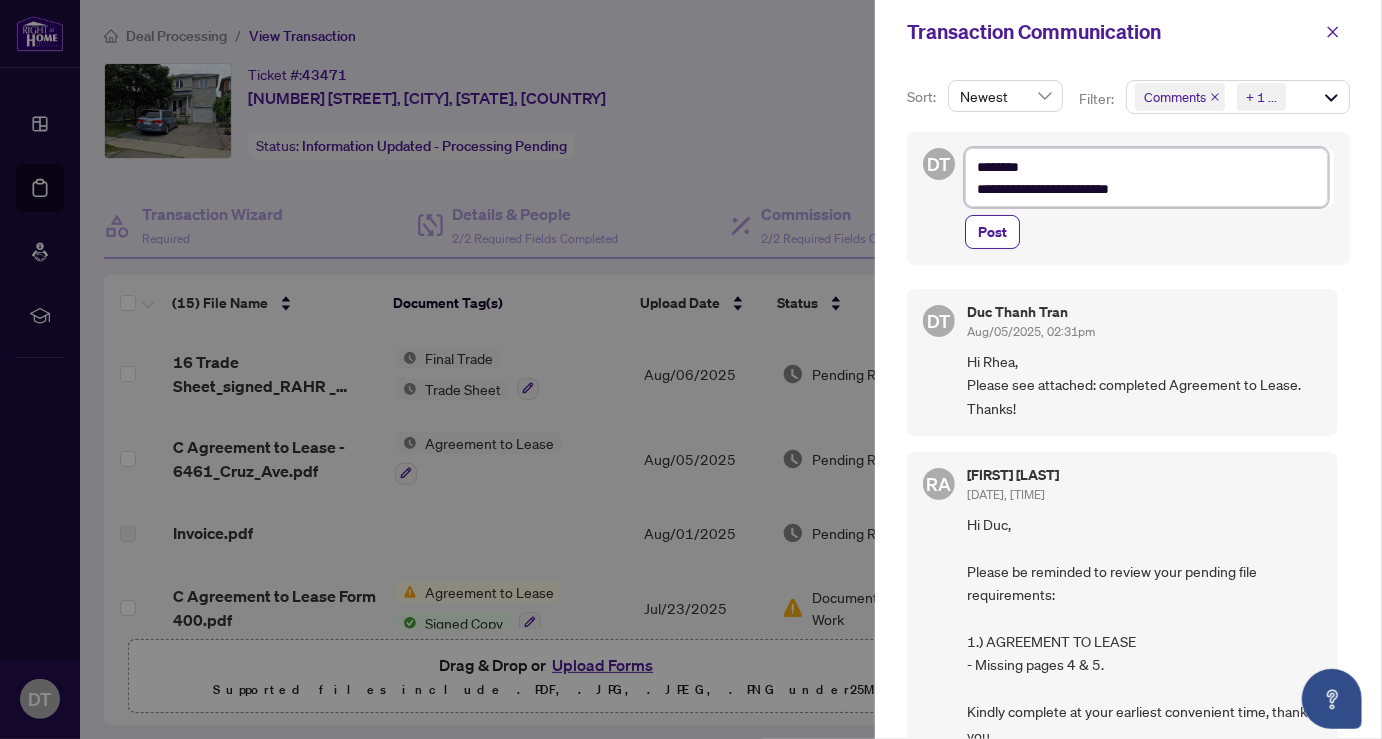 type on "**********" 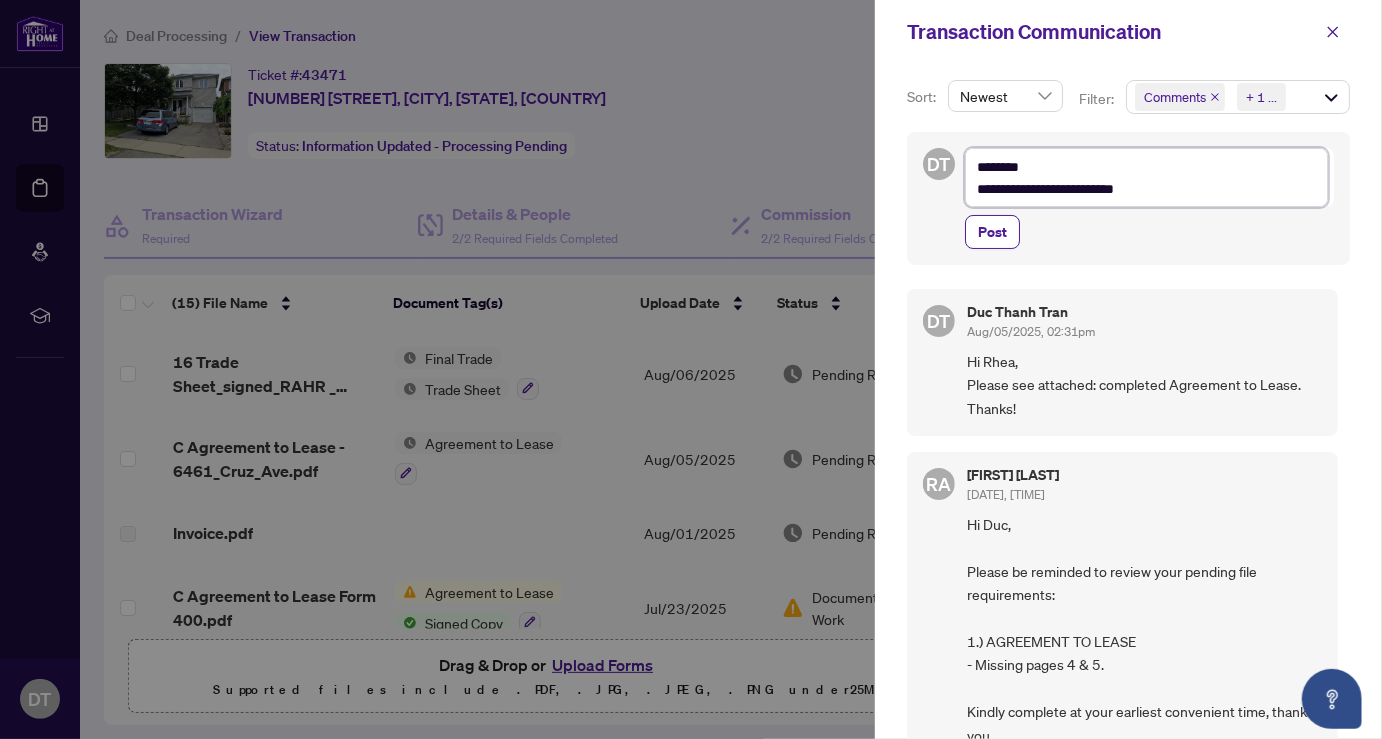 type on "**********" 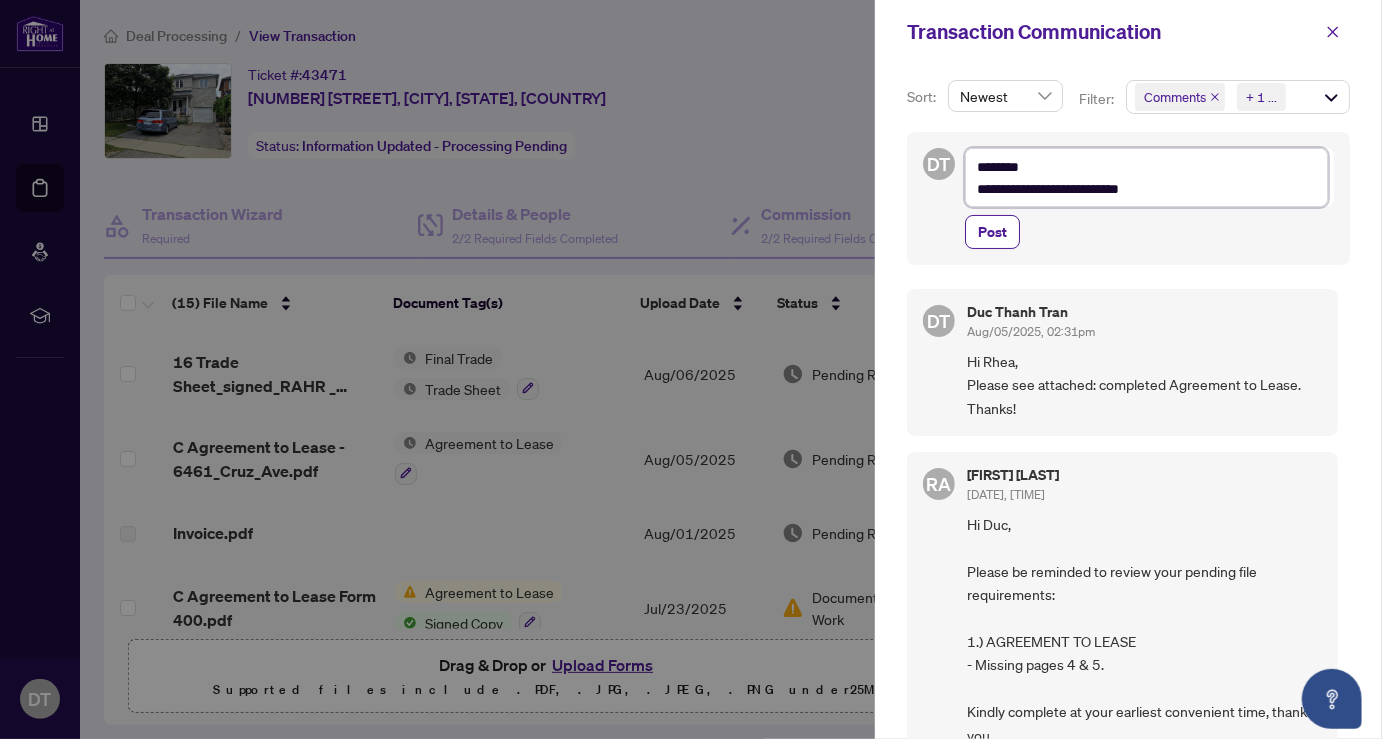 type on "**********" 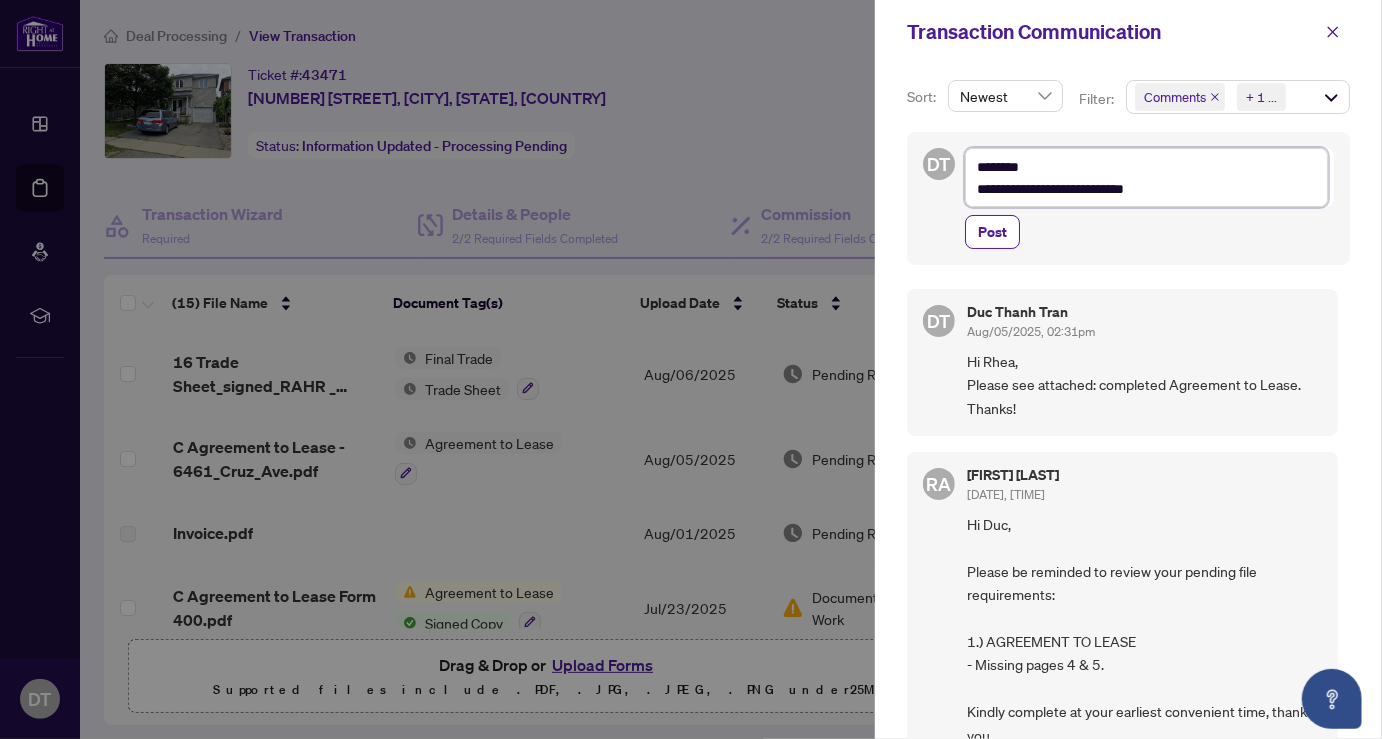 type on "**********" 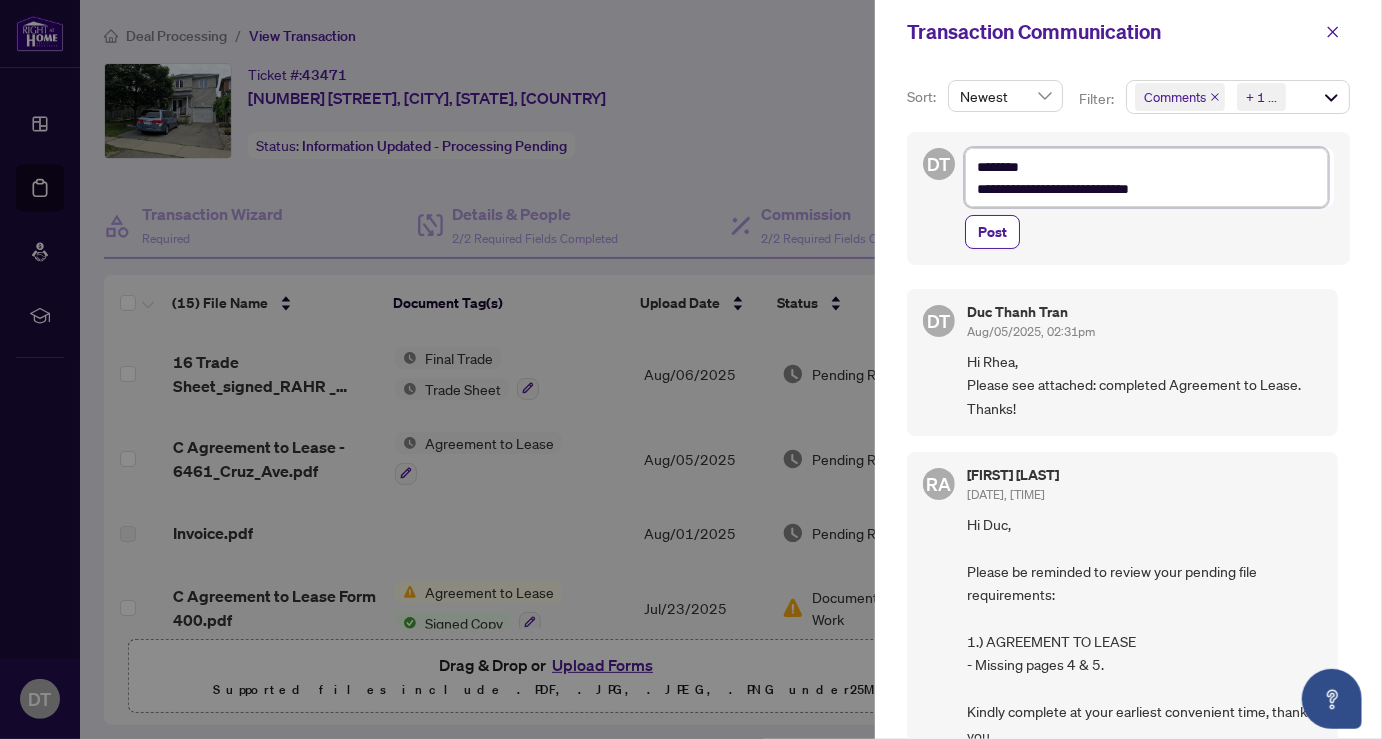 type on "**********" 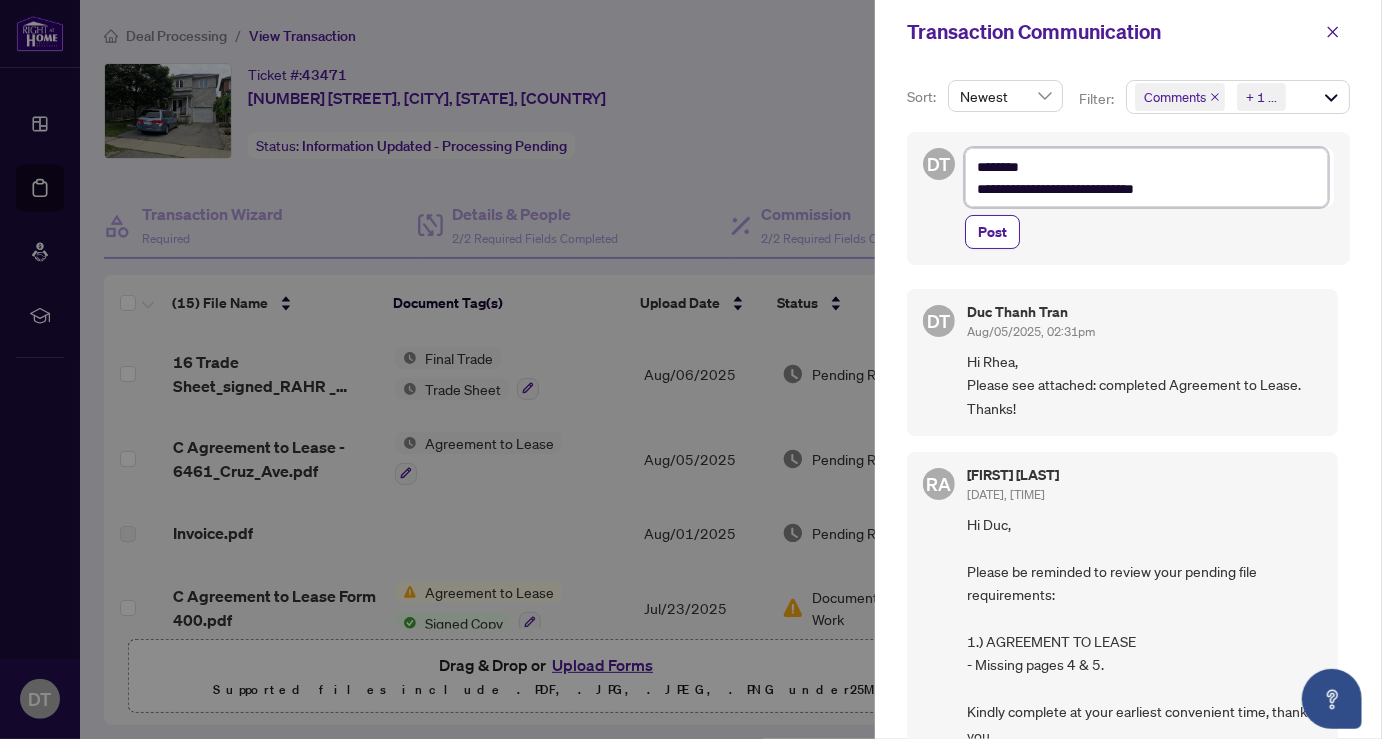 type on "**********" 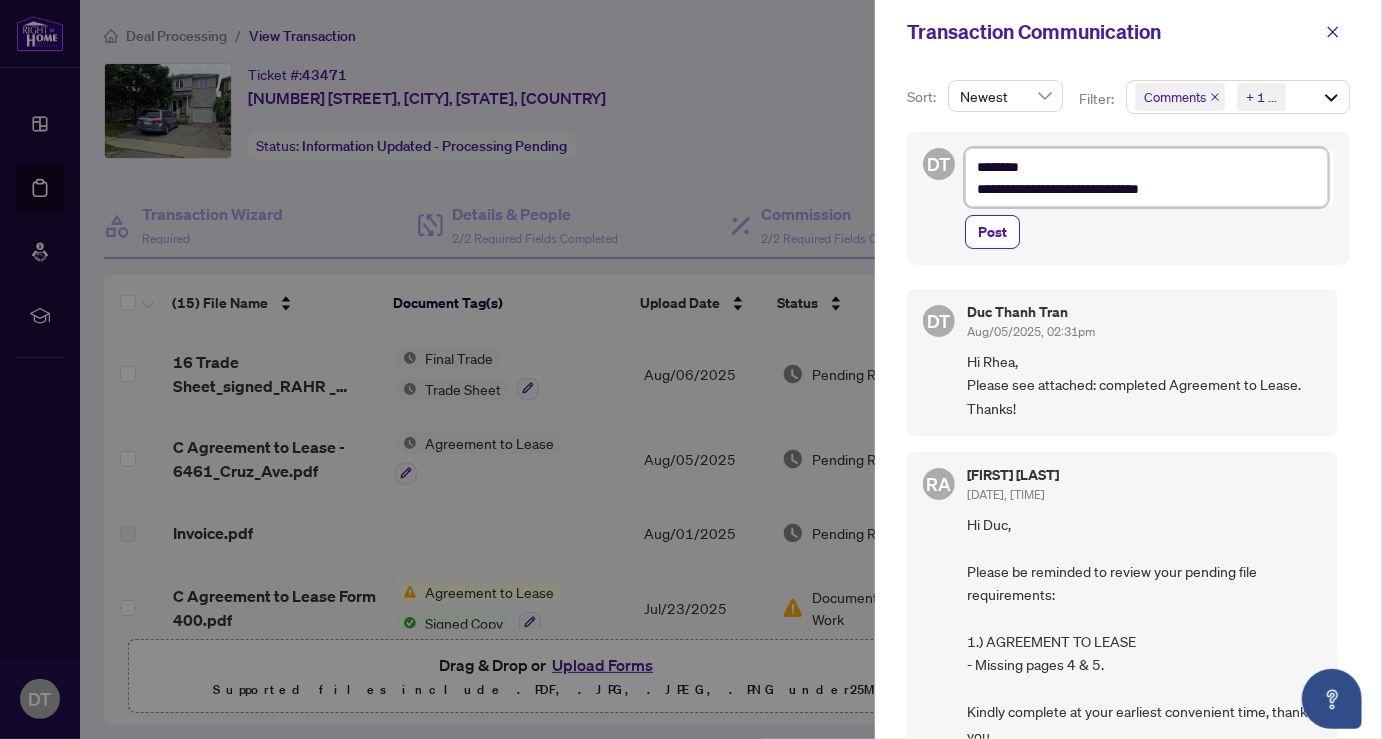 type on "**********" 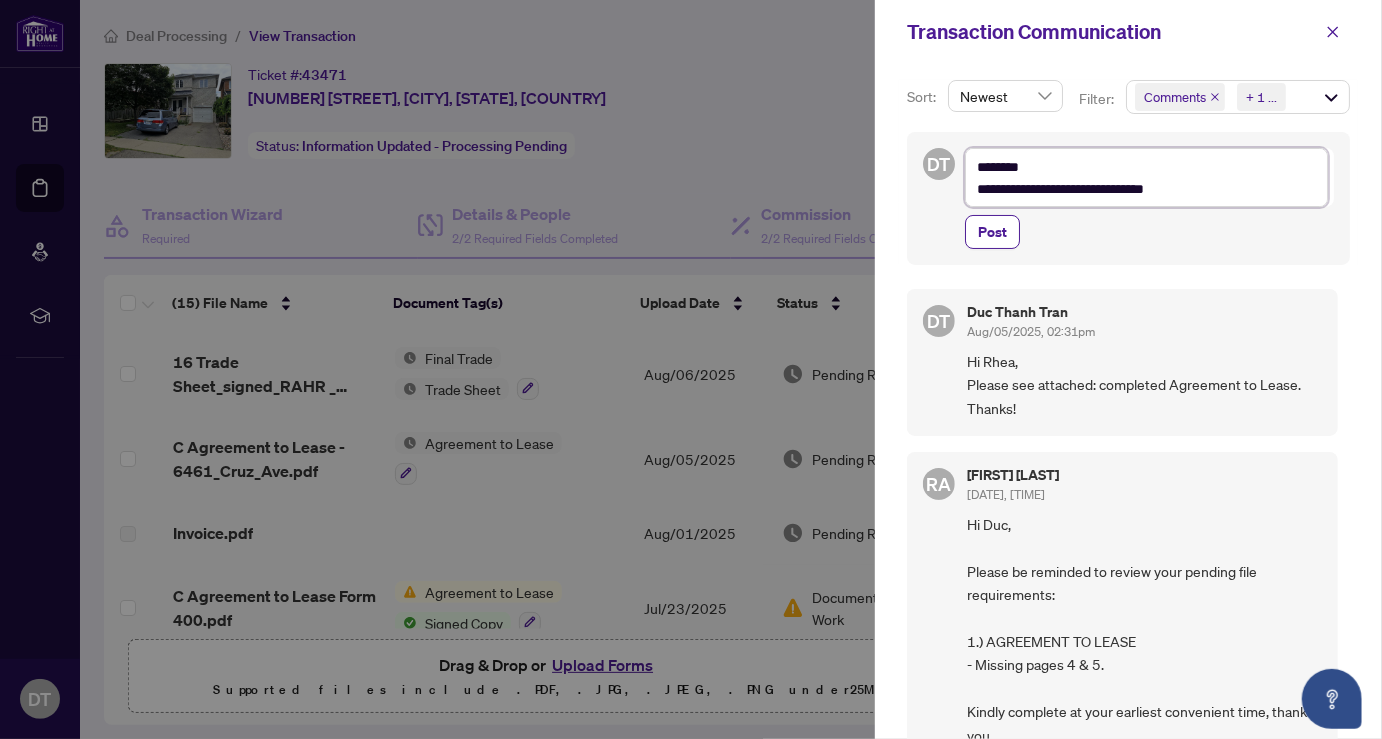 type on "**********" 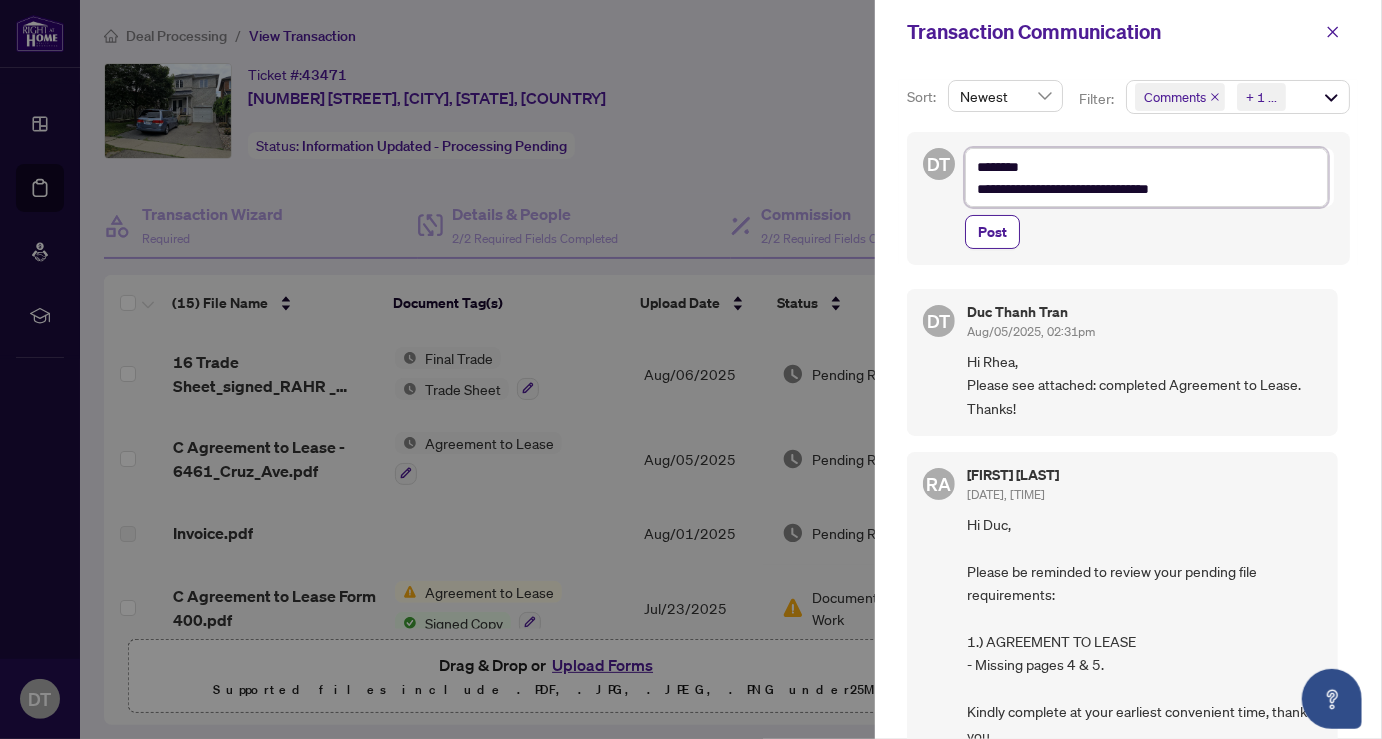 type on "**********" 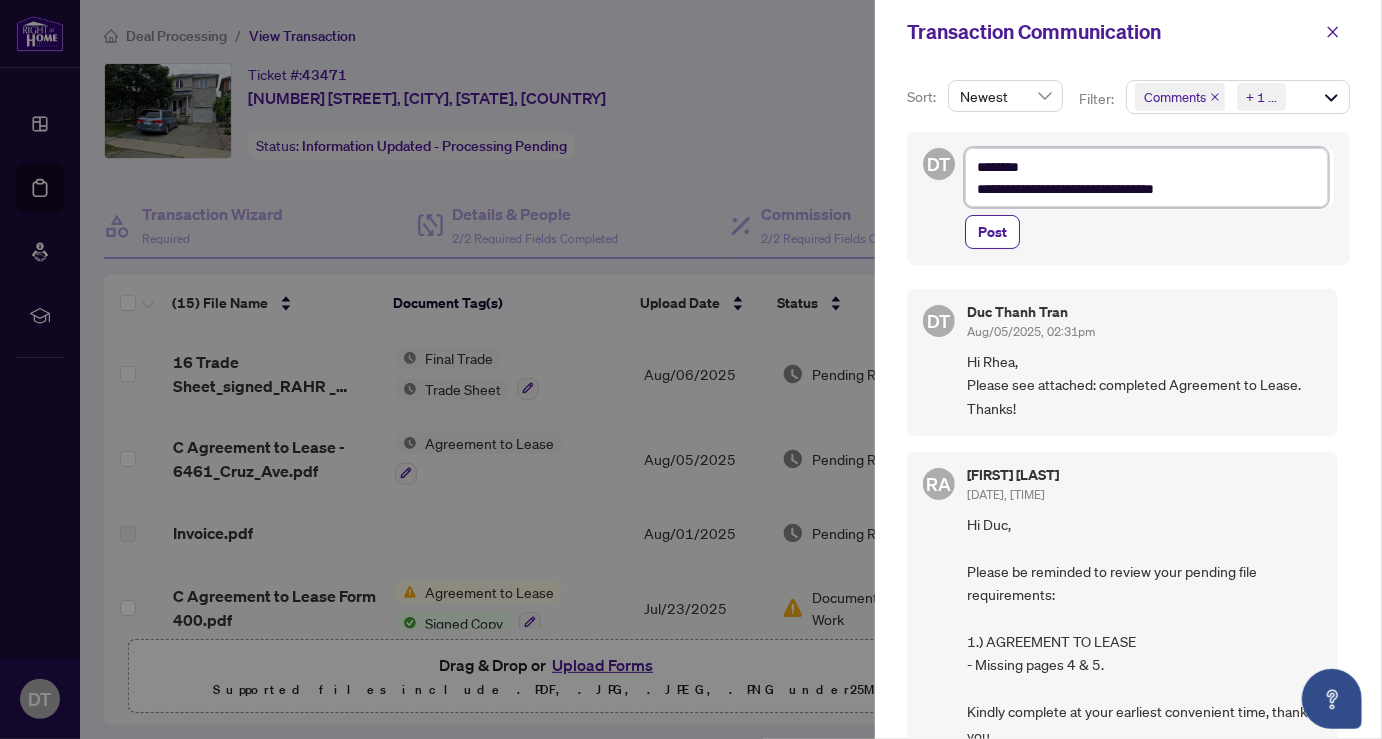 type on "**********" 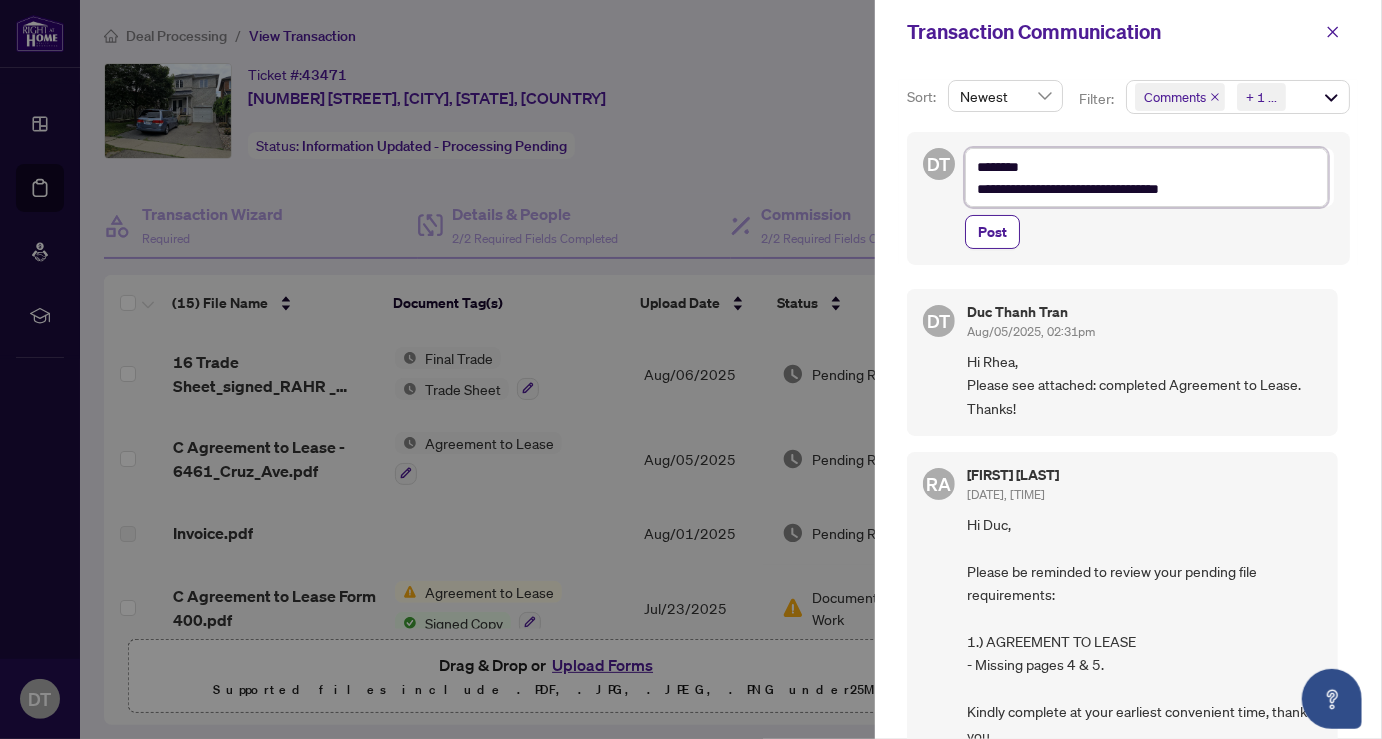 type on "**********" 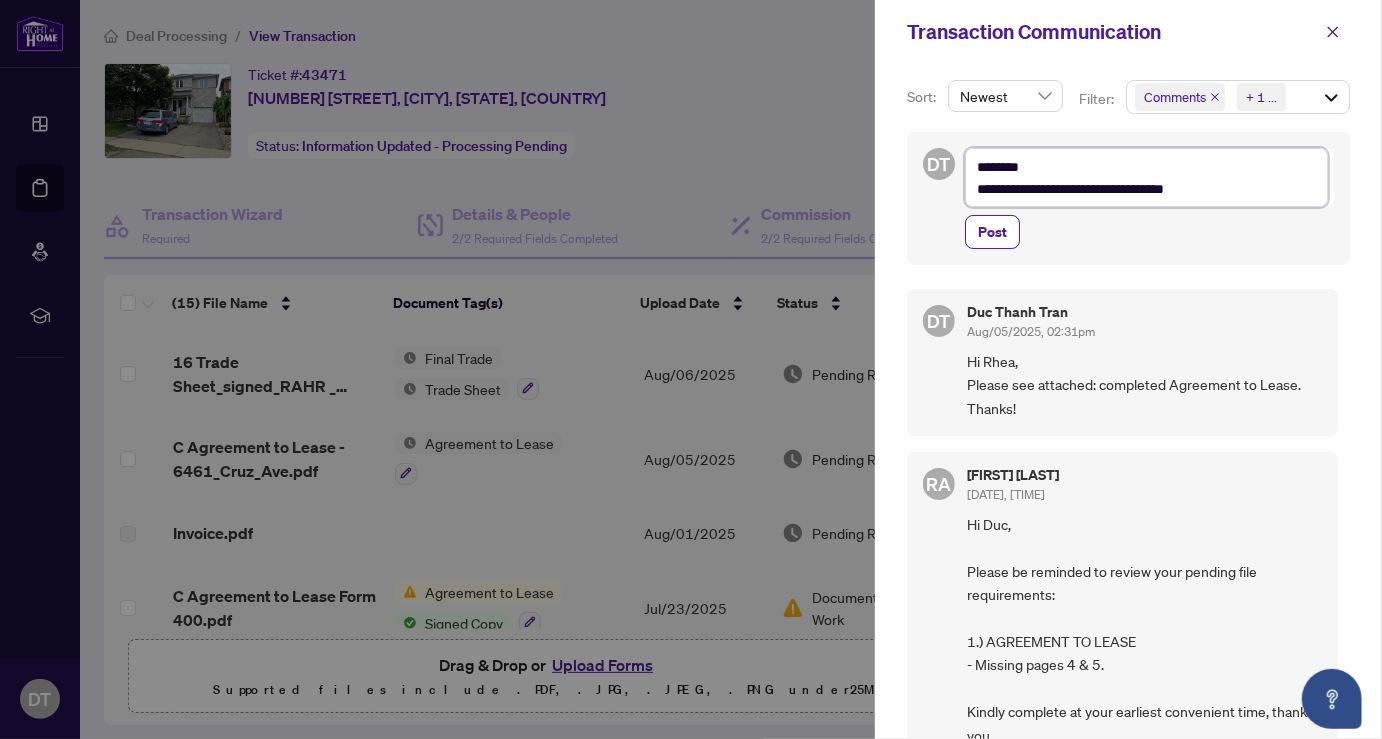 type on "**********" 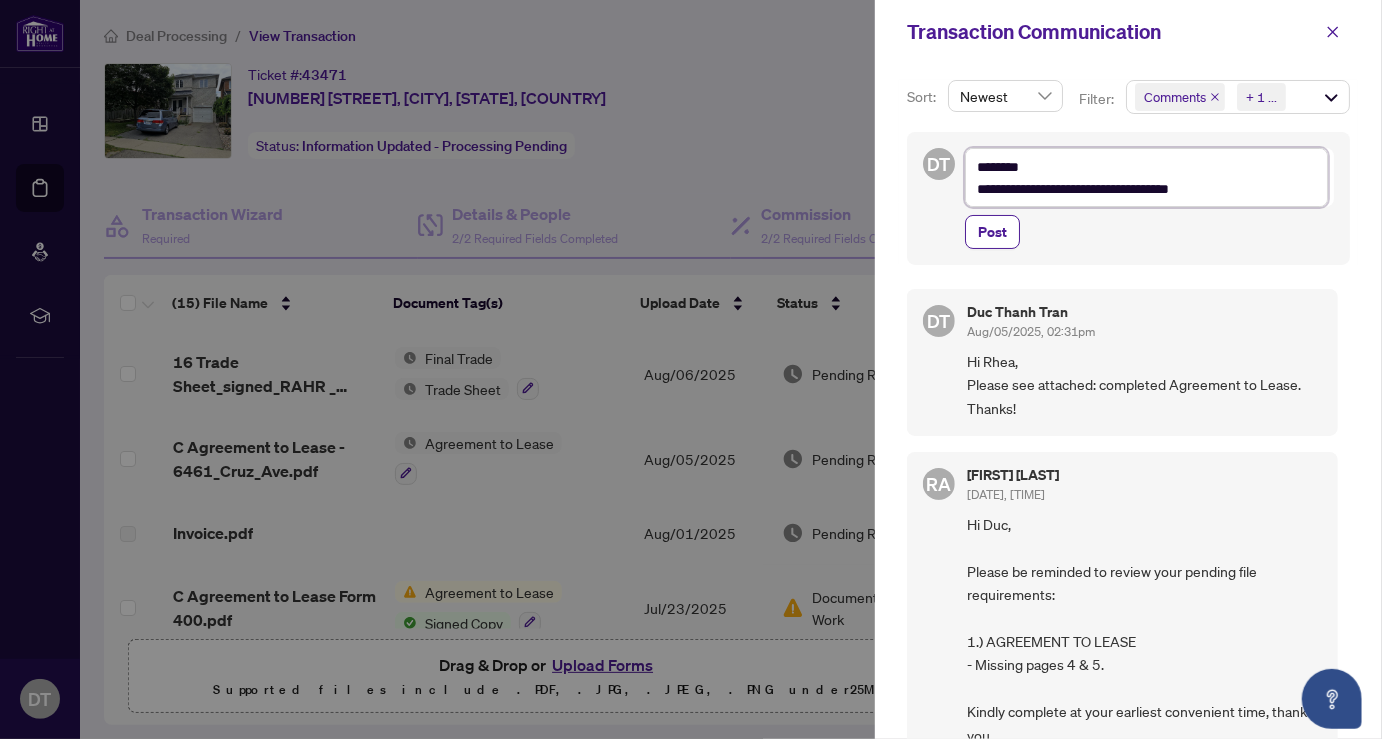 type on "**********" 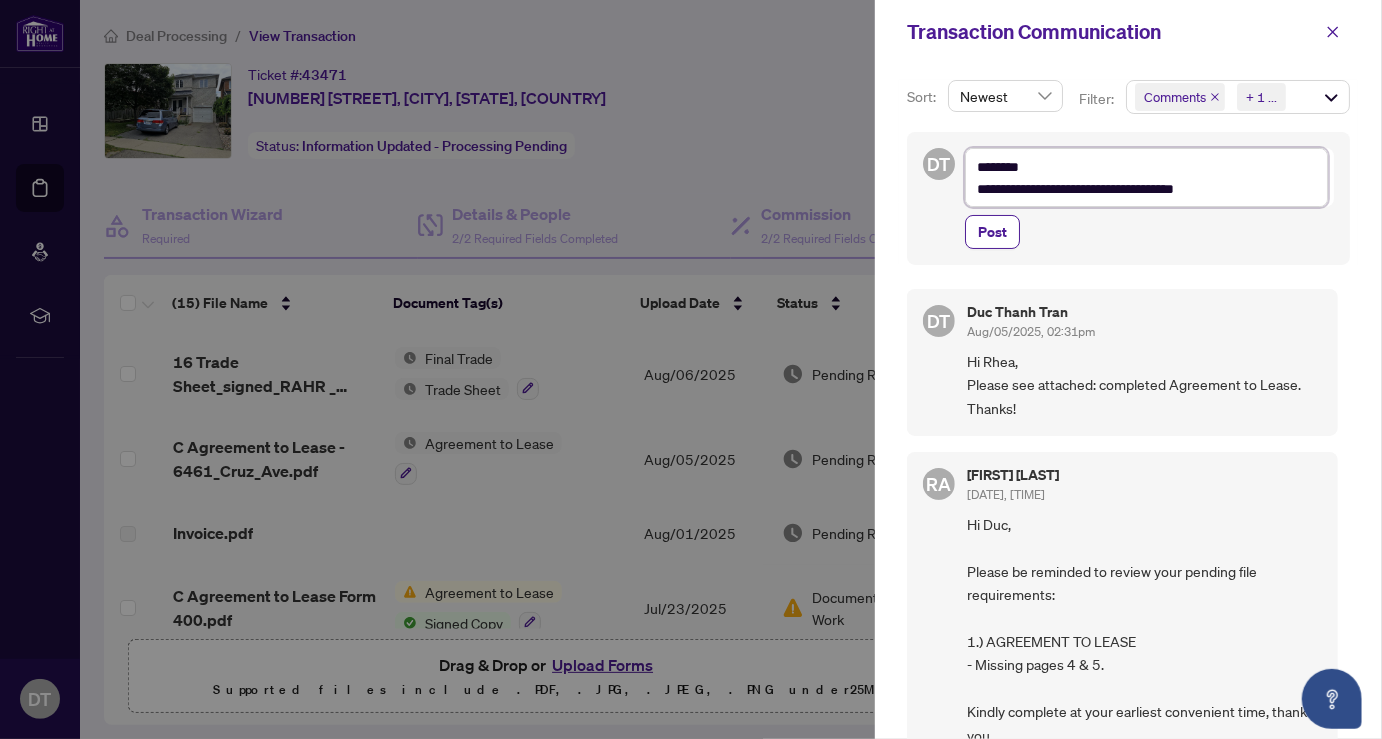 type on "**********" 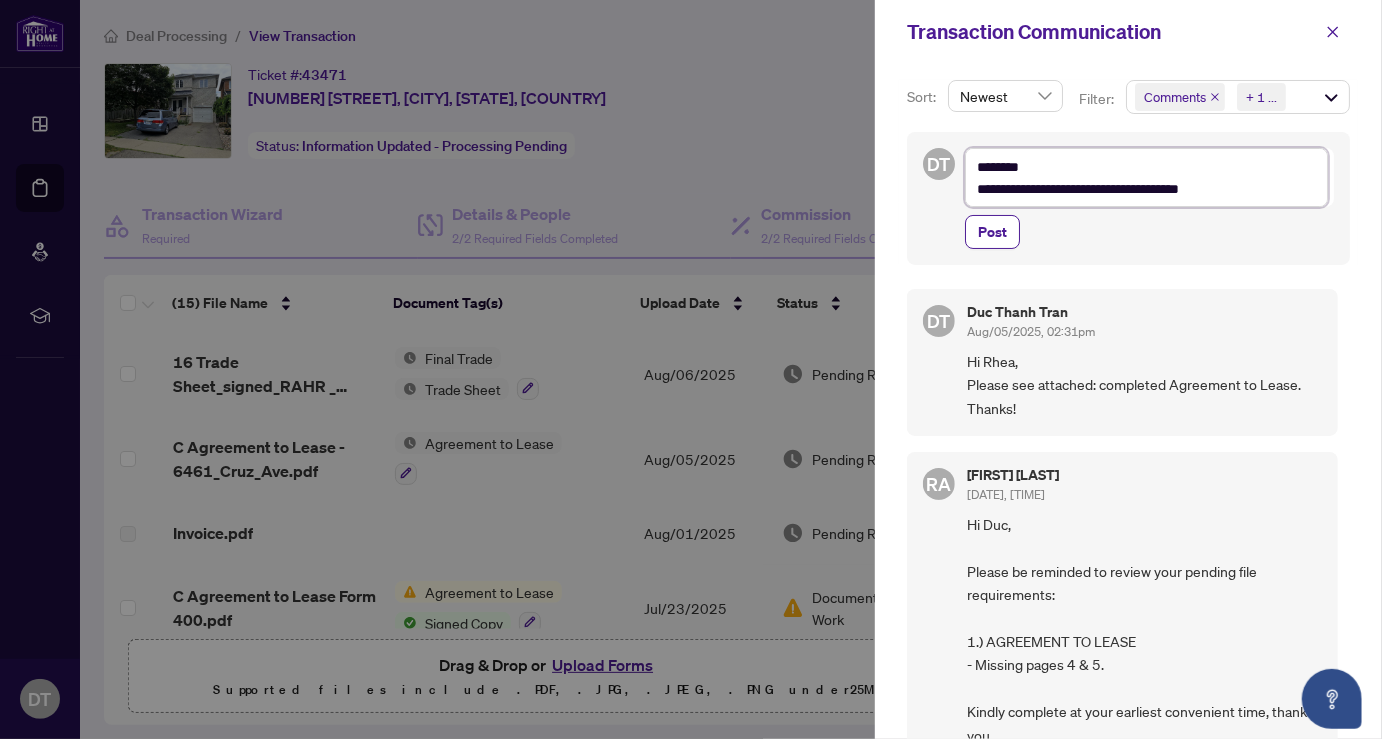 type on "**********" 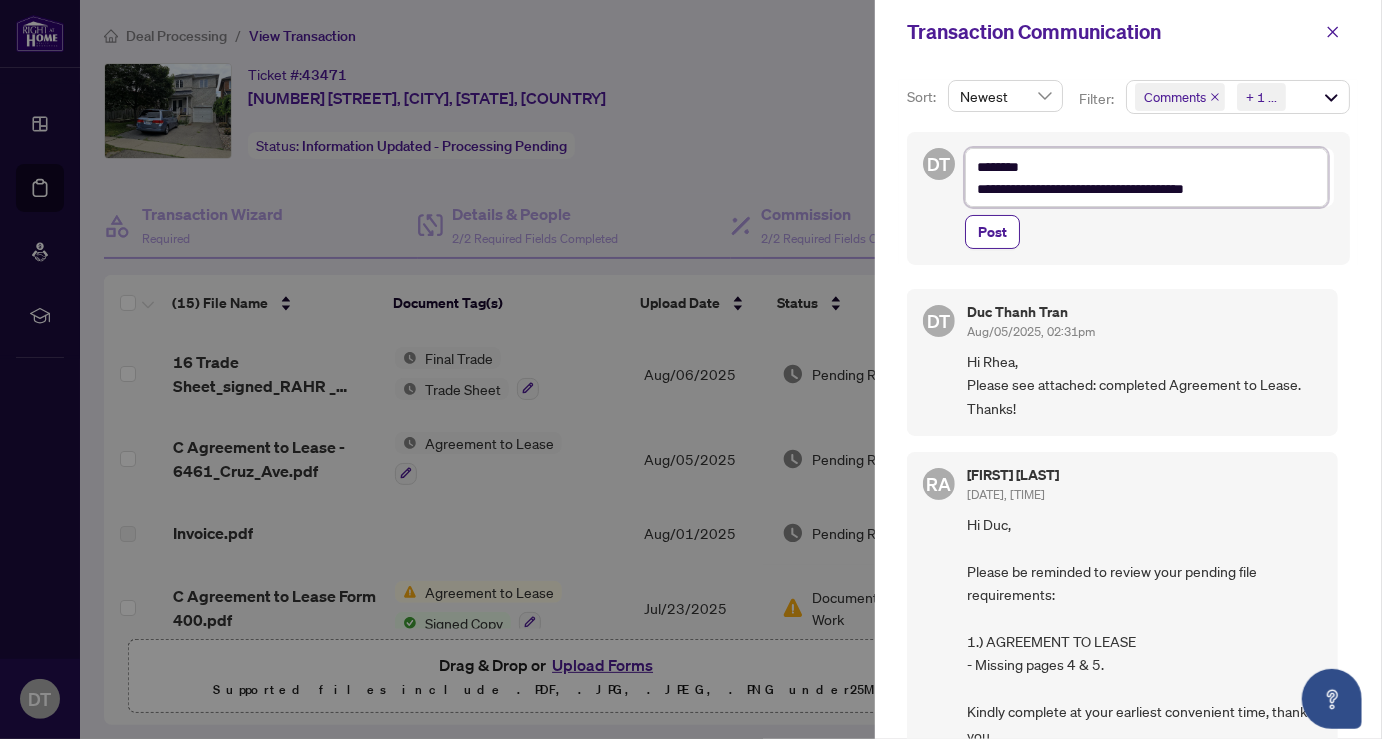 type on "**********" 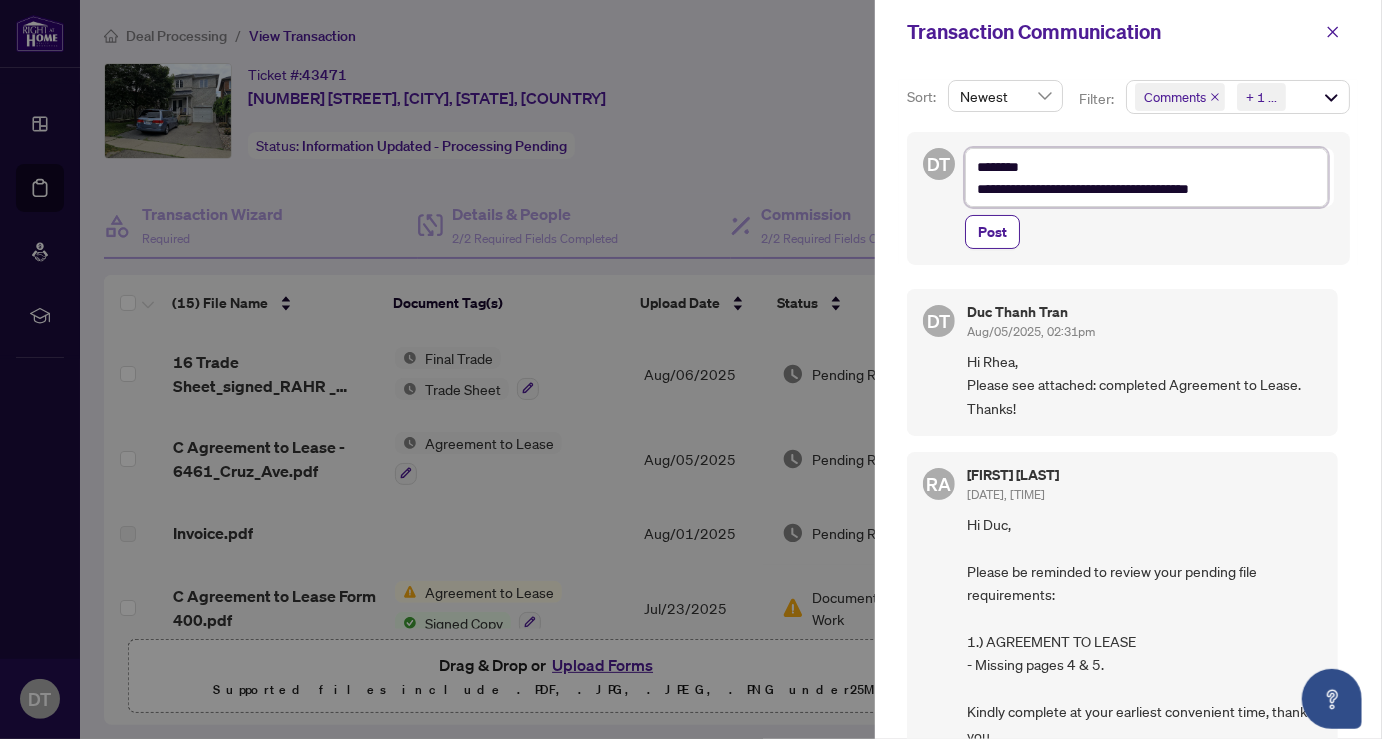 type on "**********" 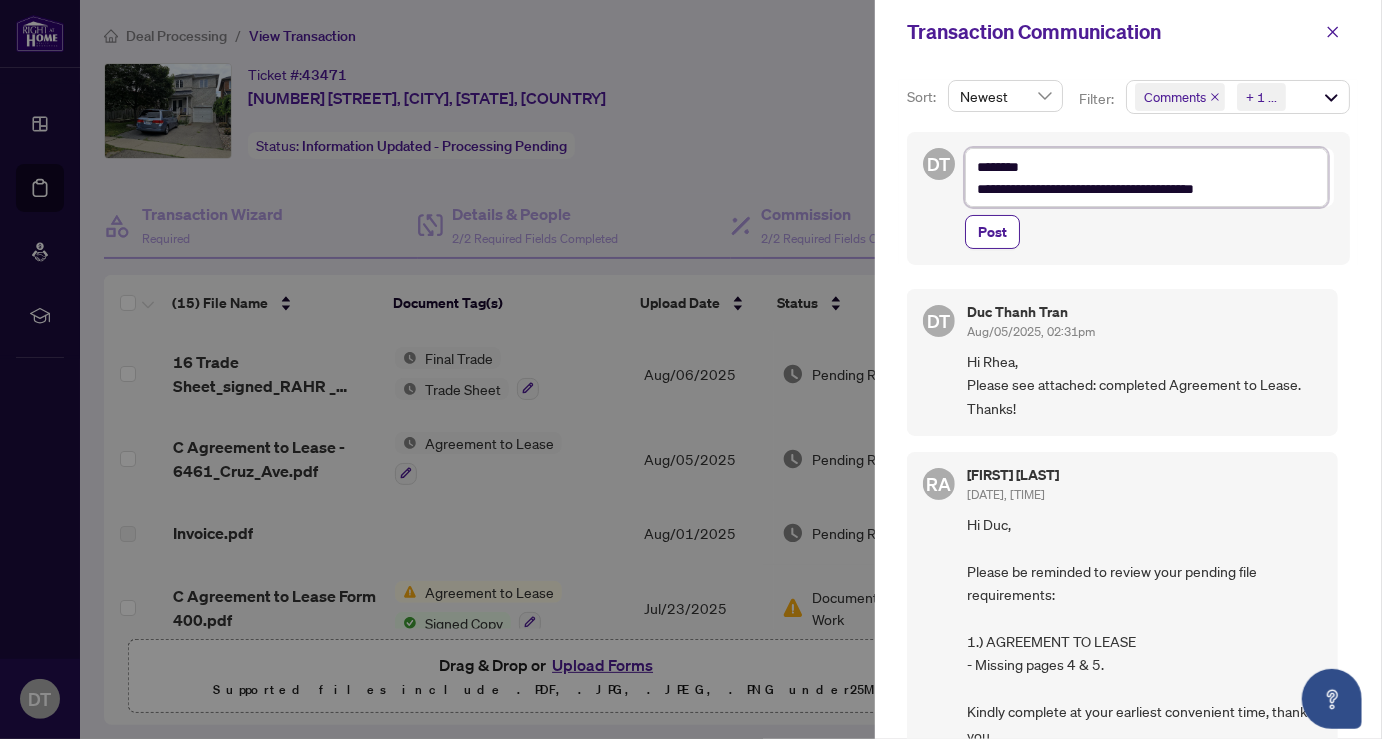 drag, startPoint x: 1007, startPoint y: 183, endPoint x: 1033, endPoint y: 195, distance: 28.635643 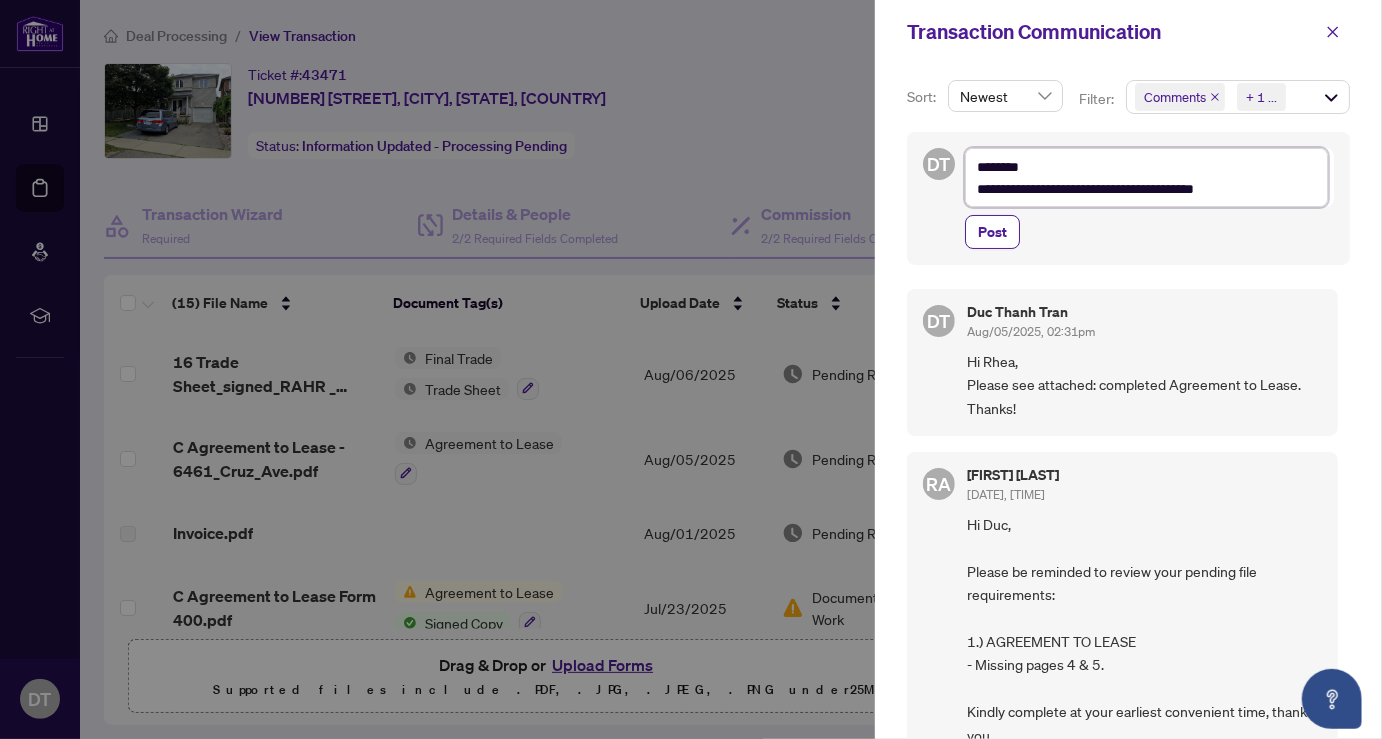 type on "**********" 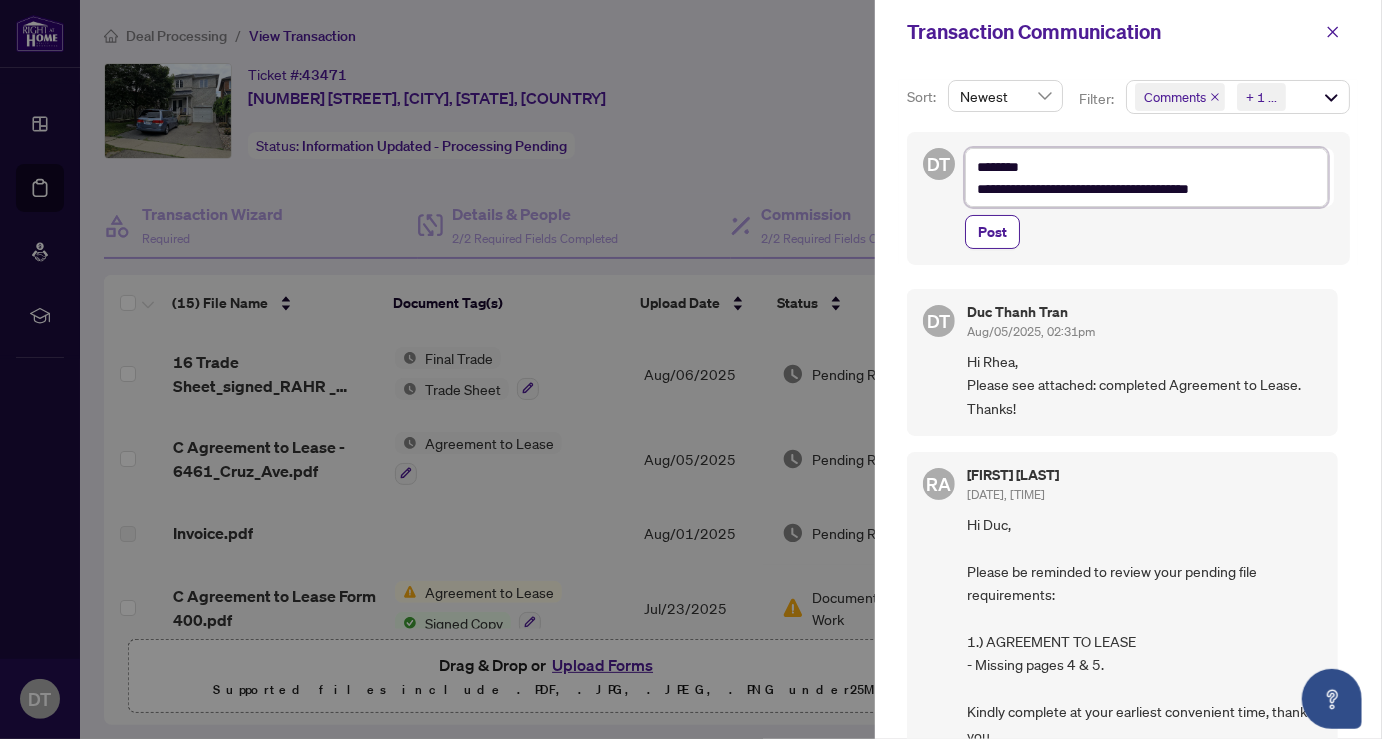 type on "**********" 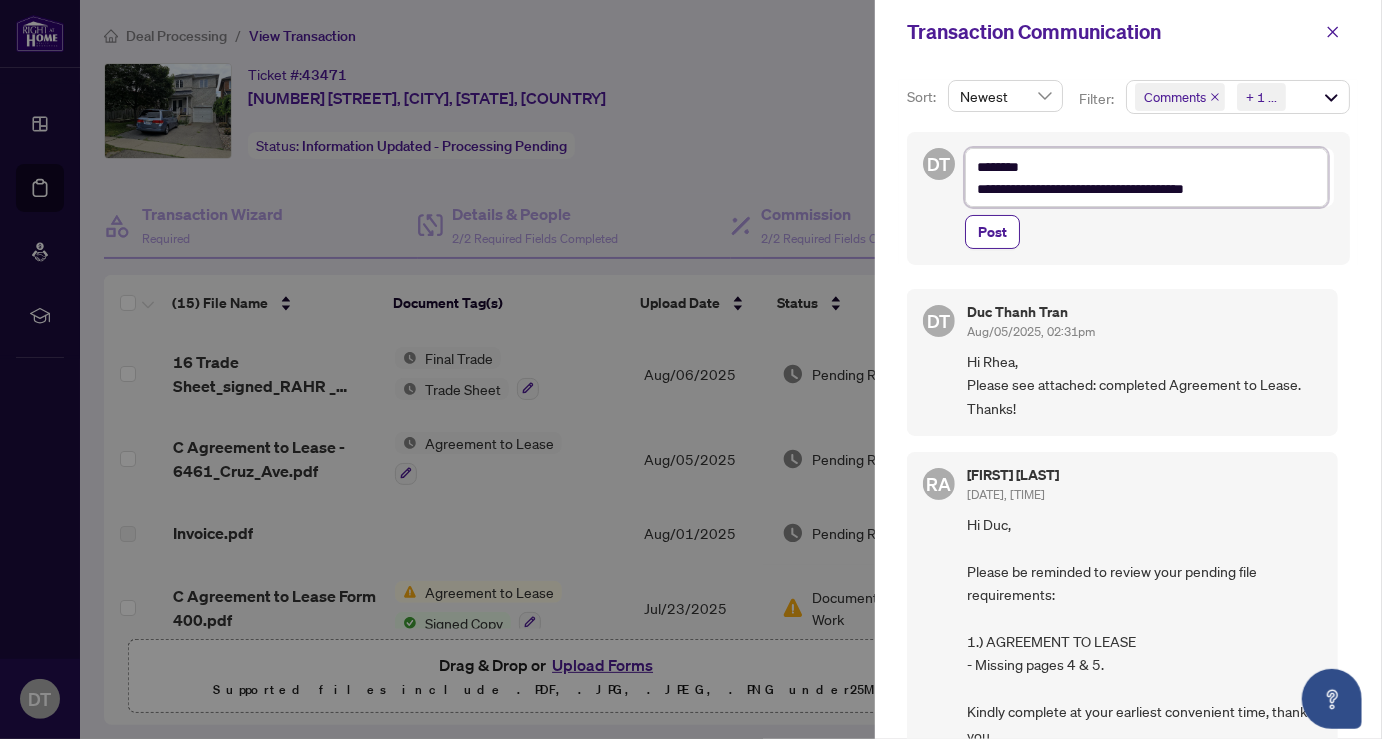 type on "**********" 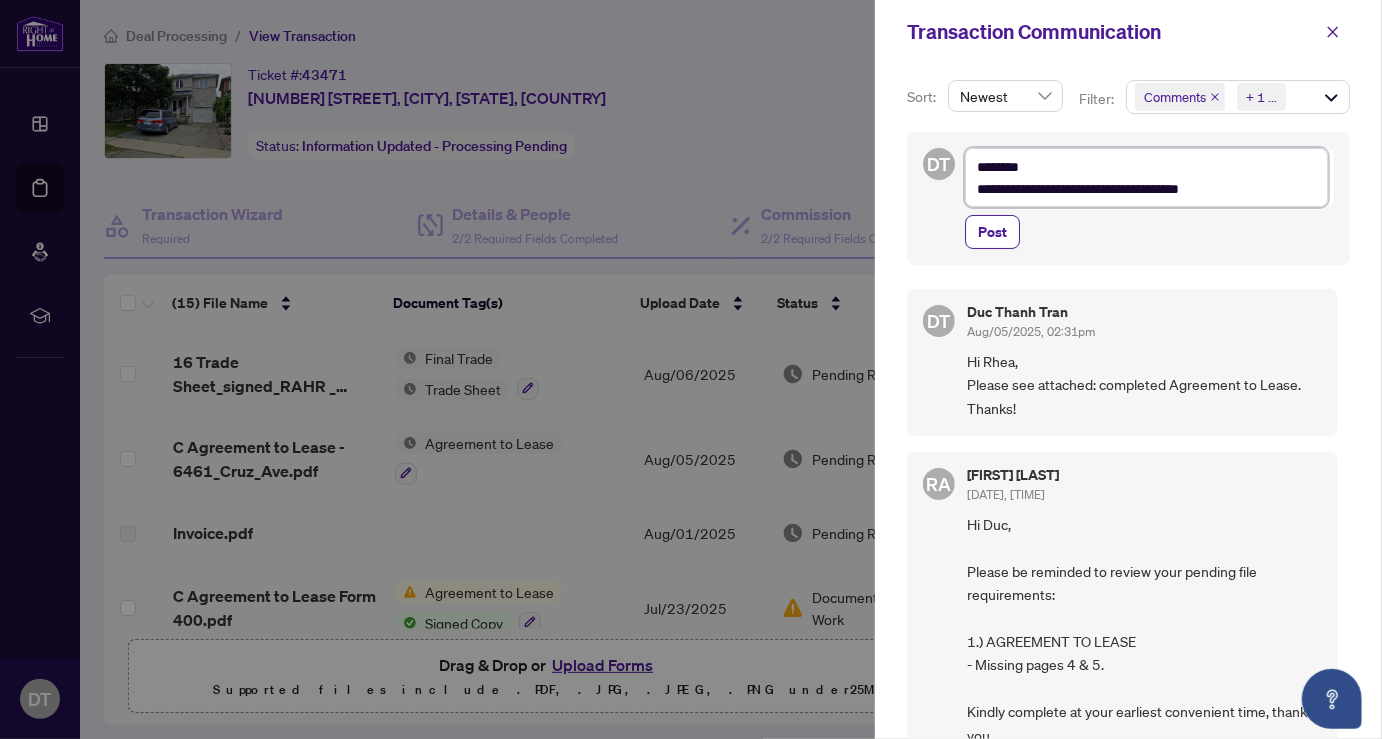 type on "**********" 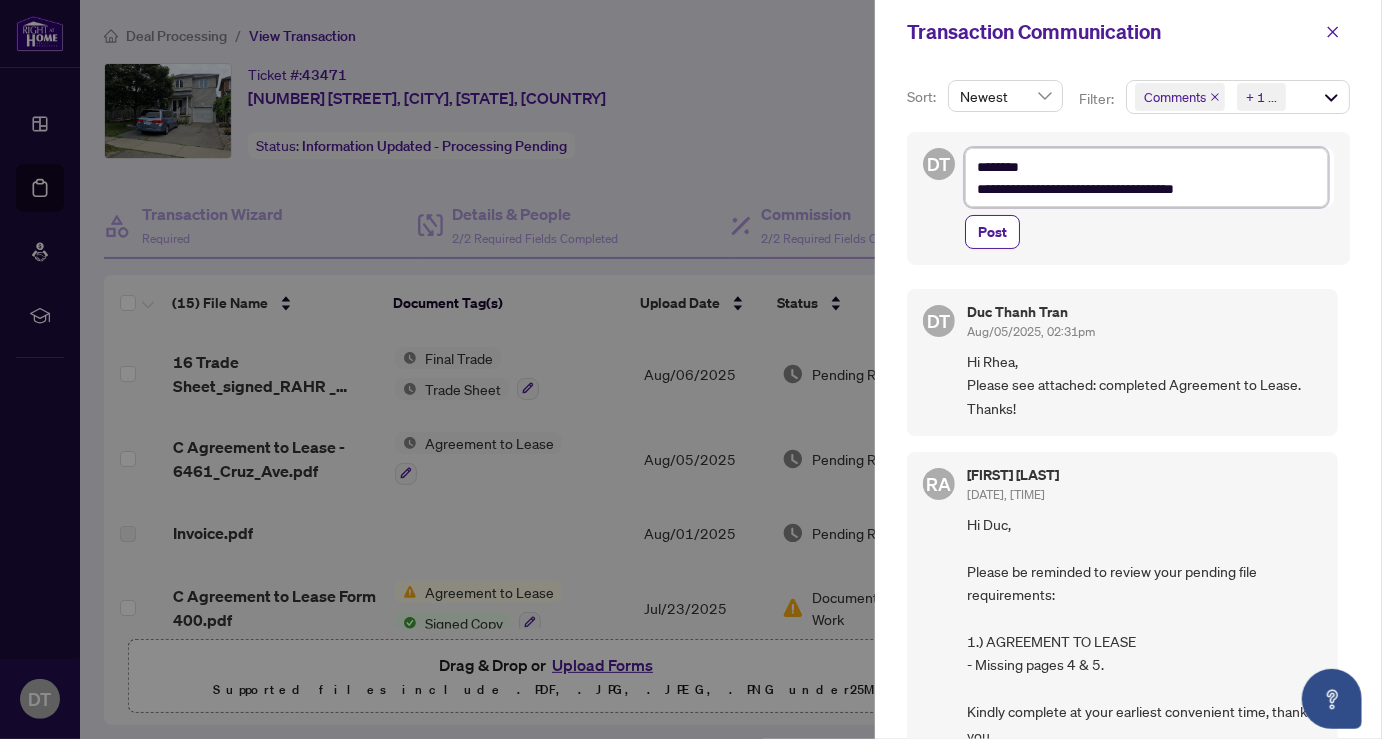 type on "**********" 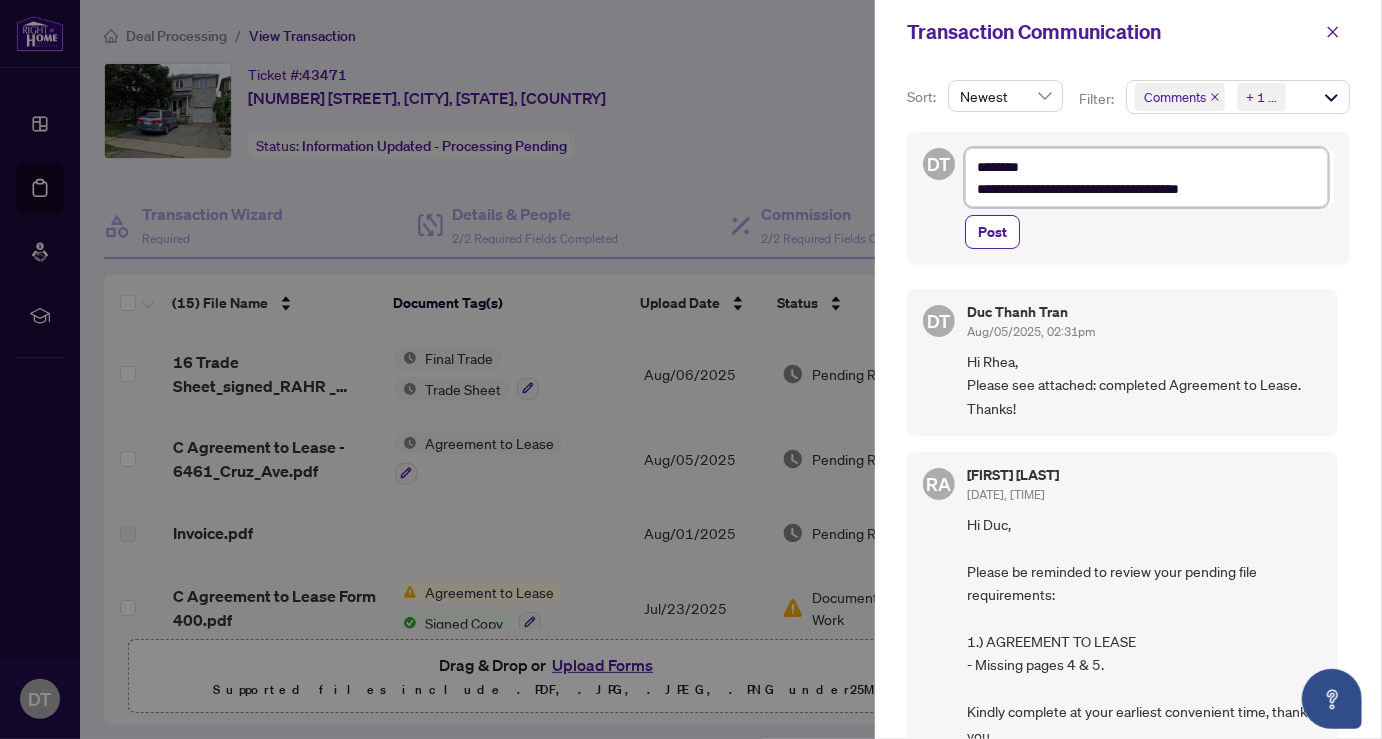 type on "**********" 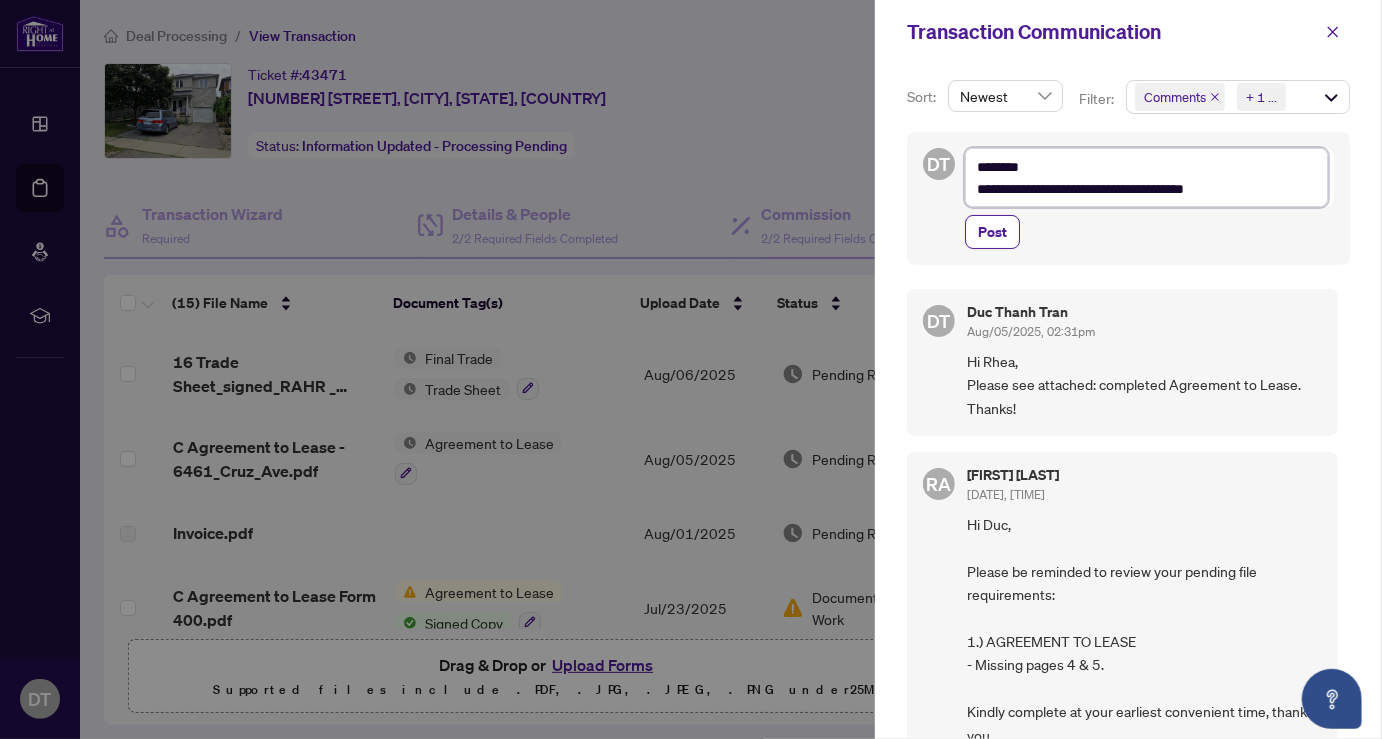 type on "**********" 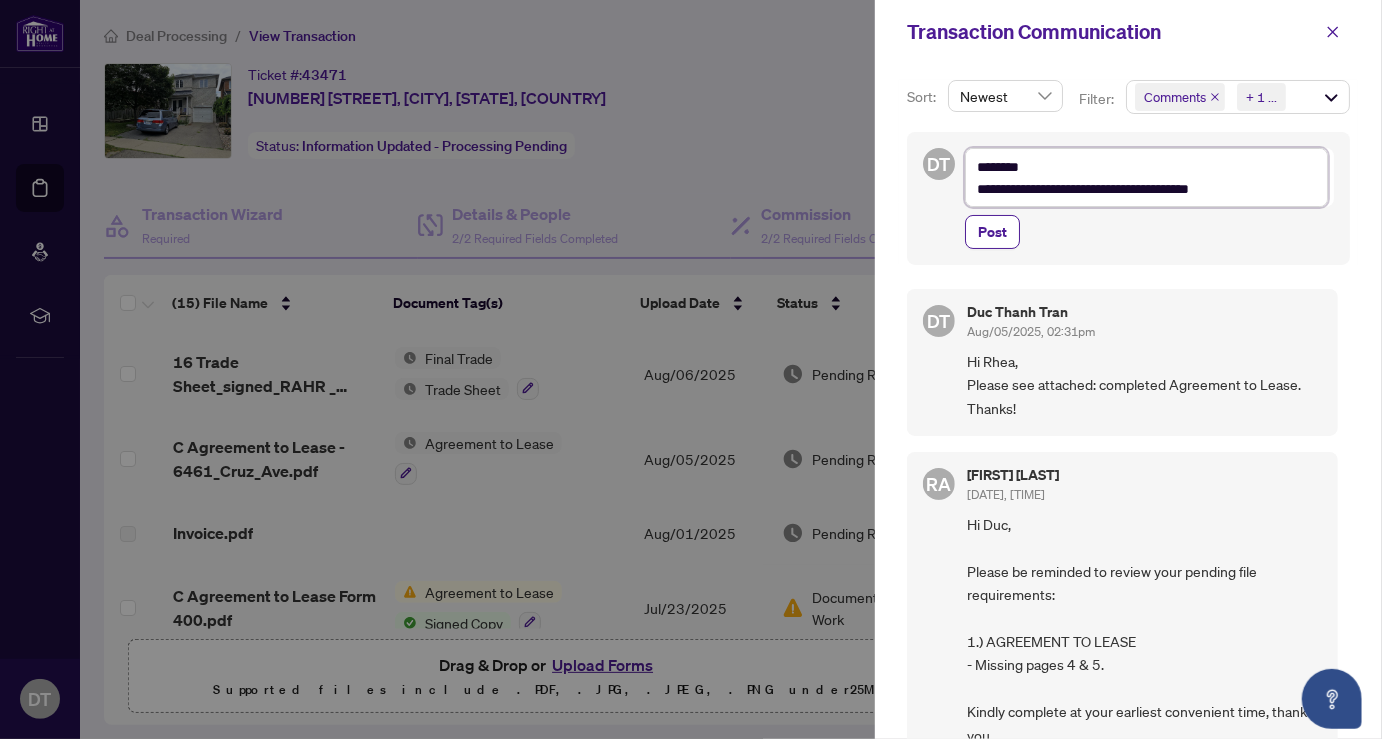 type on "**********" 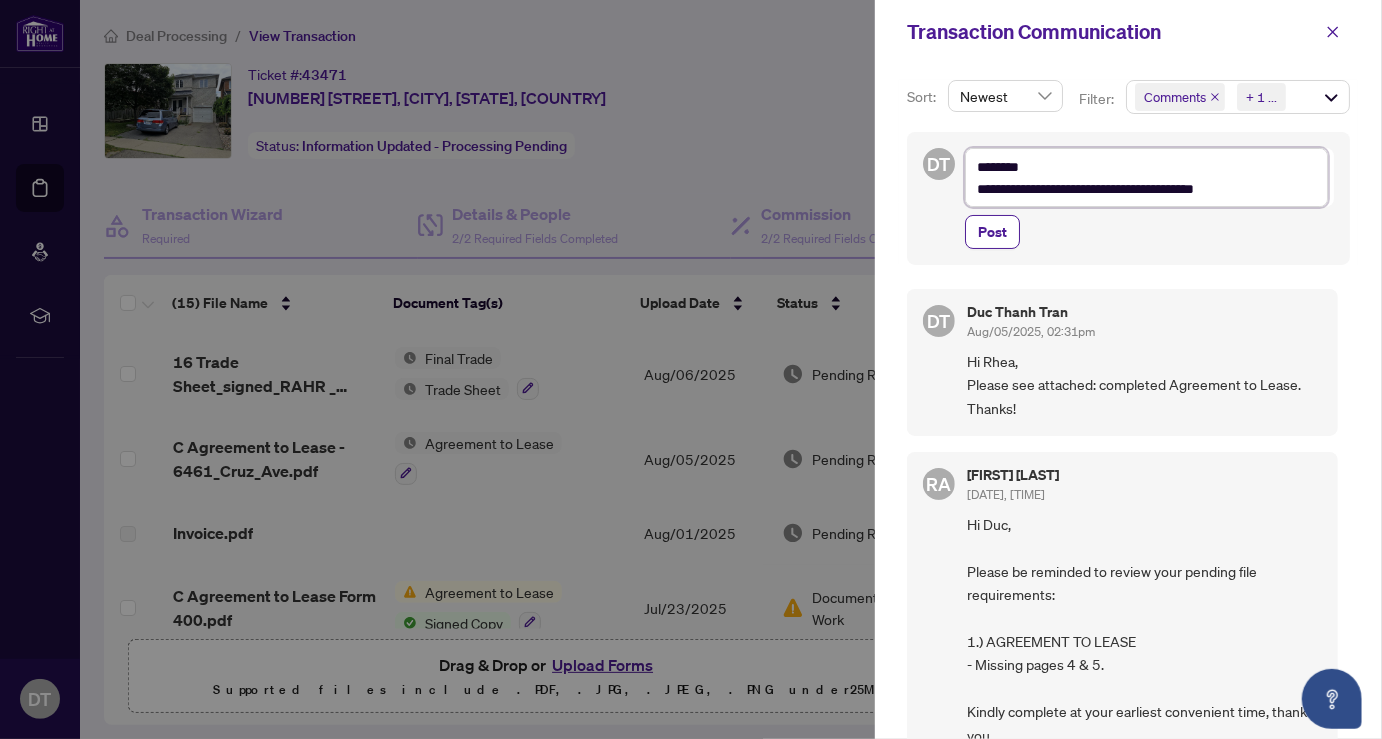 type on "**********" 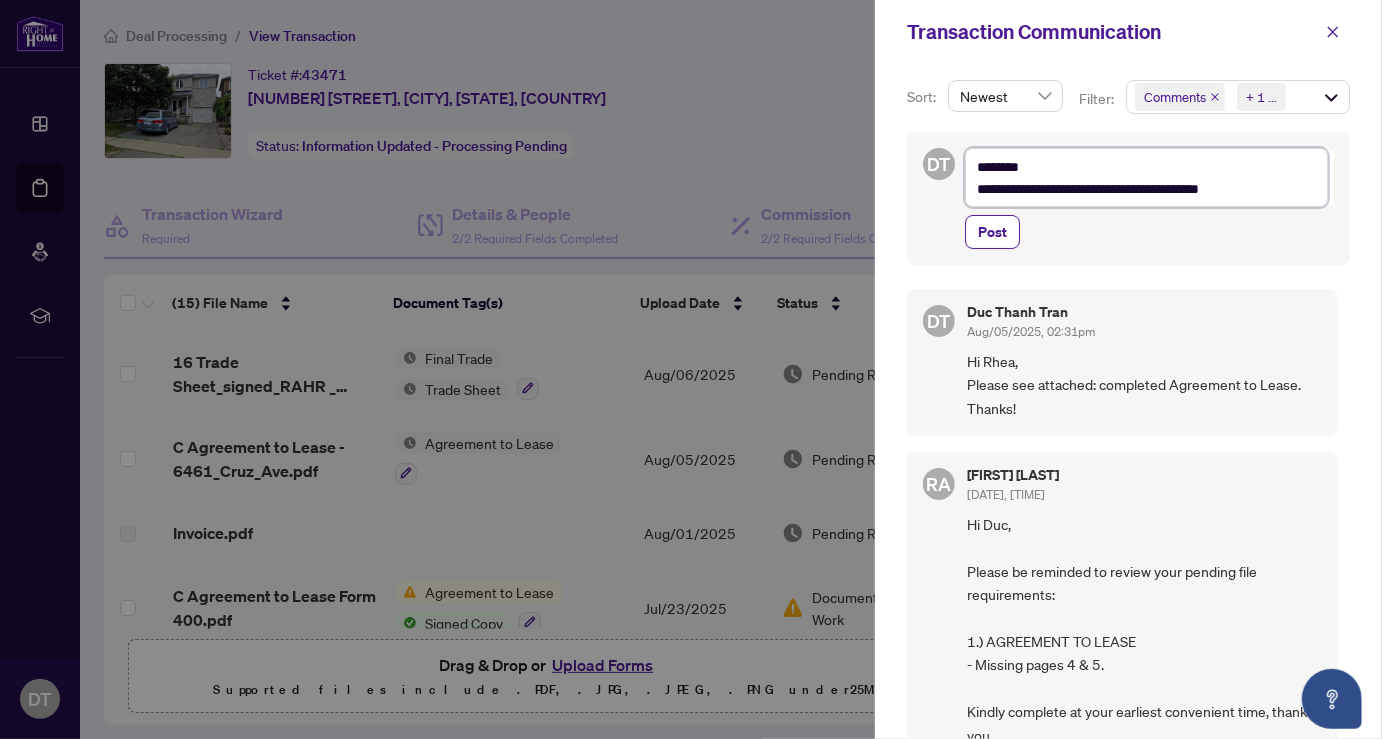 type on "**********" 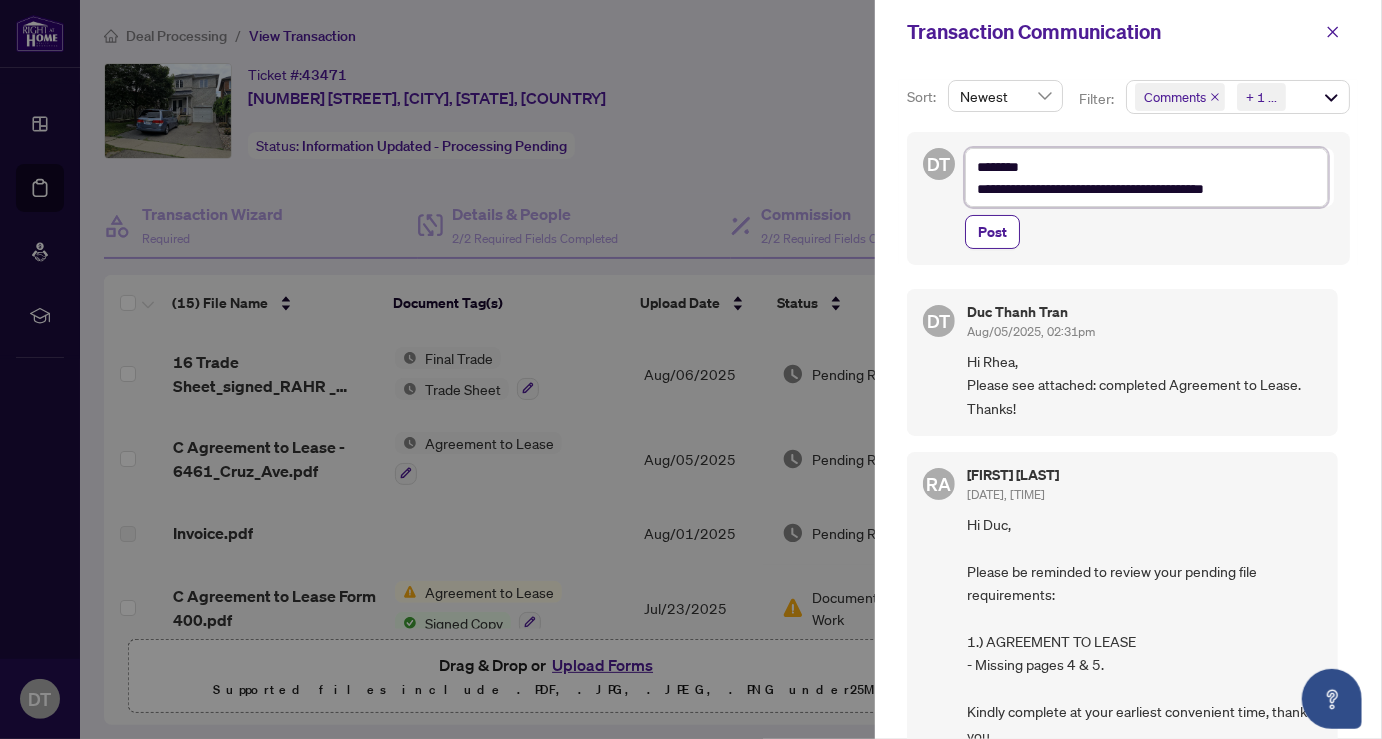 type on "**********" 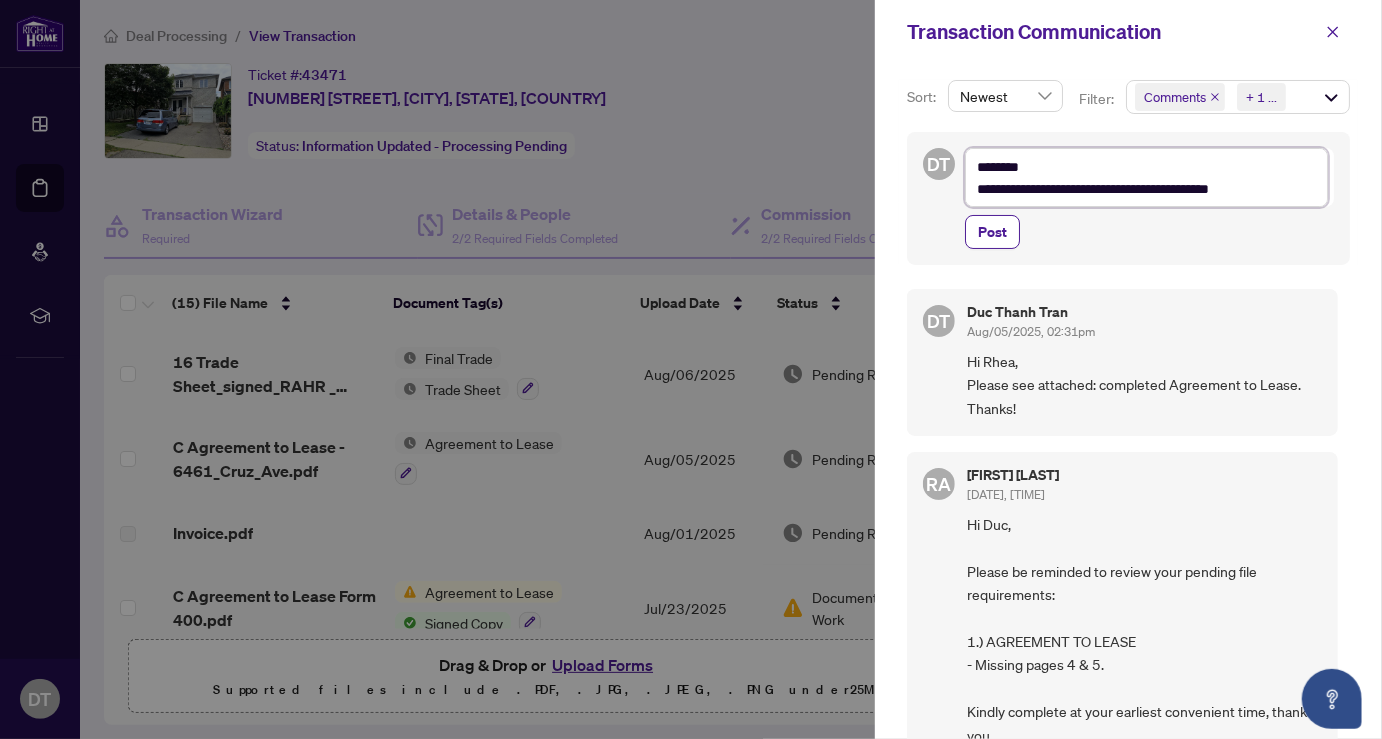 type on "**********" 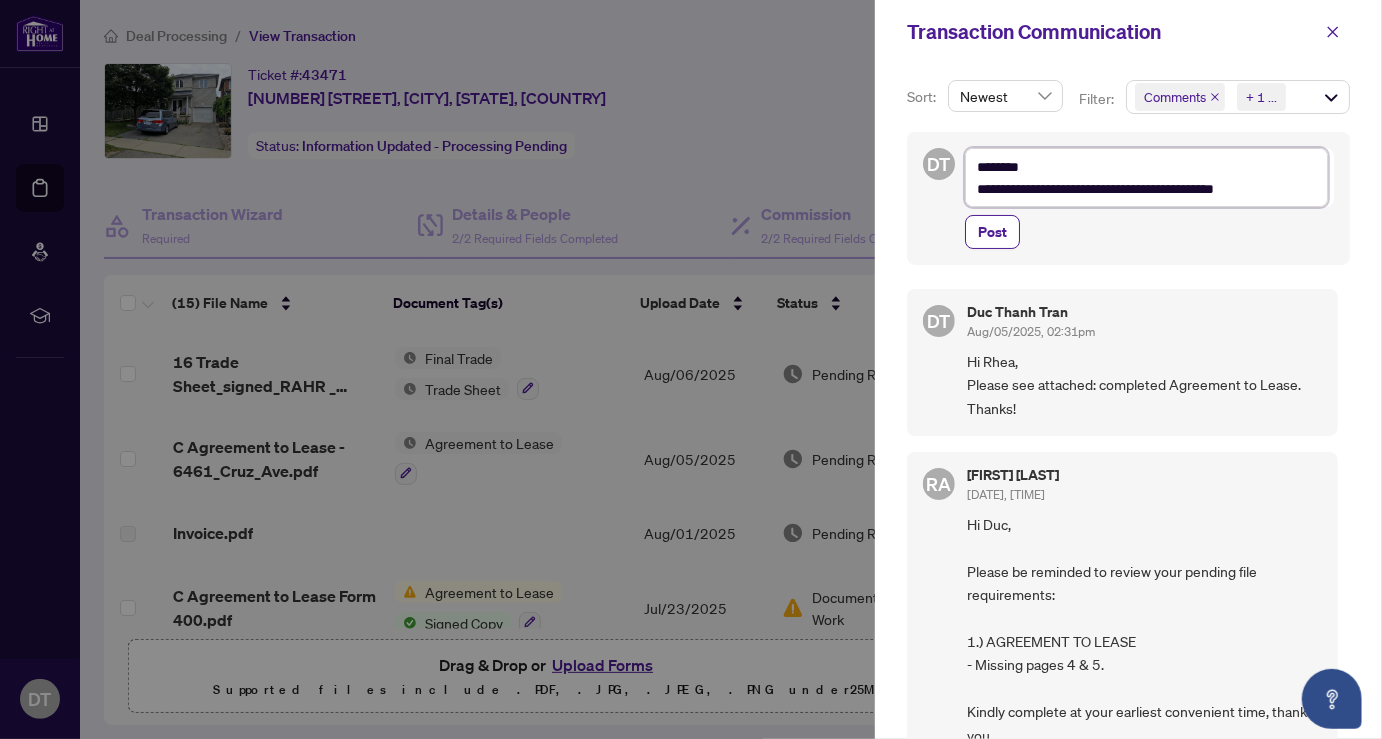 type on "**********" 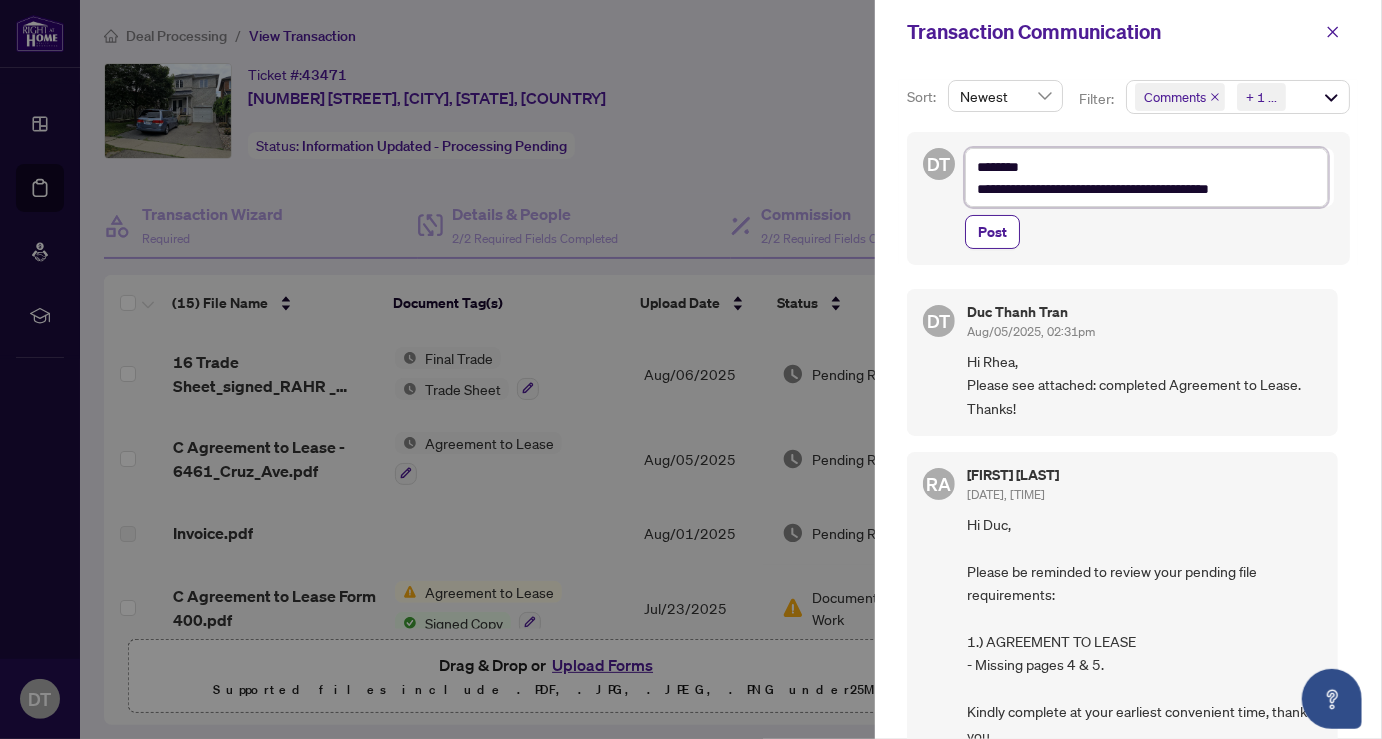 type on "**********" 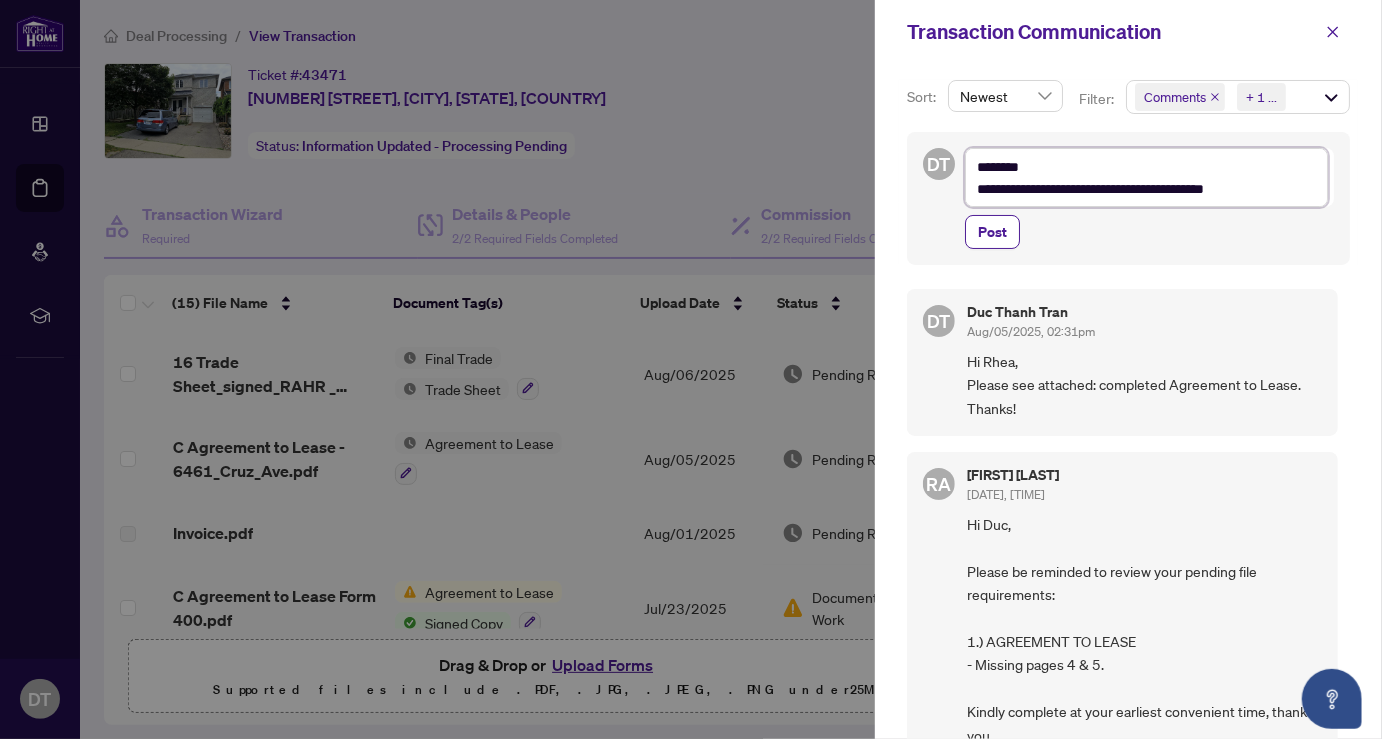 type on "**********" 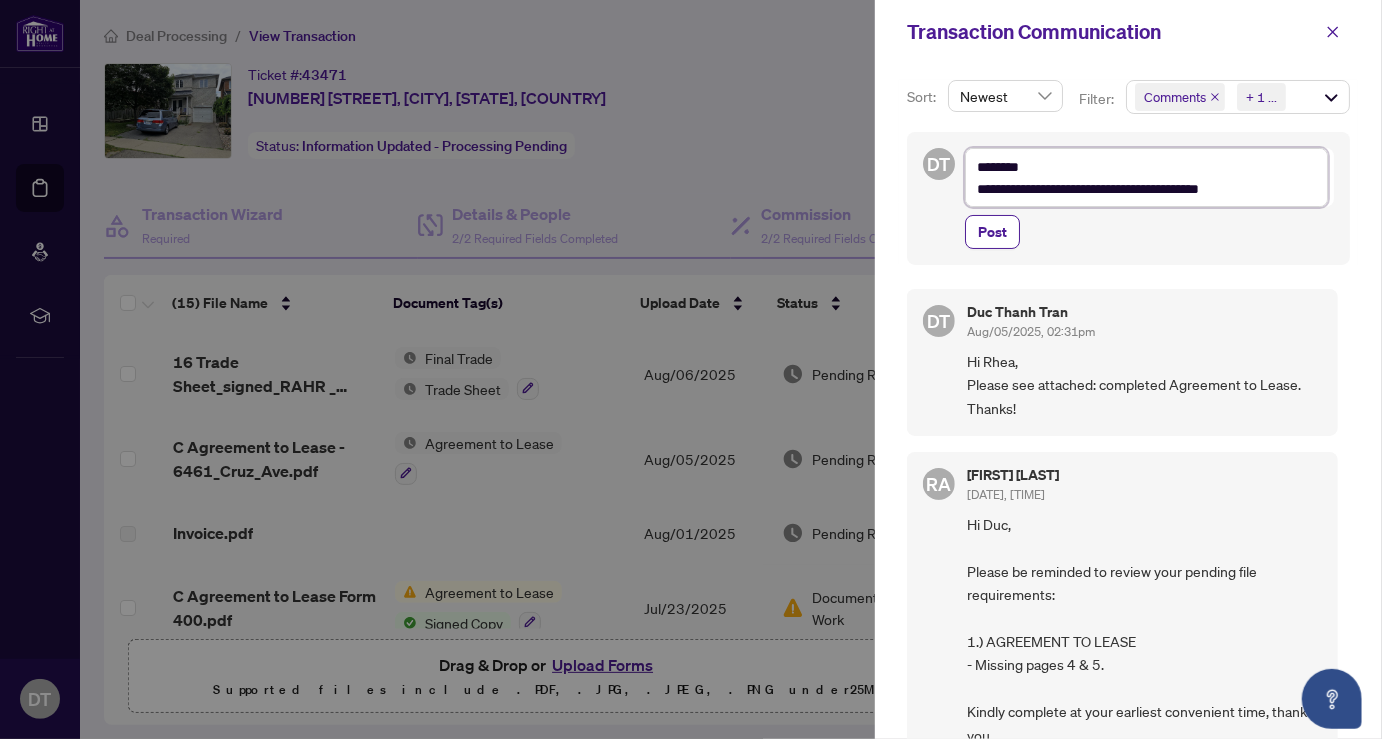 type on "**********" 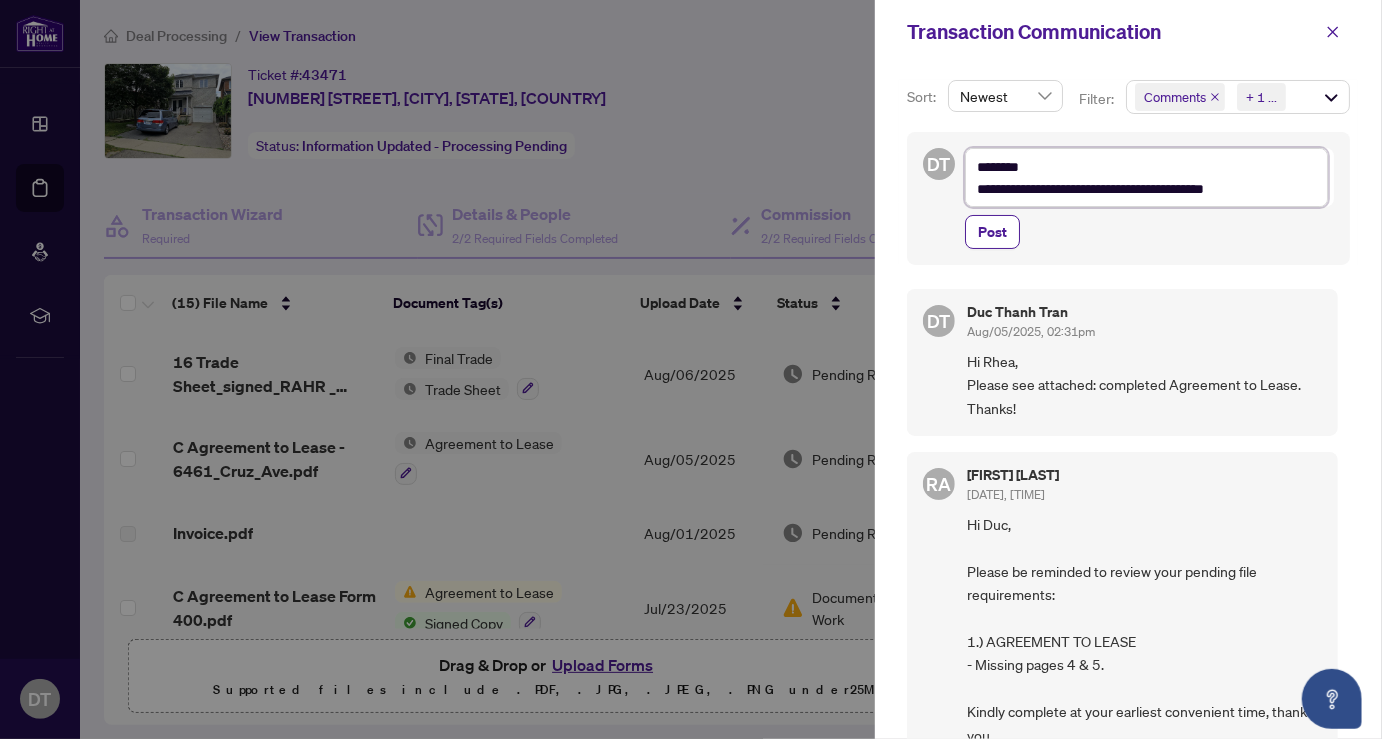 type on "**********" 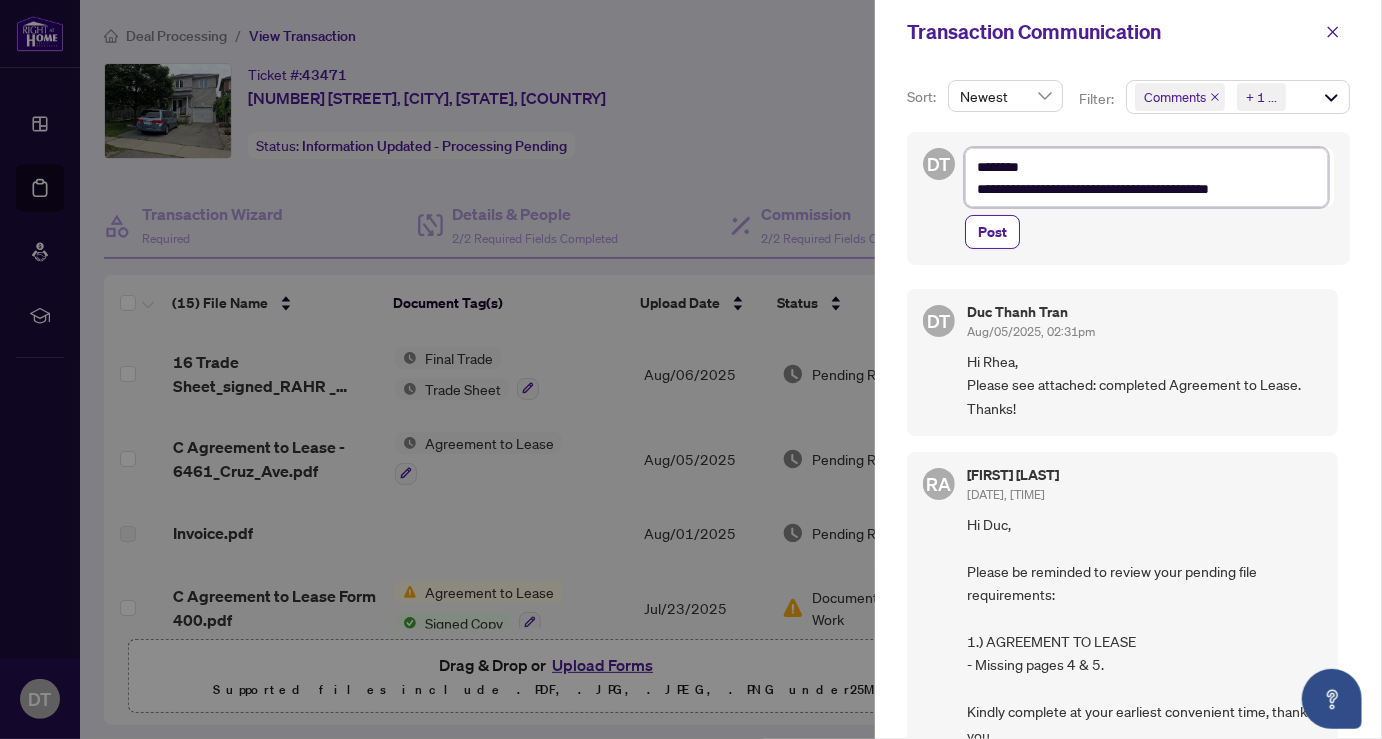 type on "**********" 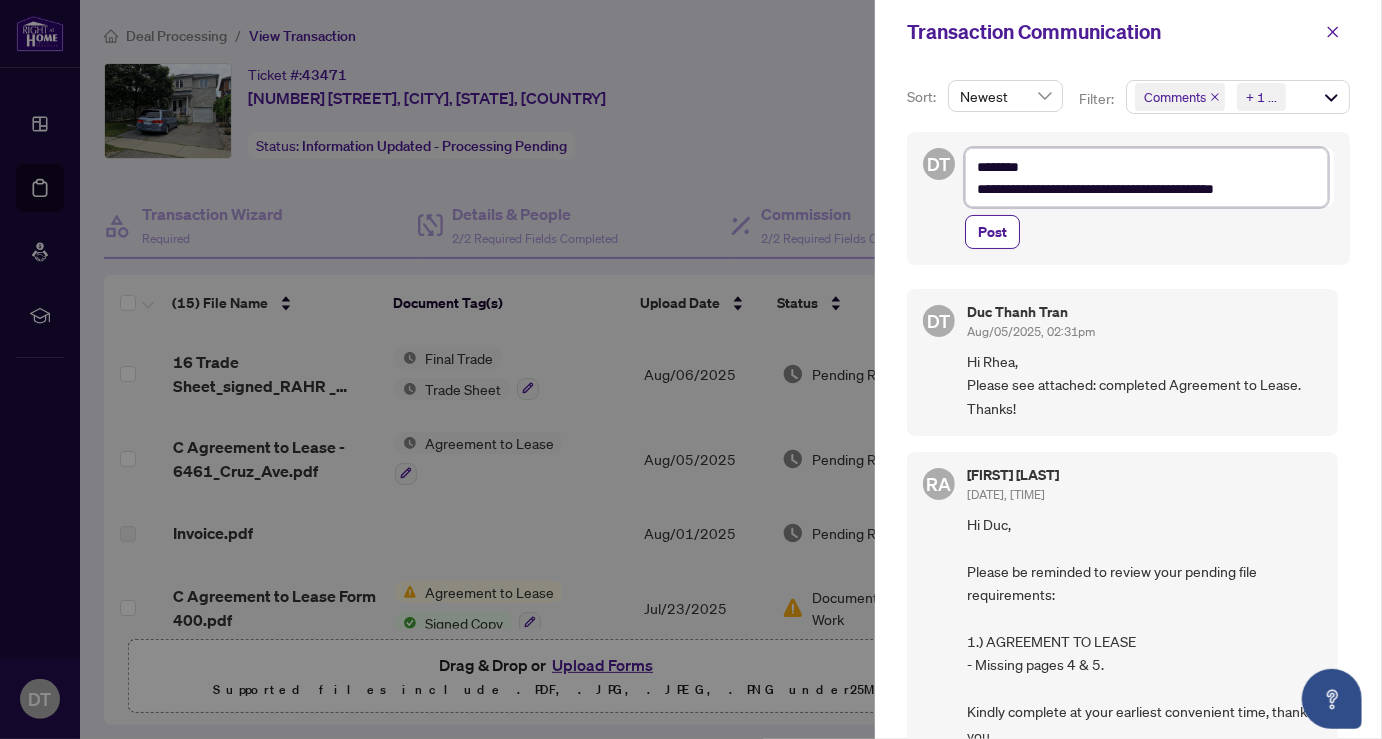 type on "**********" 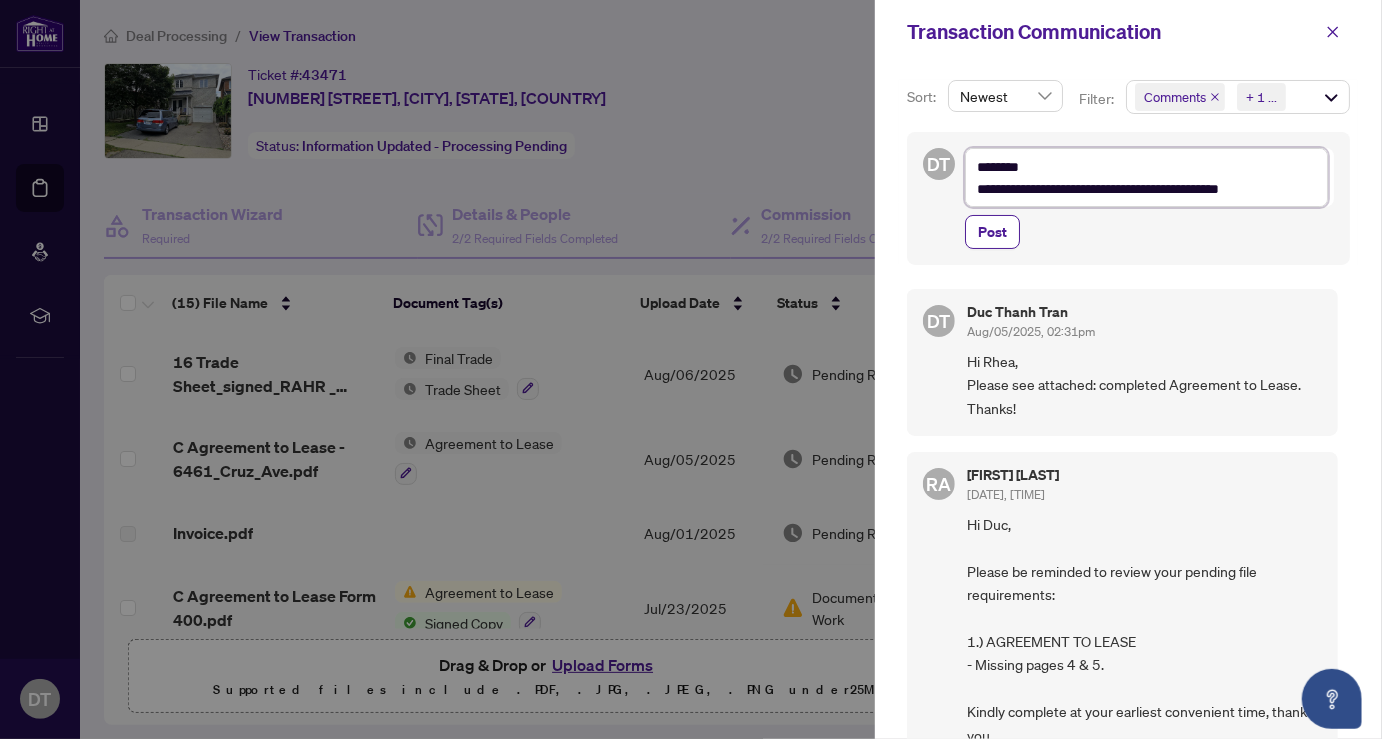 type on "**********" 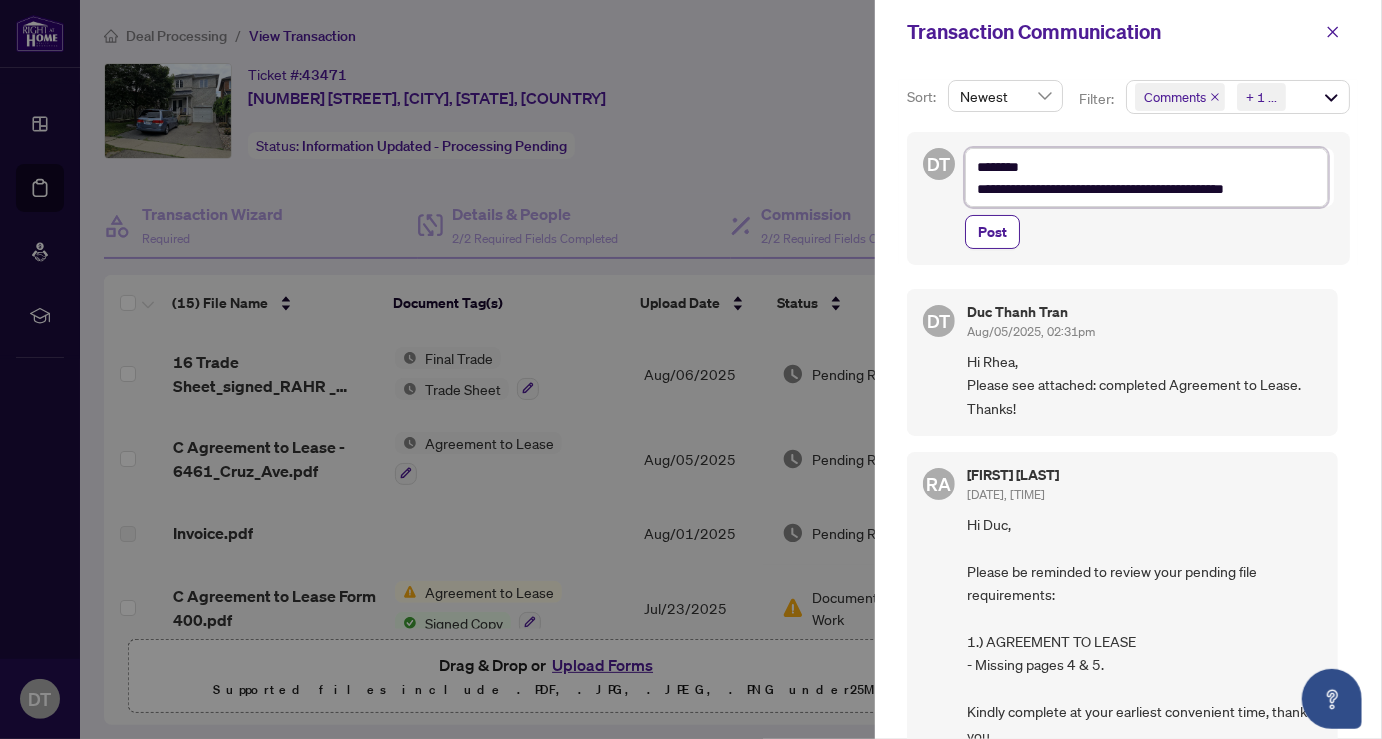 type on "**********" 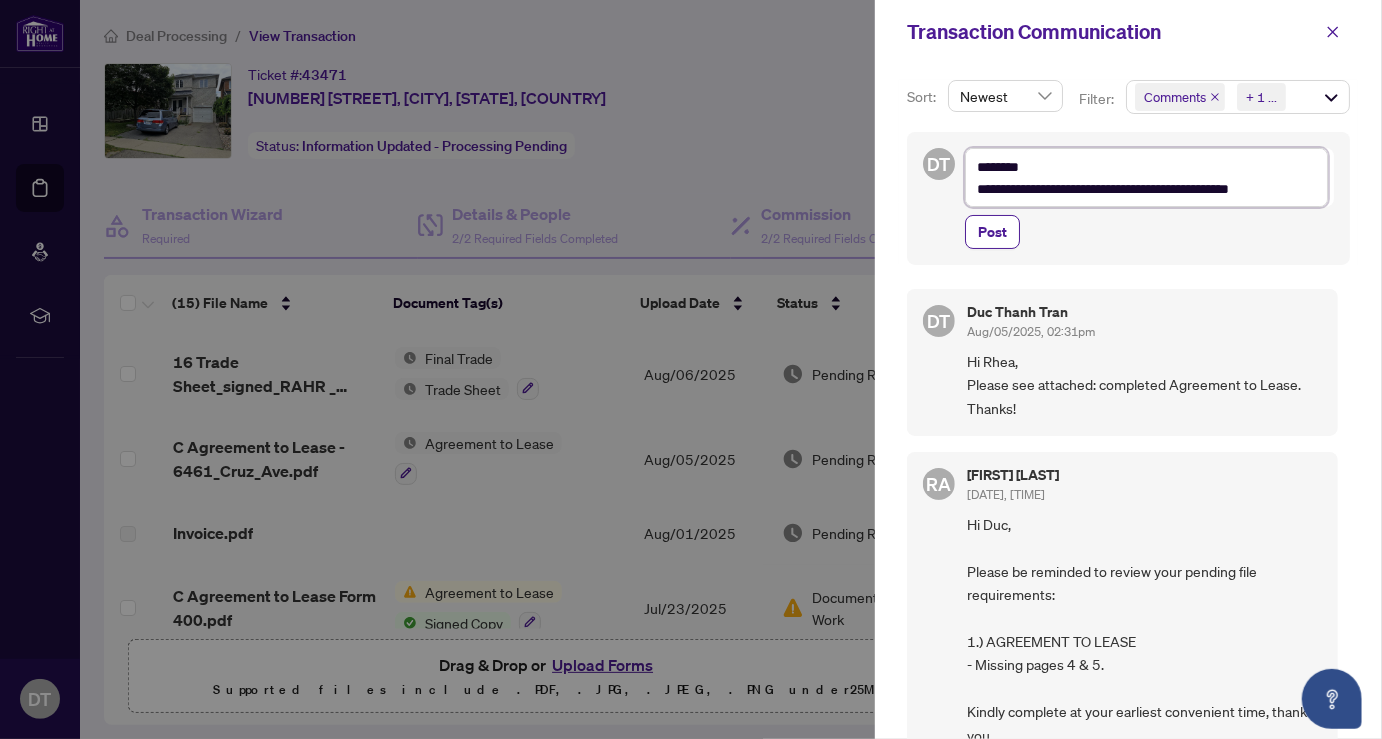 type on "**********" 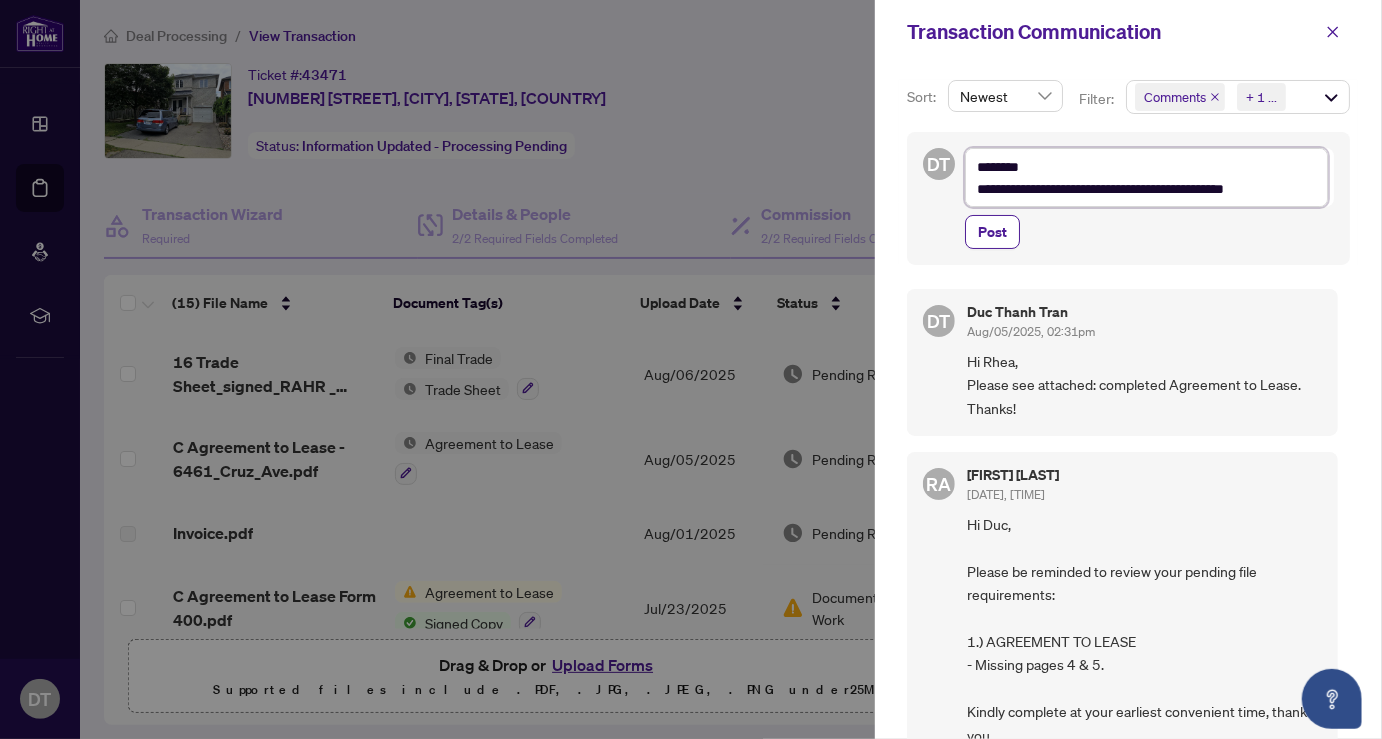 type on "**********" 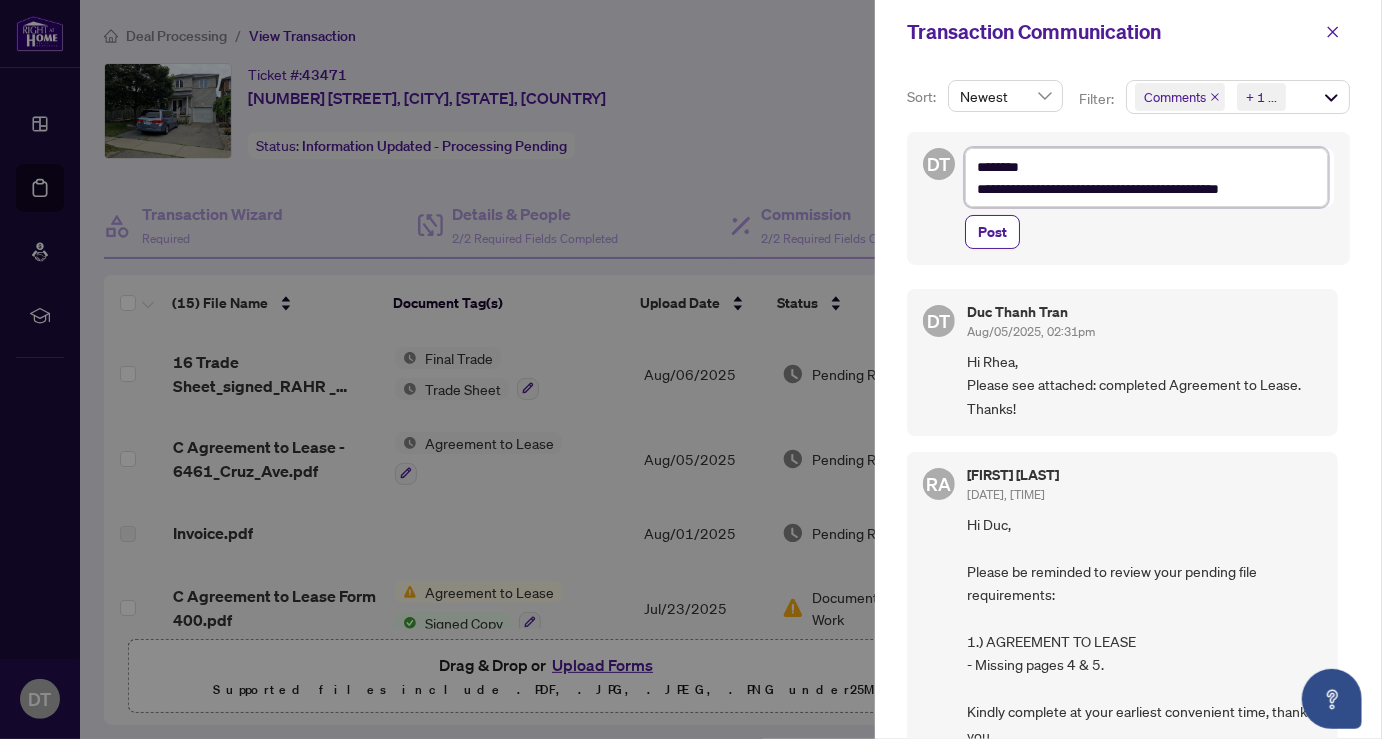 type on "**********" 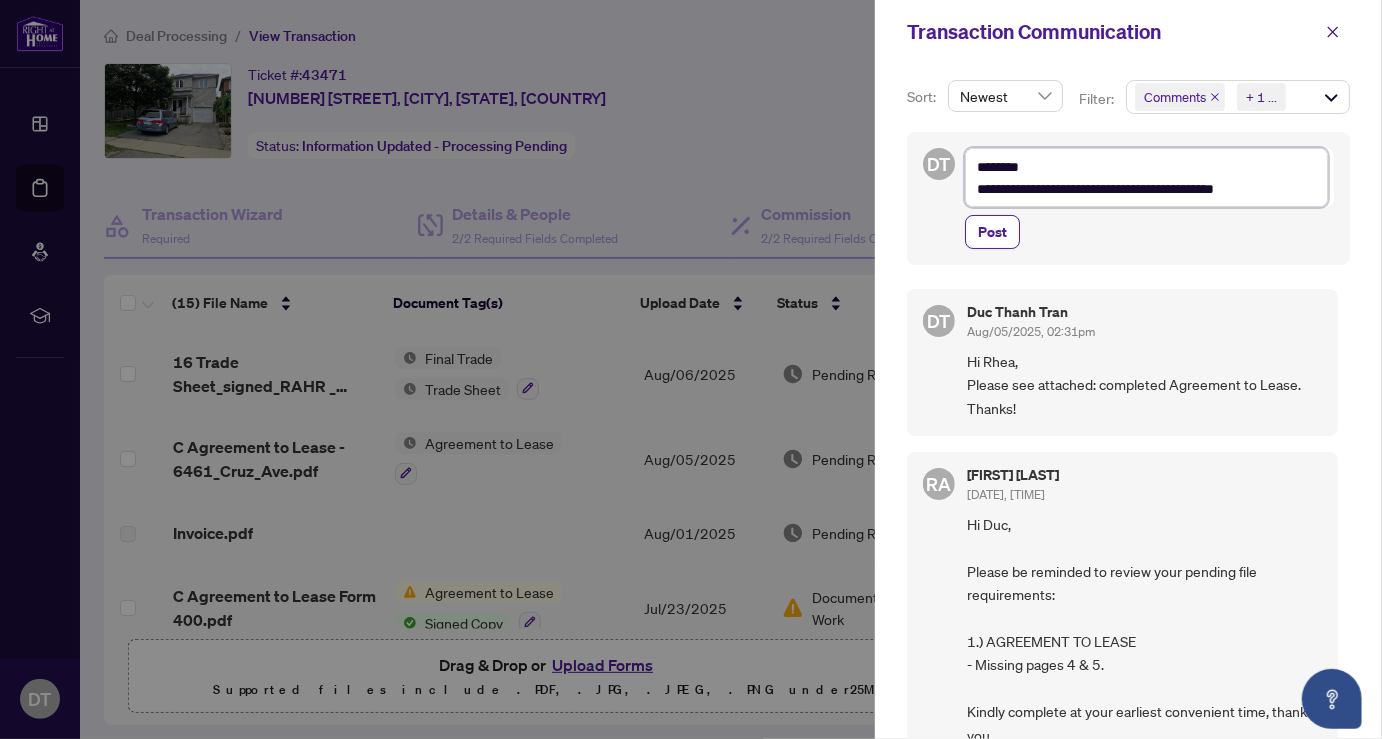 type on "**********" 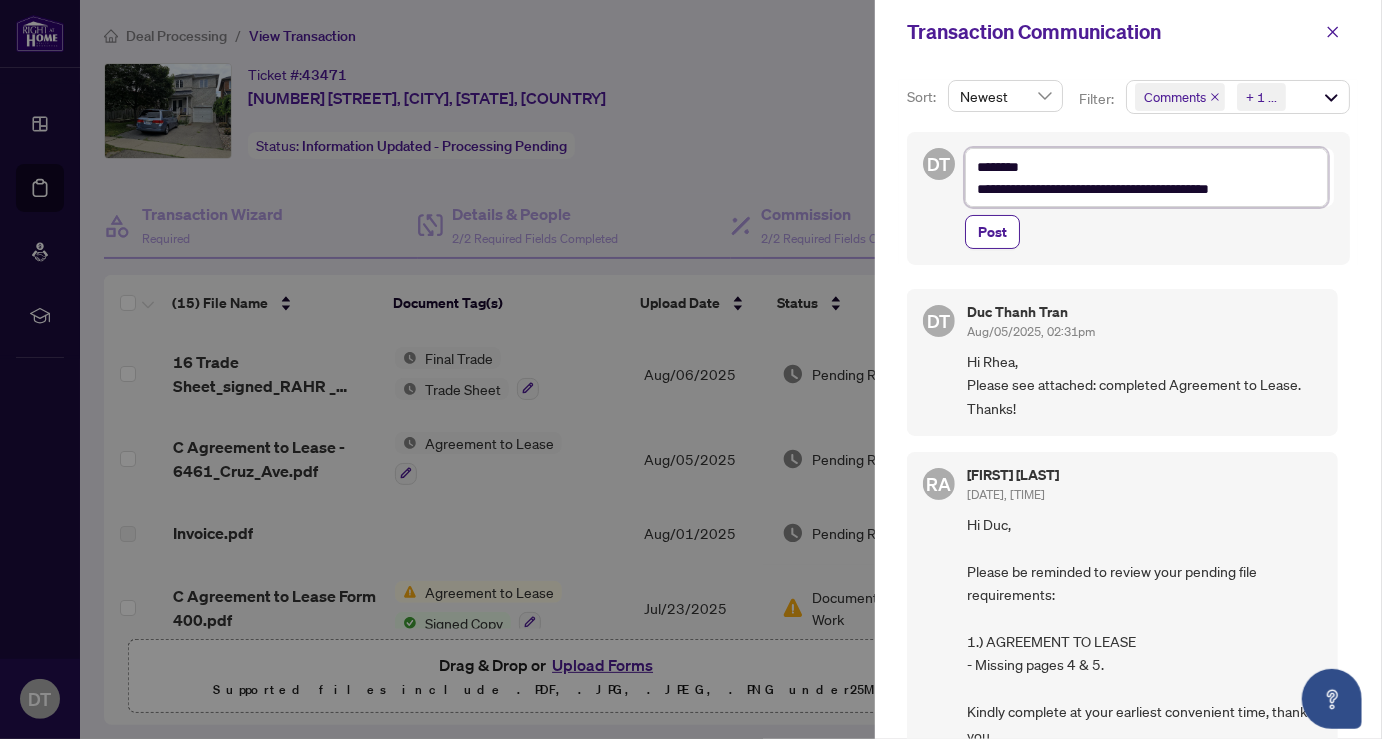 type on "**********" 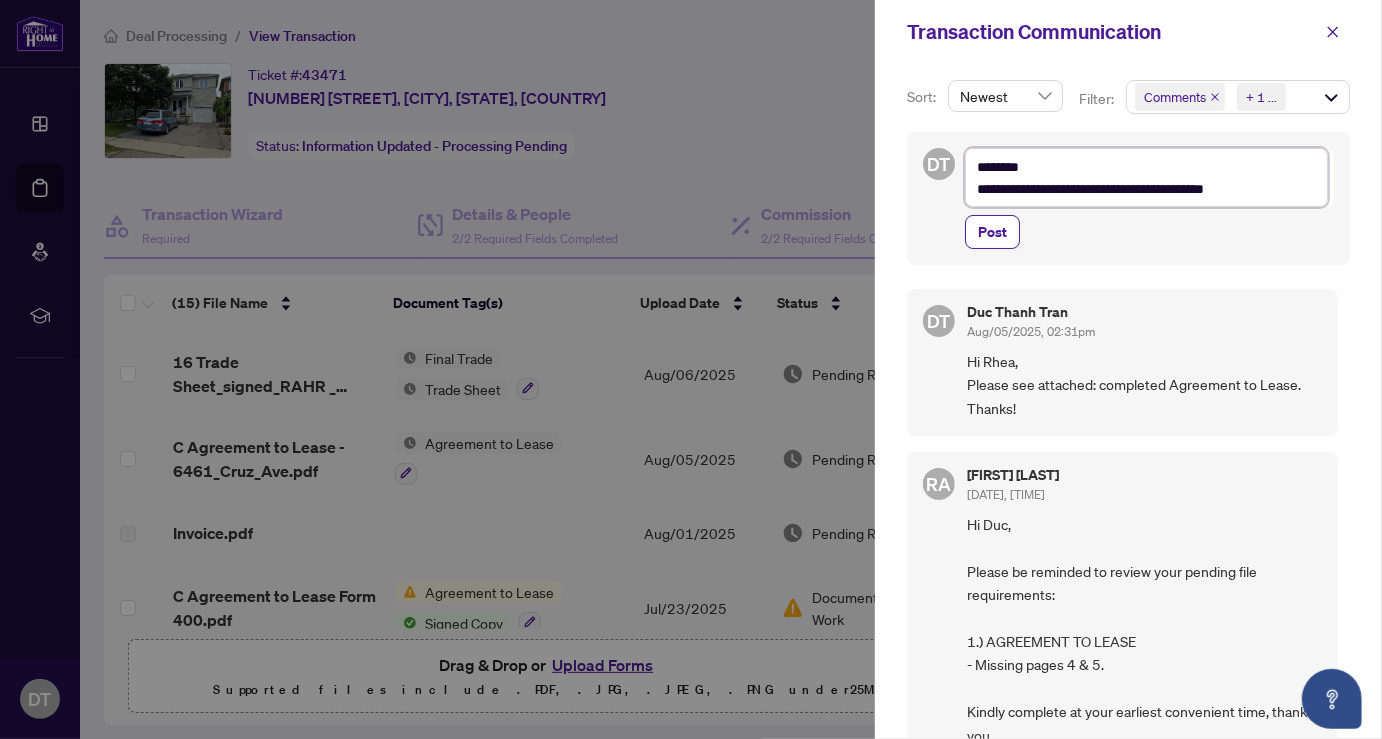 type on "**********" 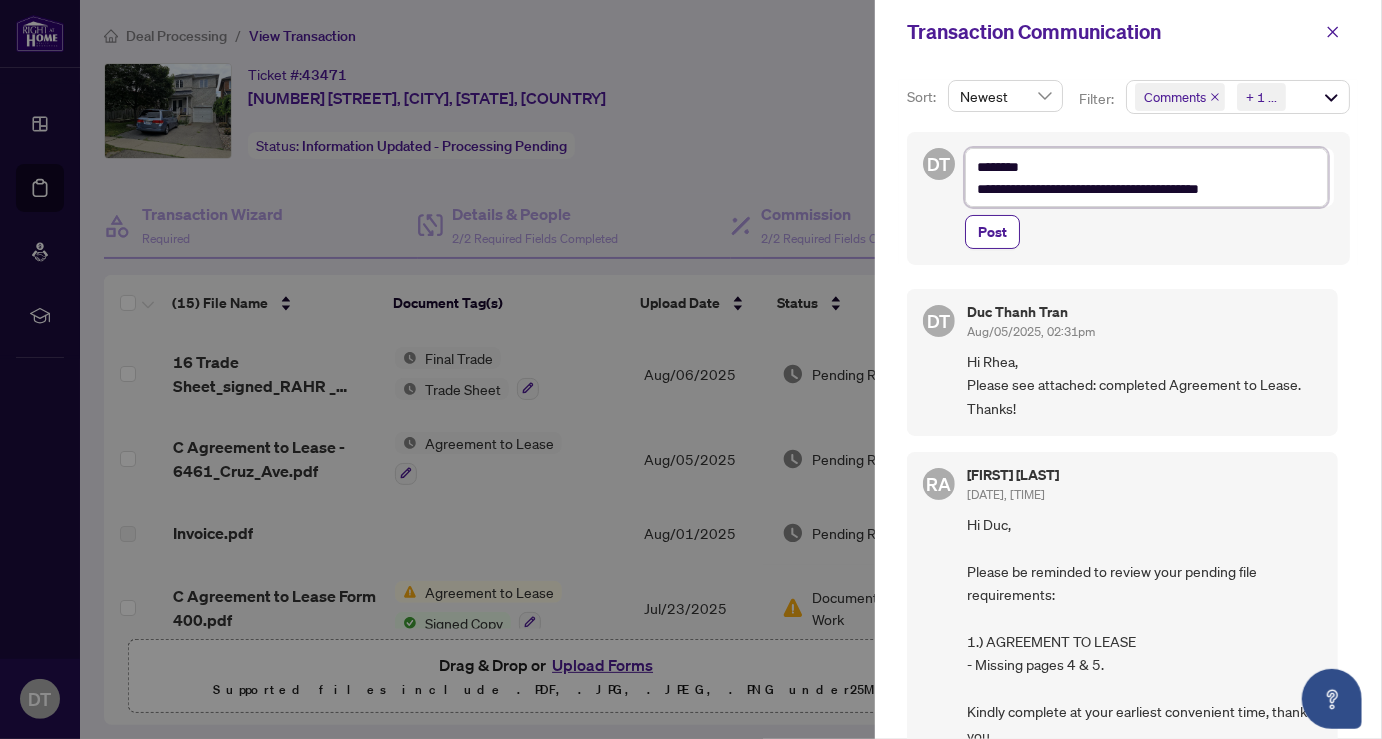 type on "**********" 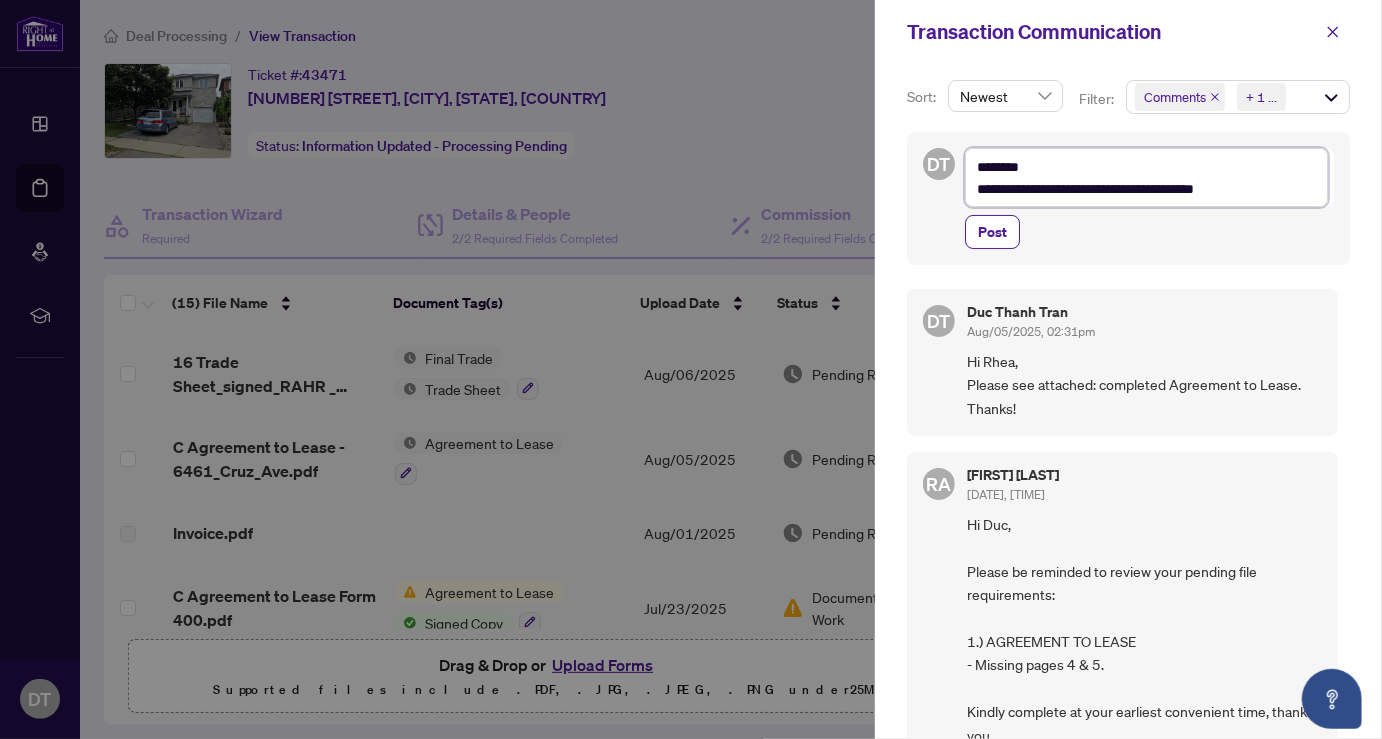 type on "**********" 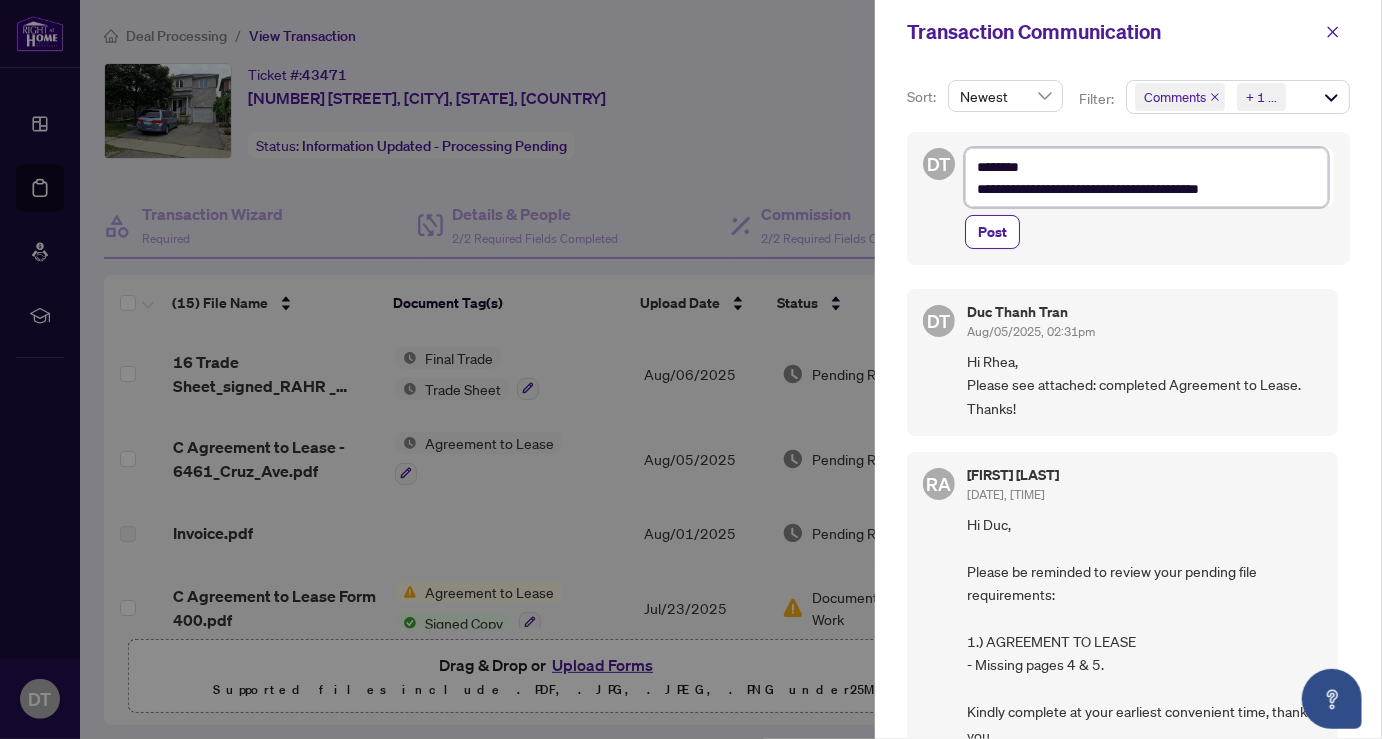 type on "**********" 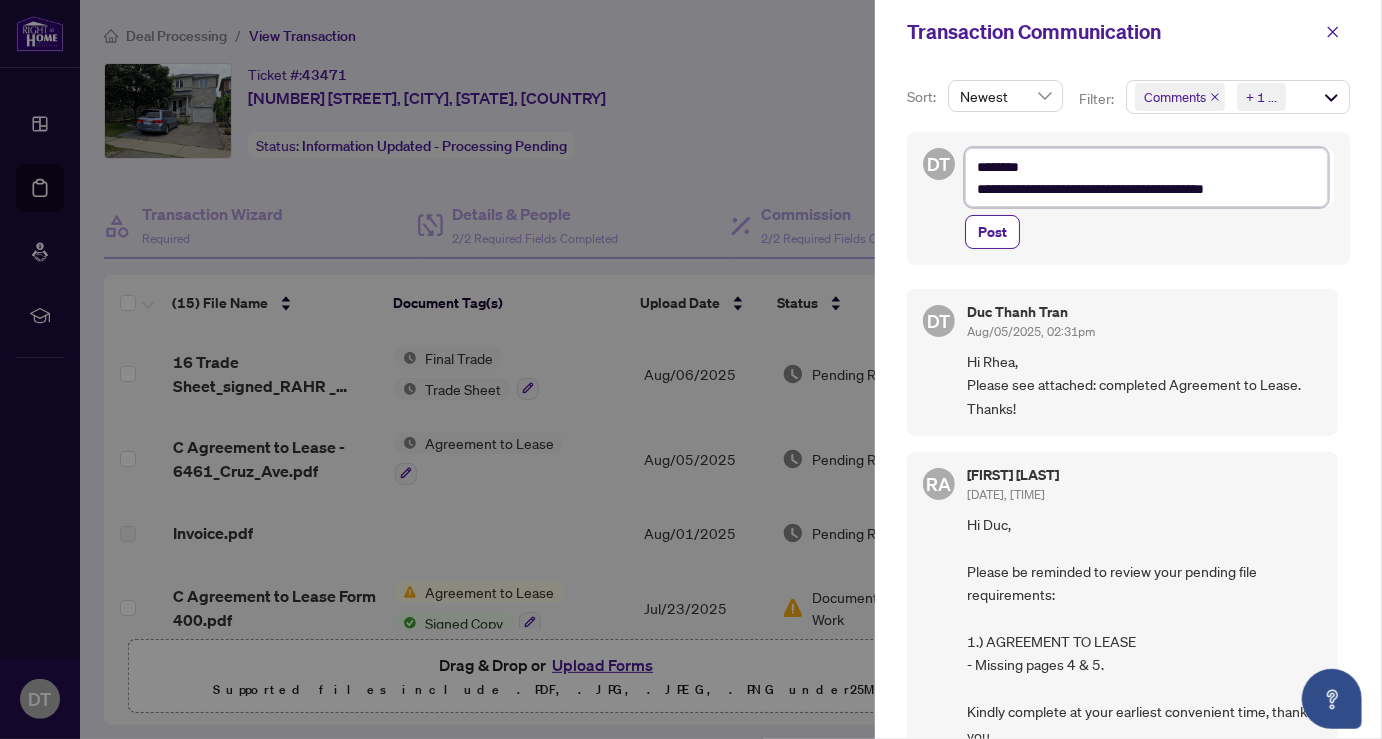 type on "**********" 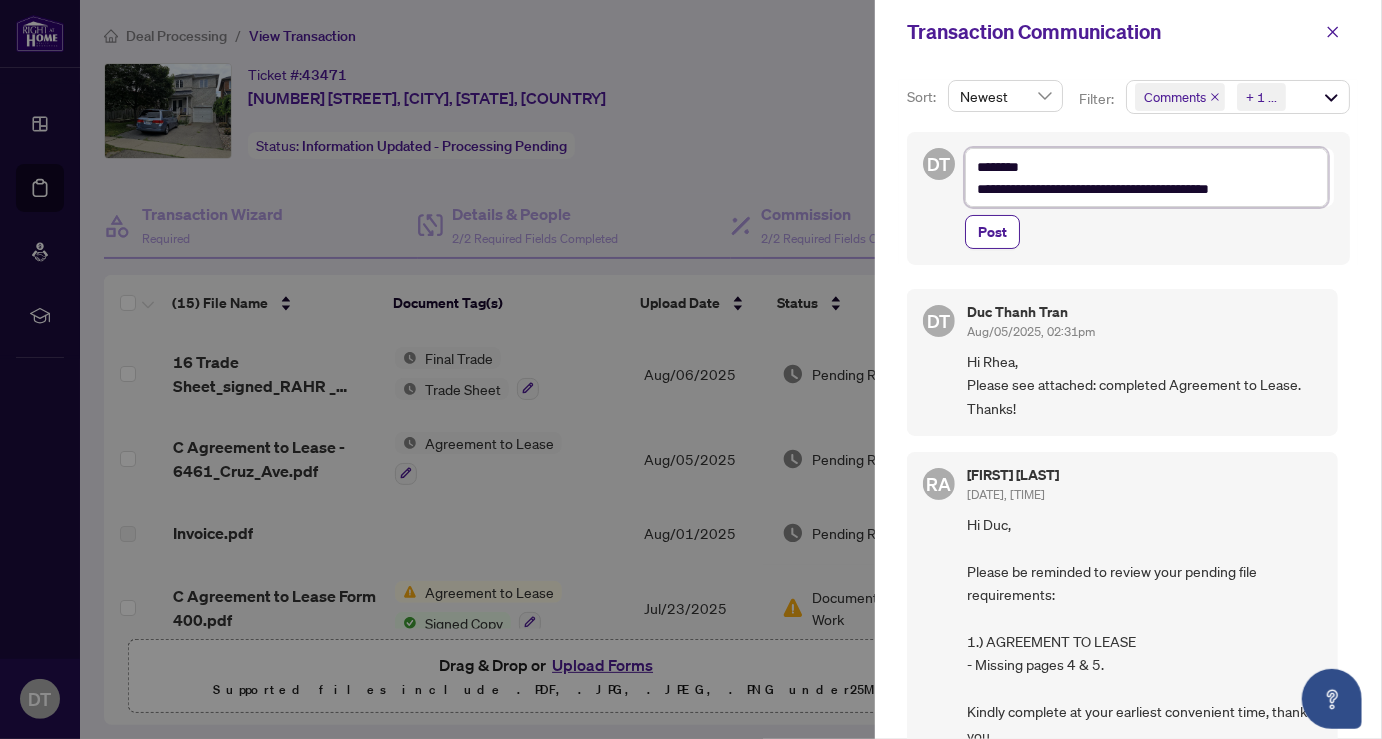type on "**********" 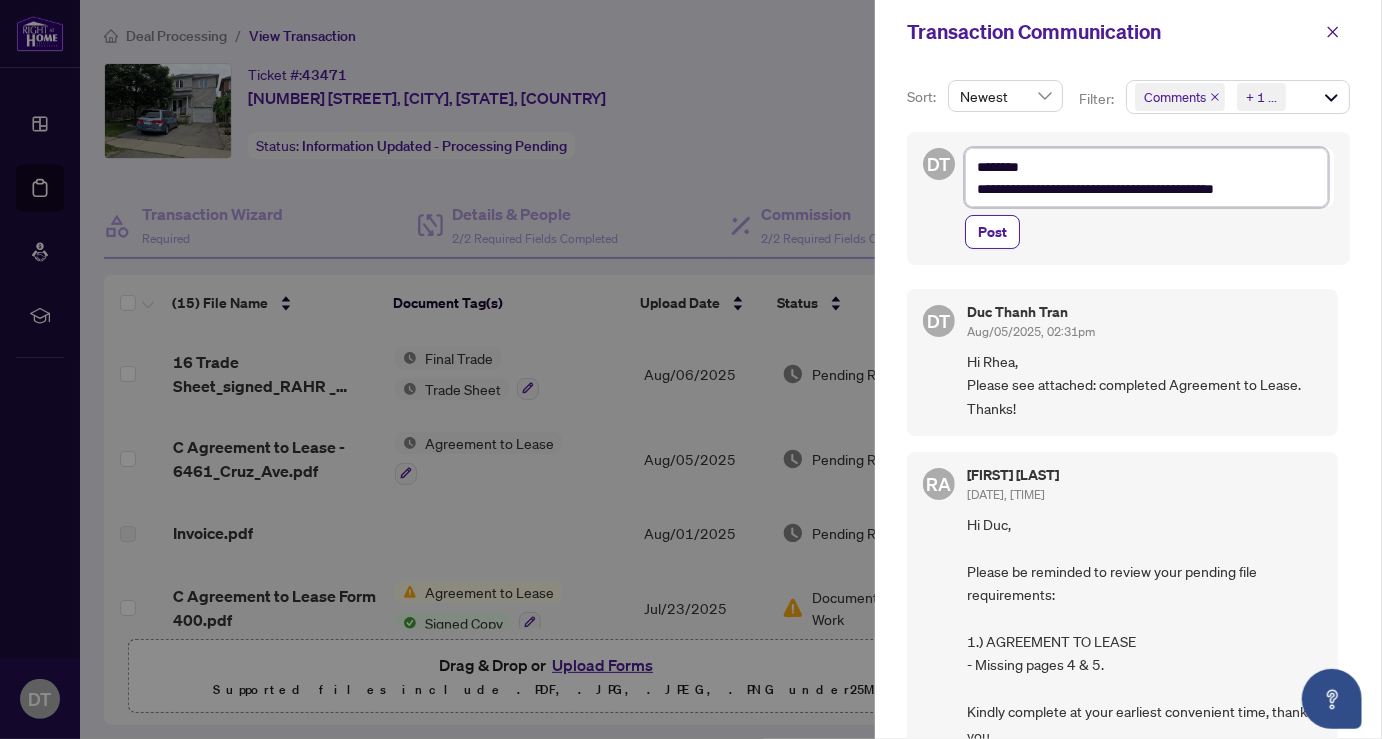 type on "**********" 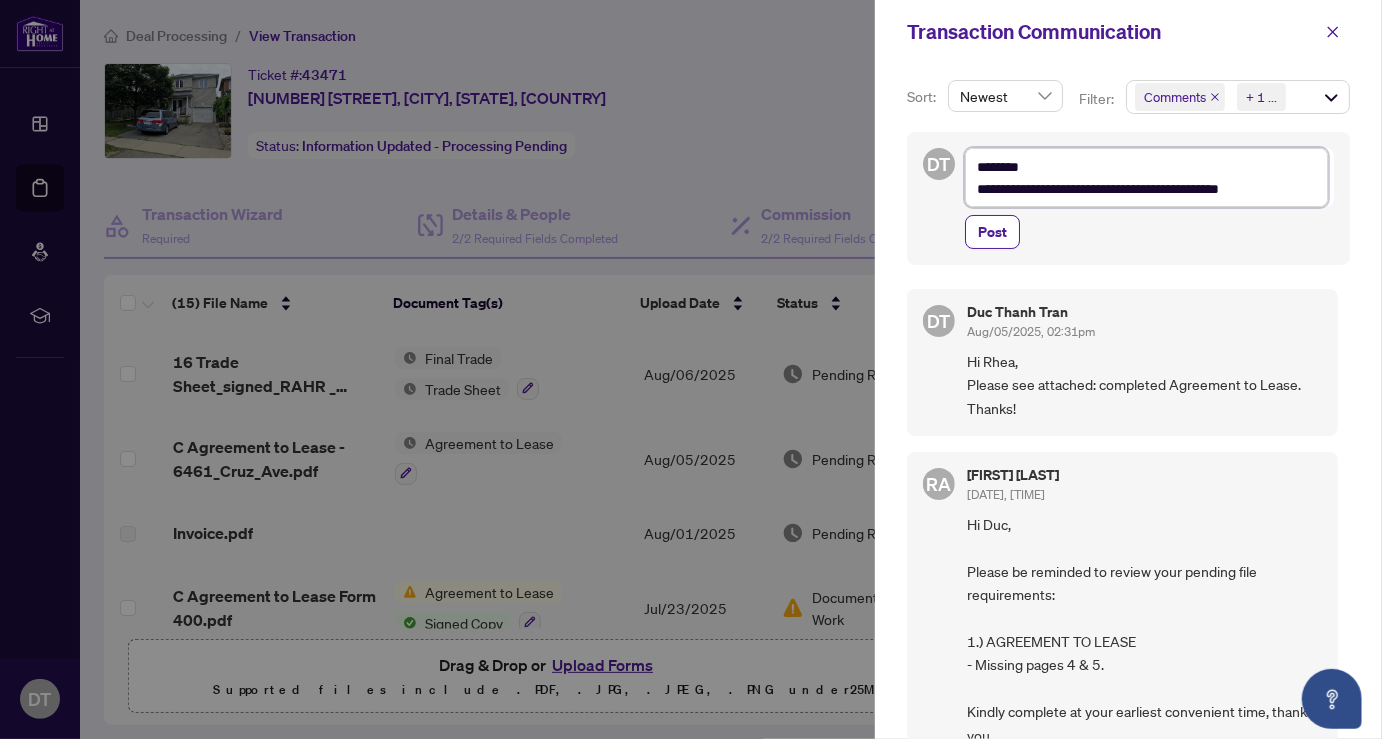 type on "**********" 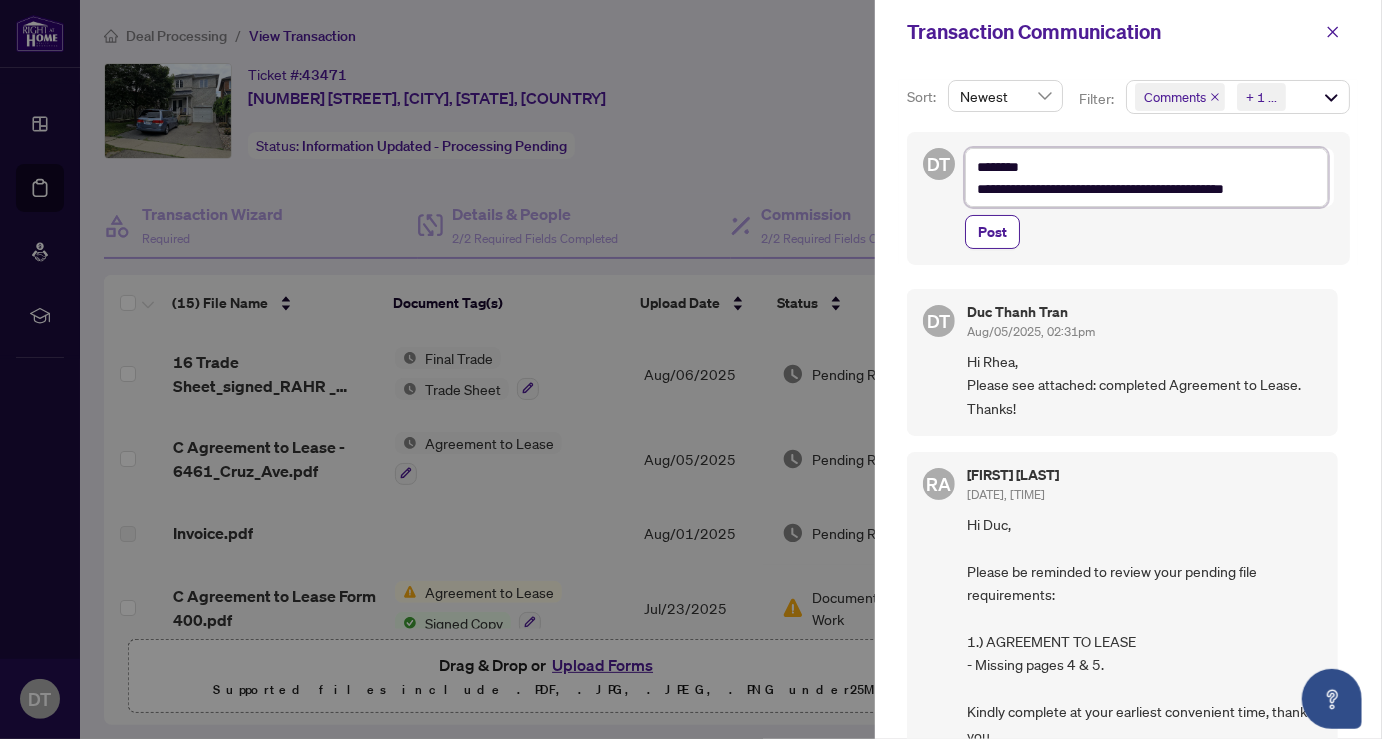 type on "**********" 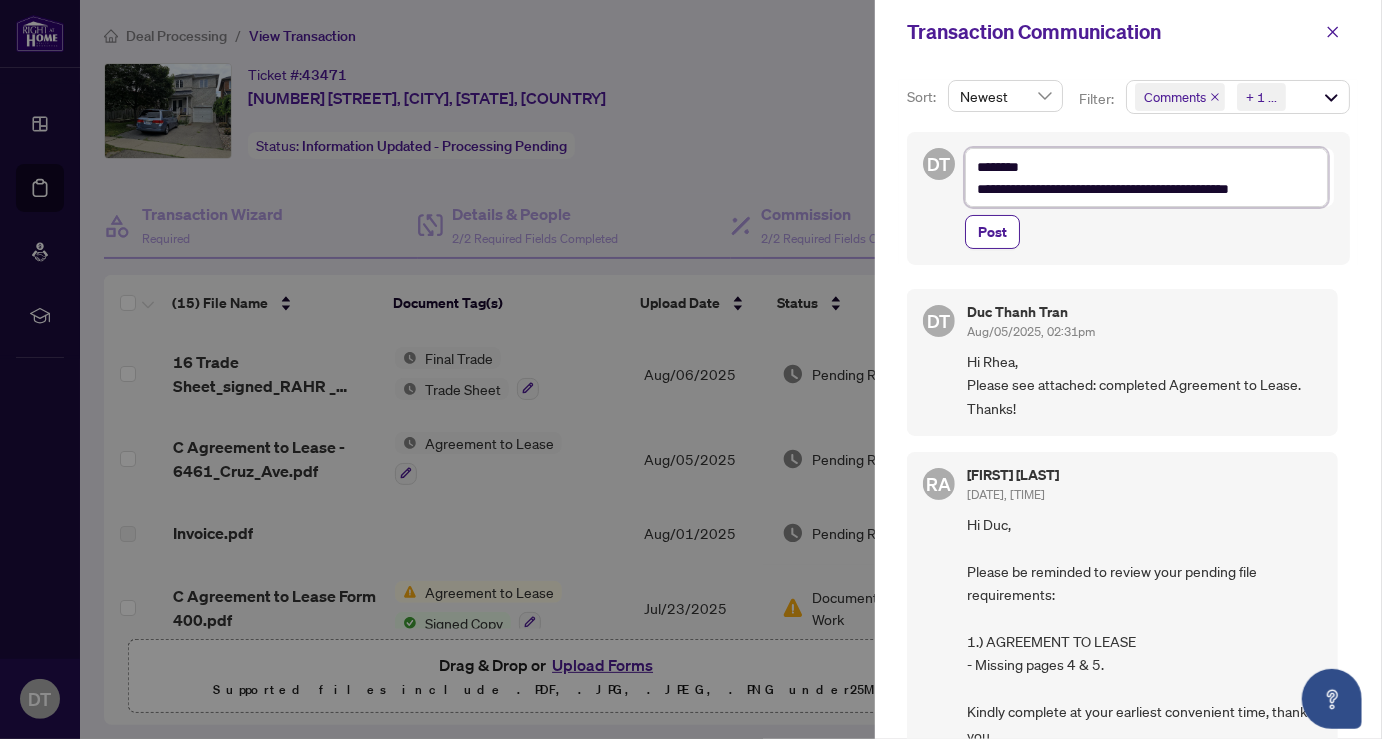 type on "**********" 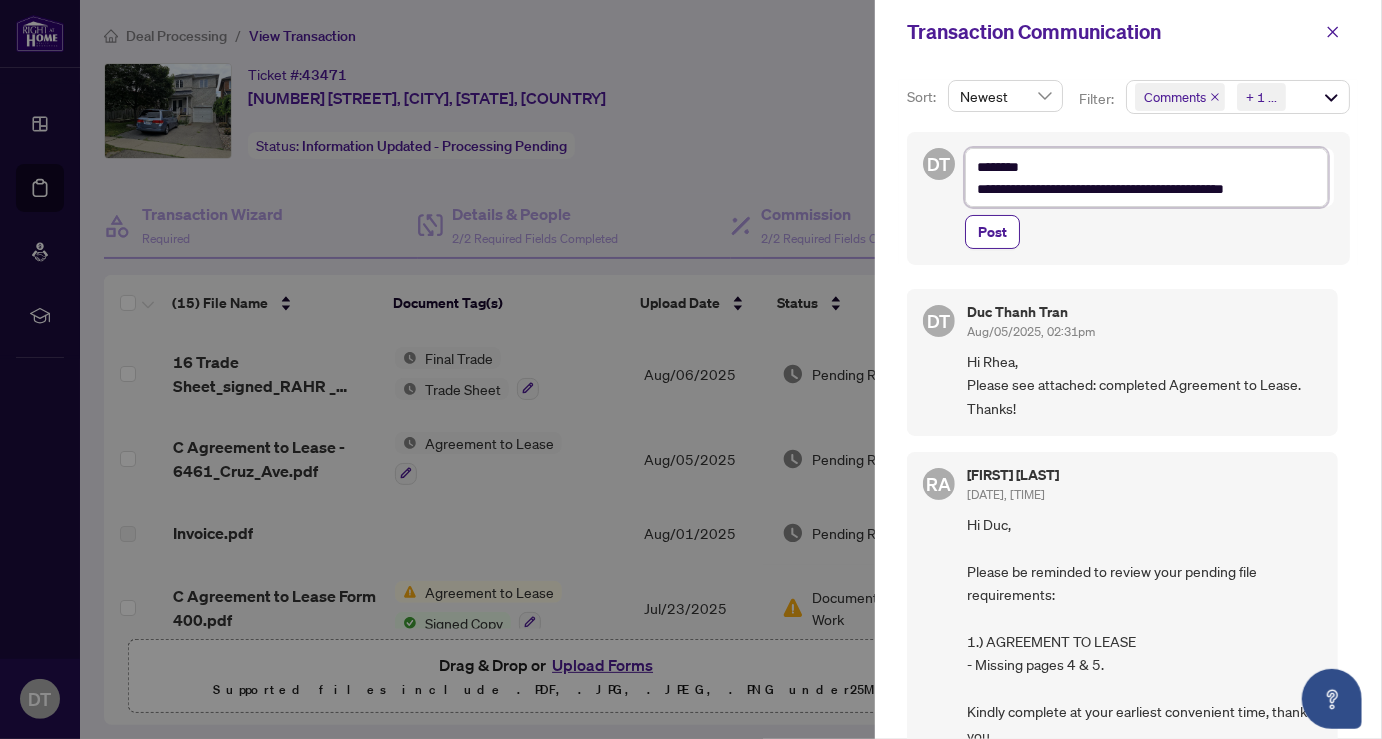 type on "**********" 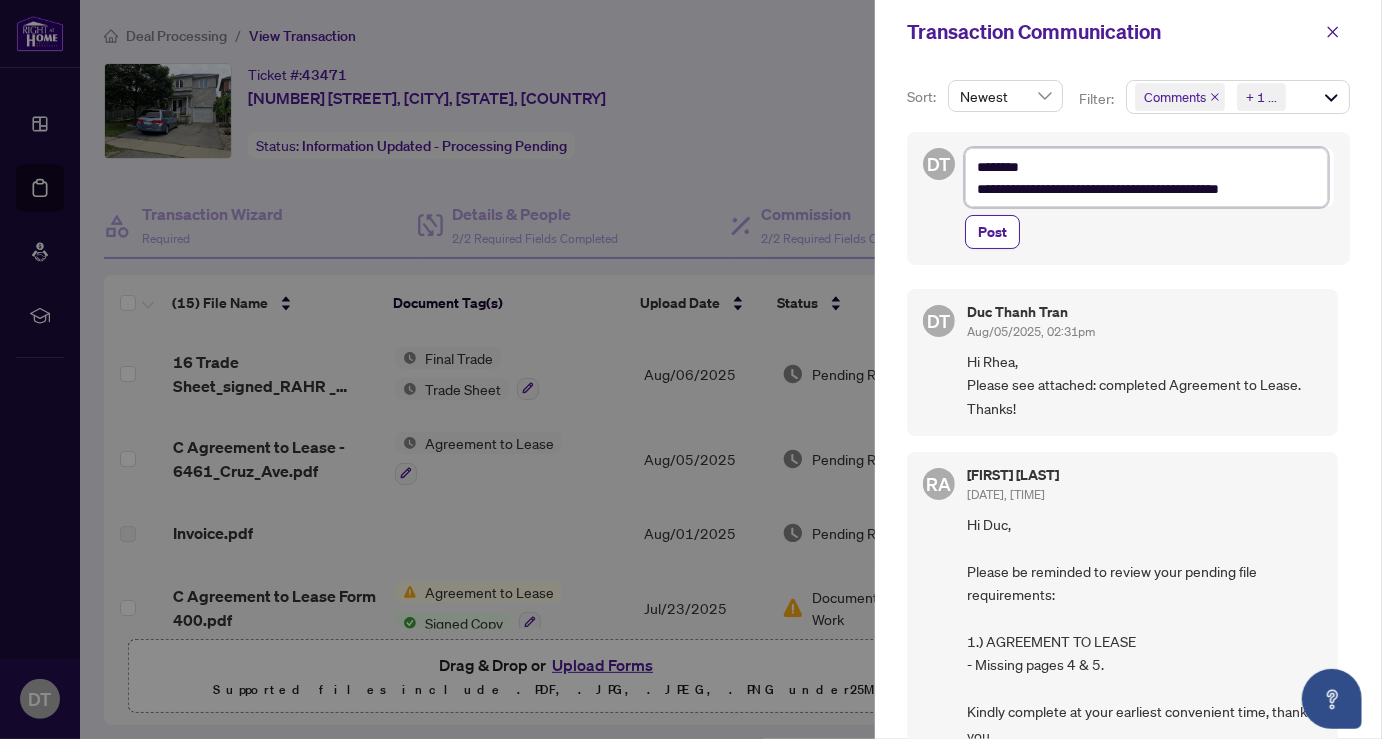 type on "**********" 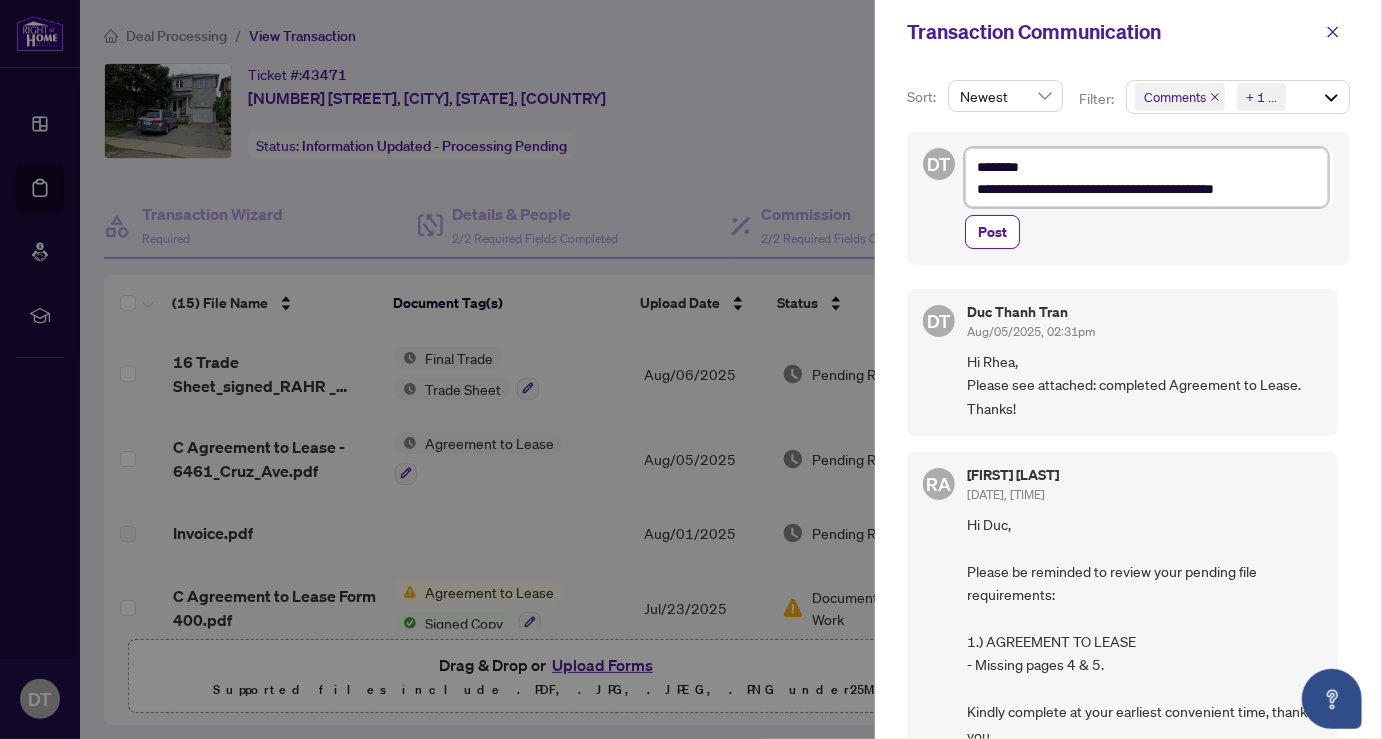 type on "**********" 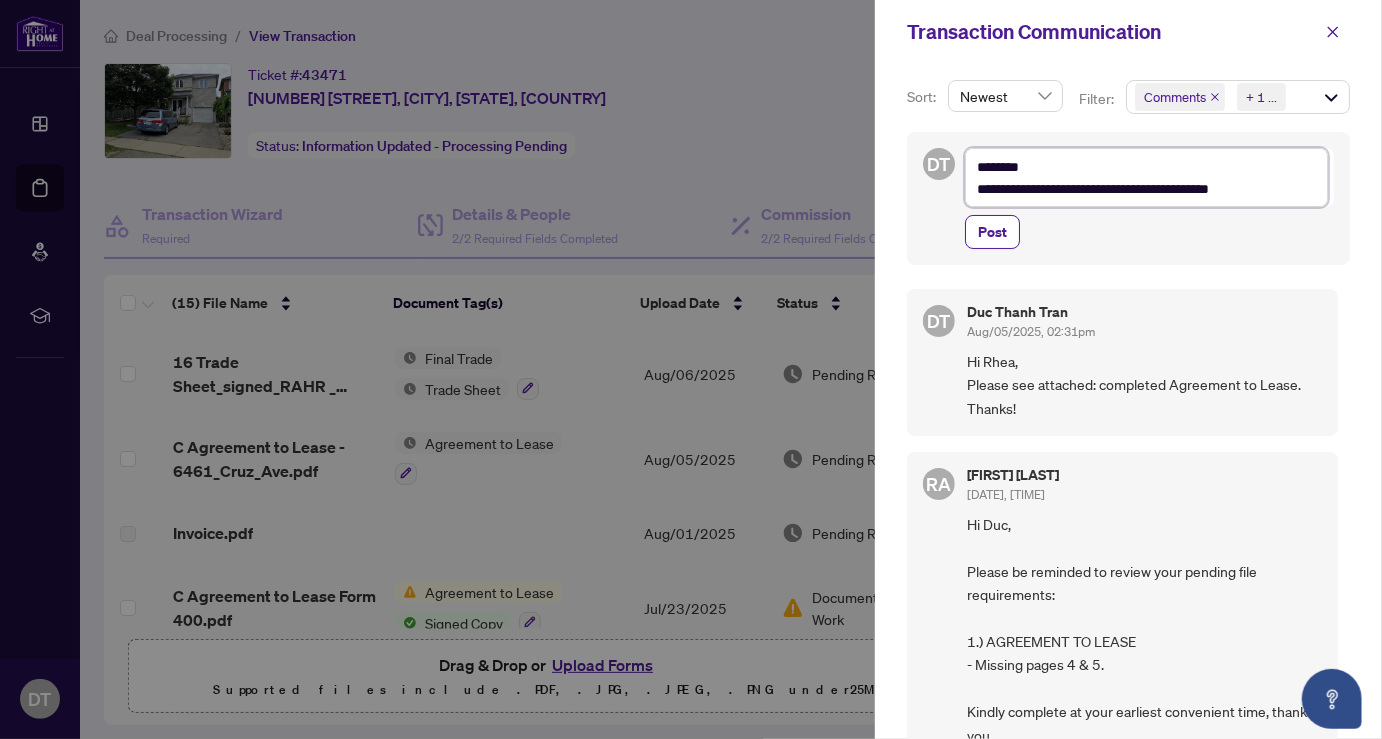 type on "**********" 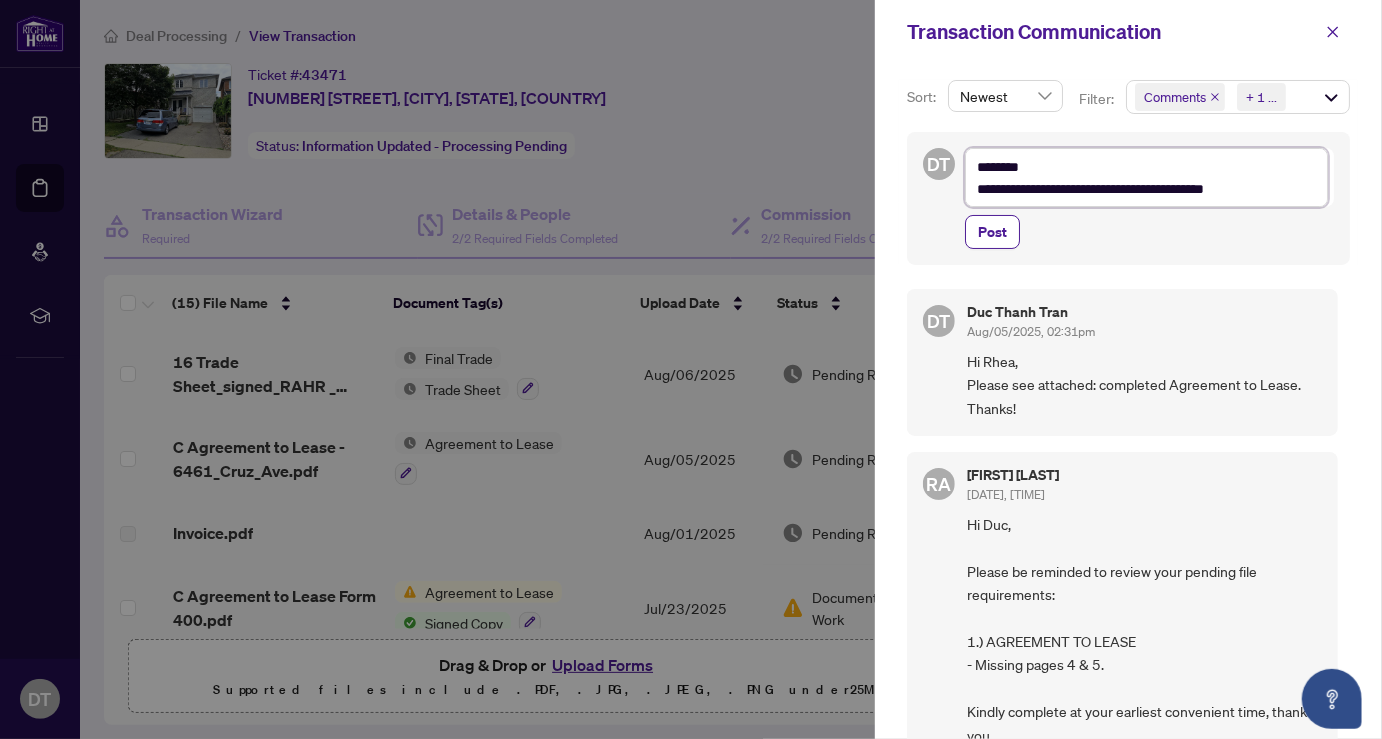 type on "**********" 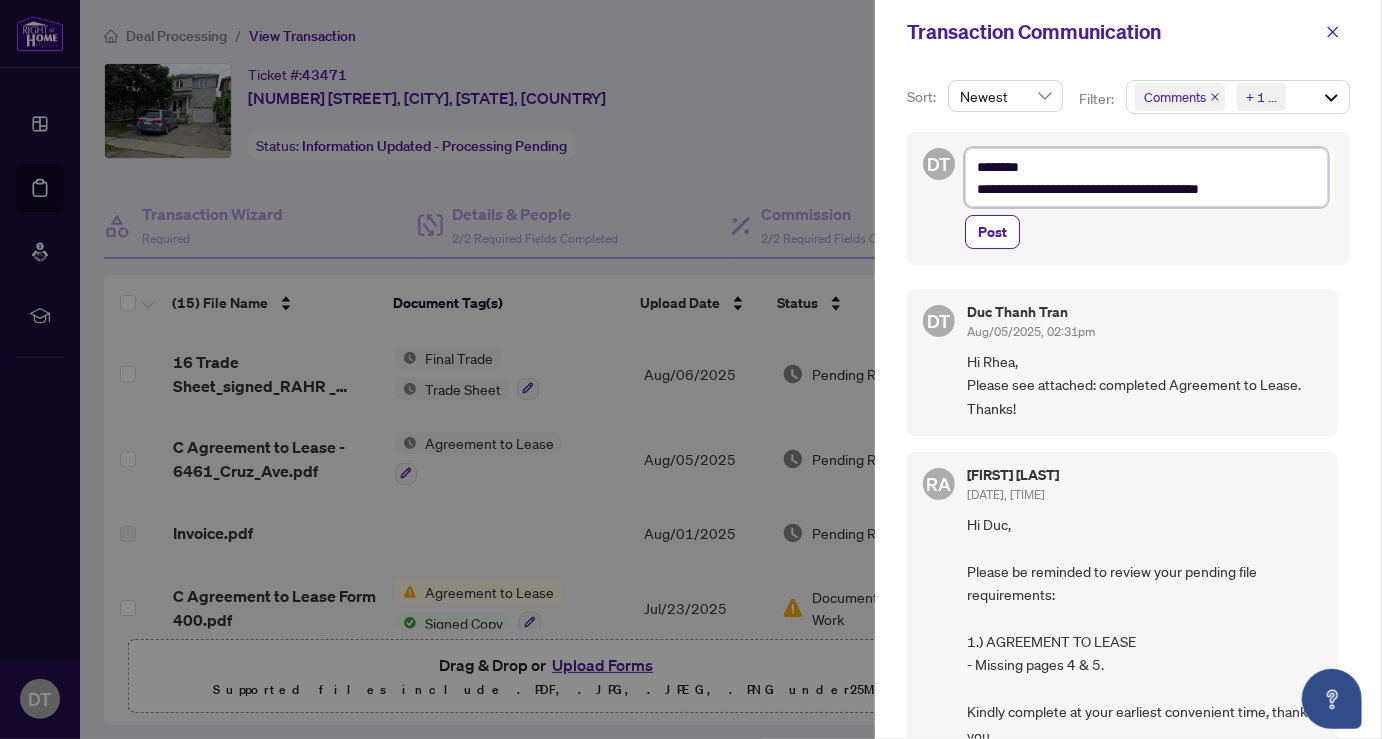 type on "**********" 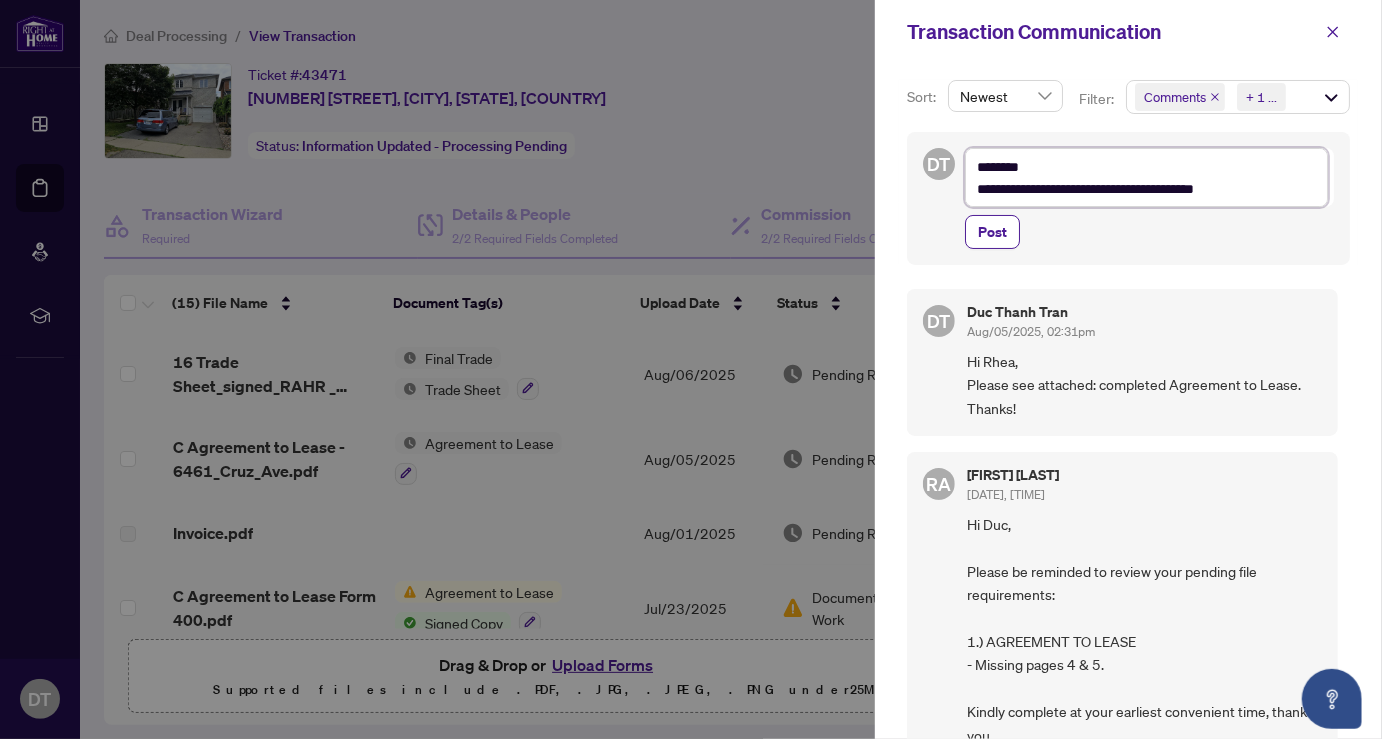 type on "**********" 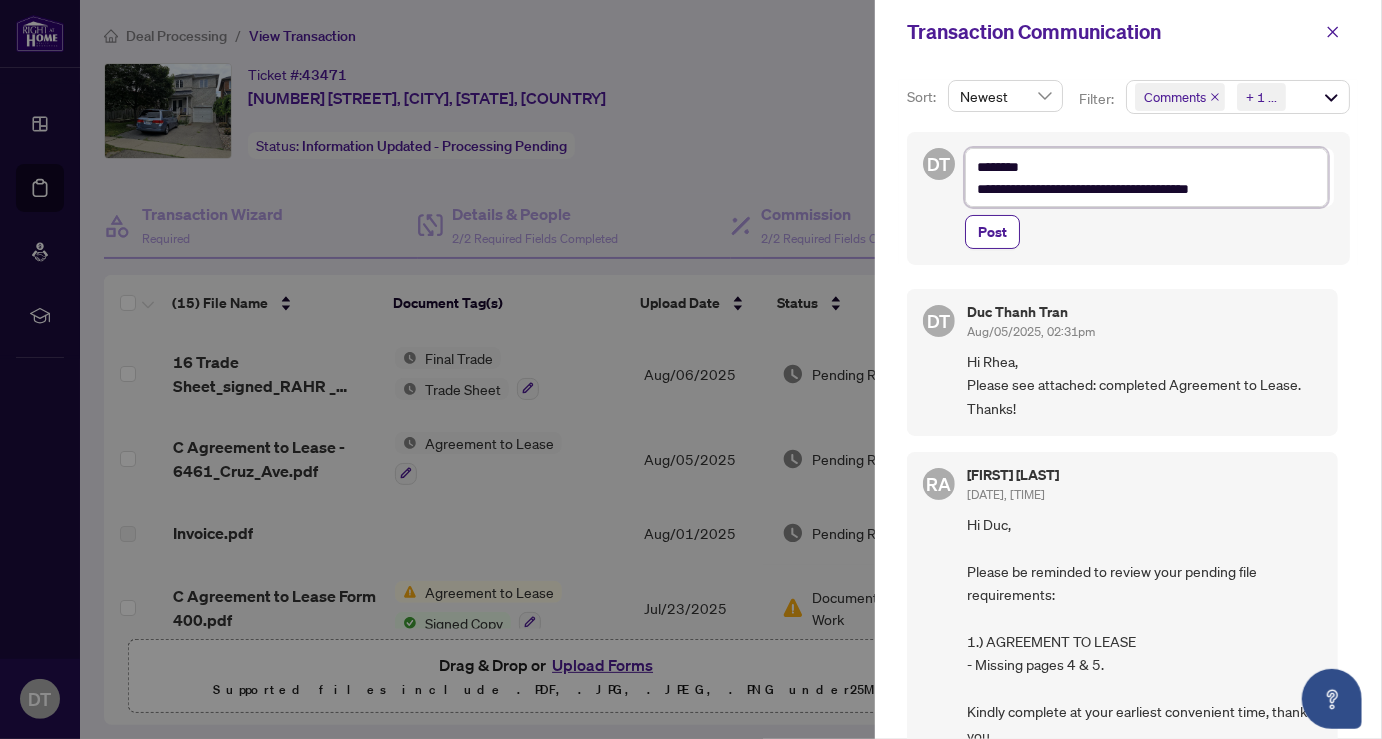 type on "**********" 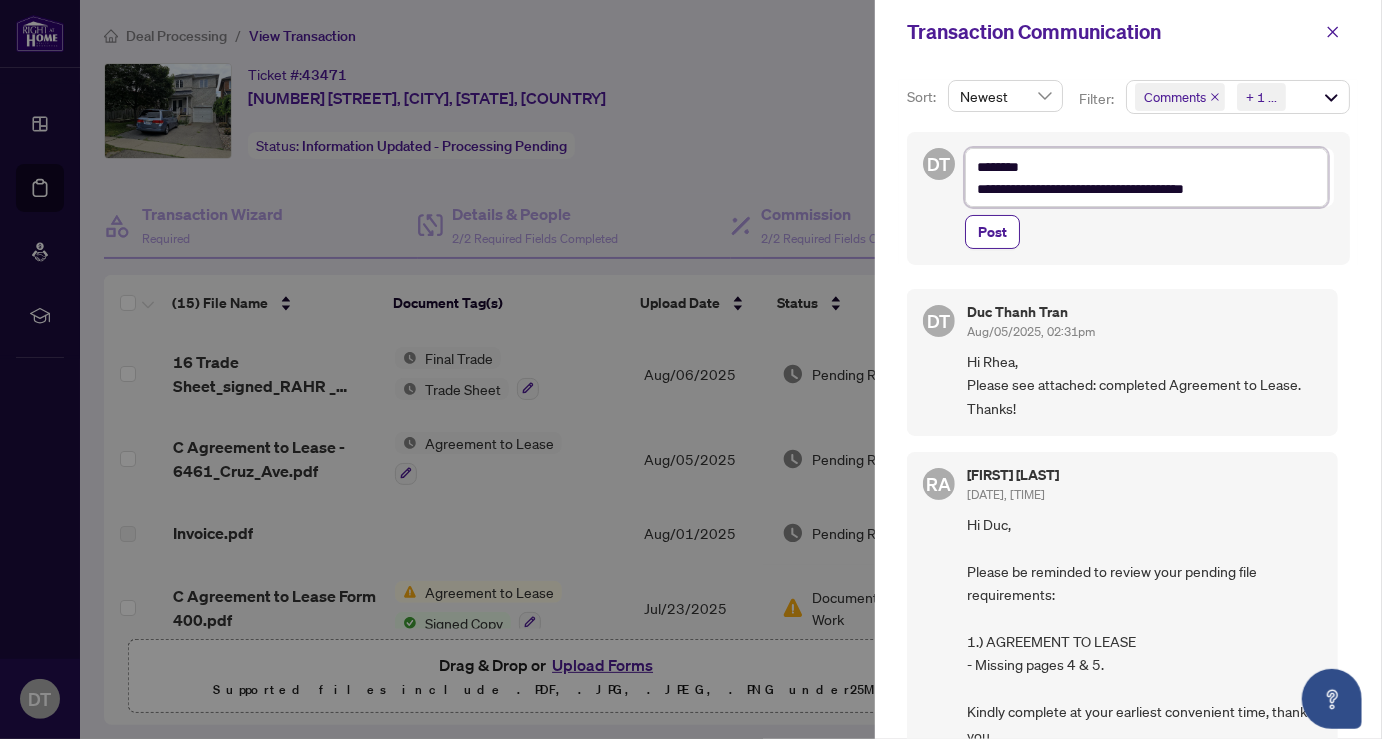type on "**********" 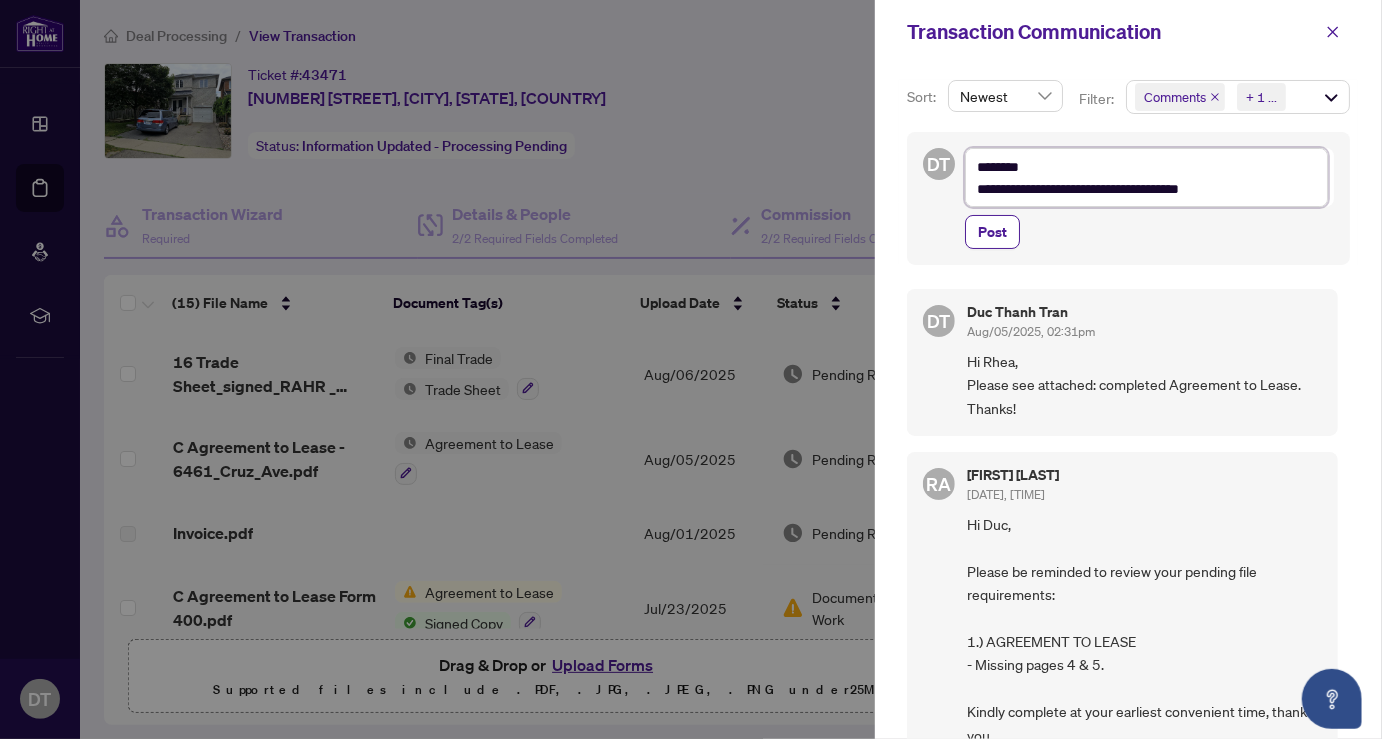 type on "**********" 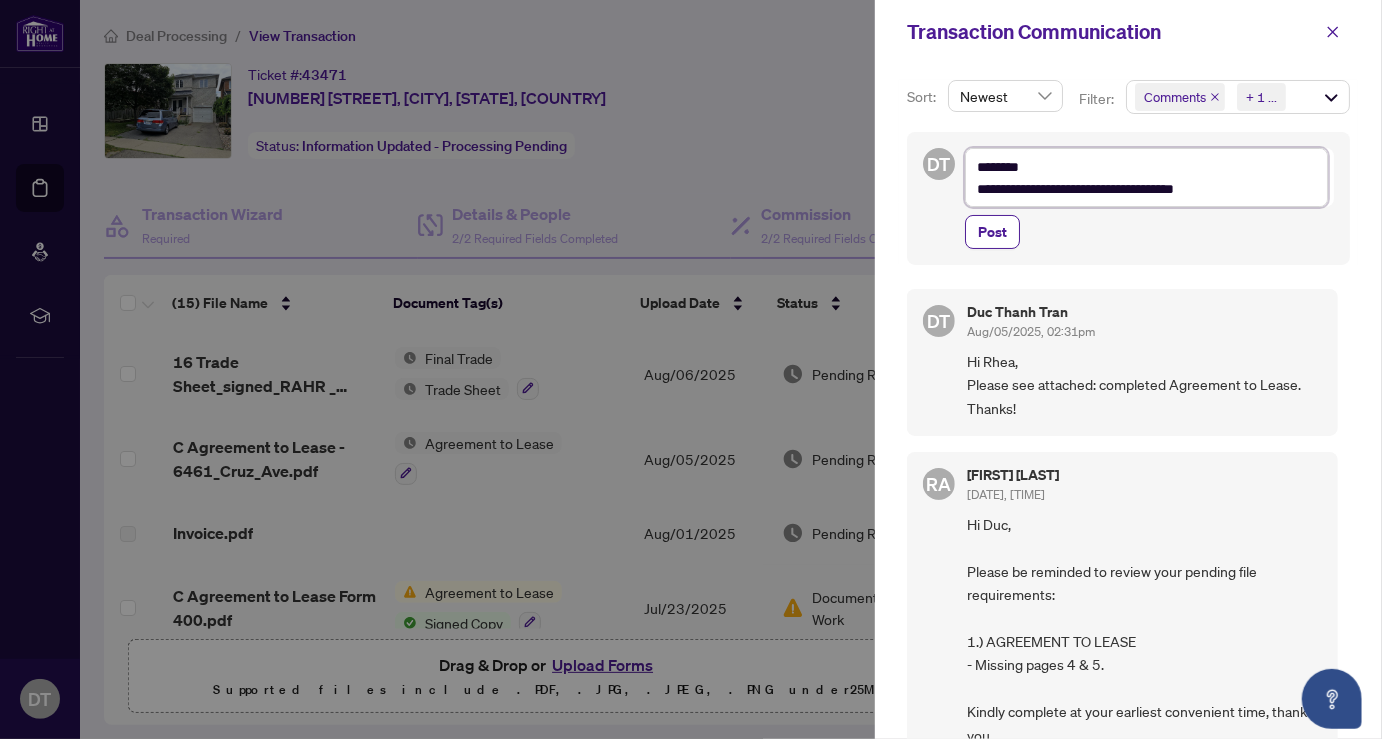 type on "**********" 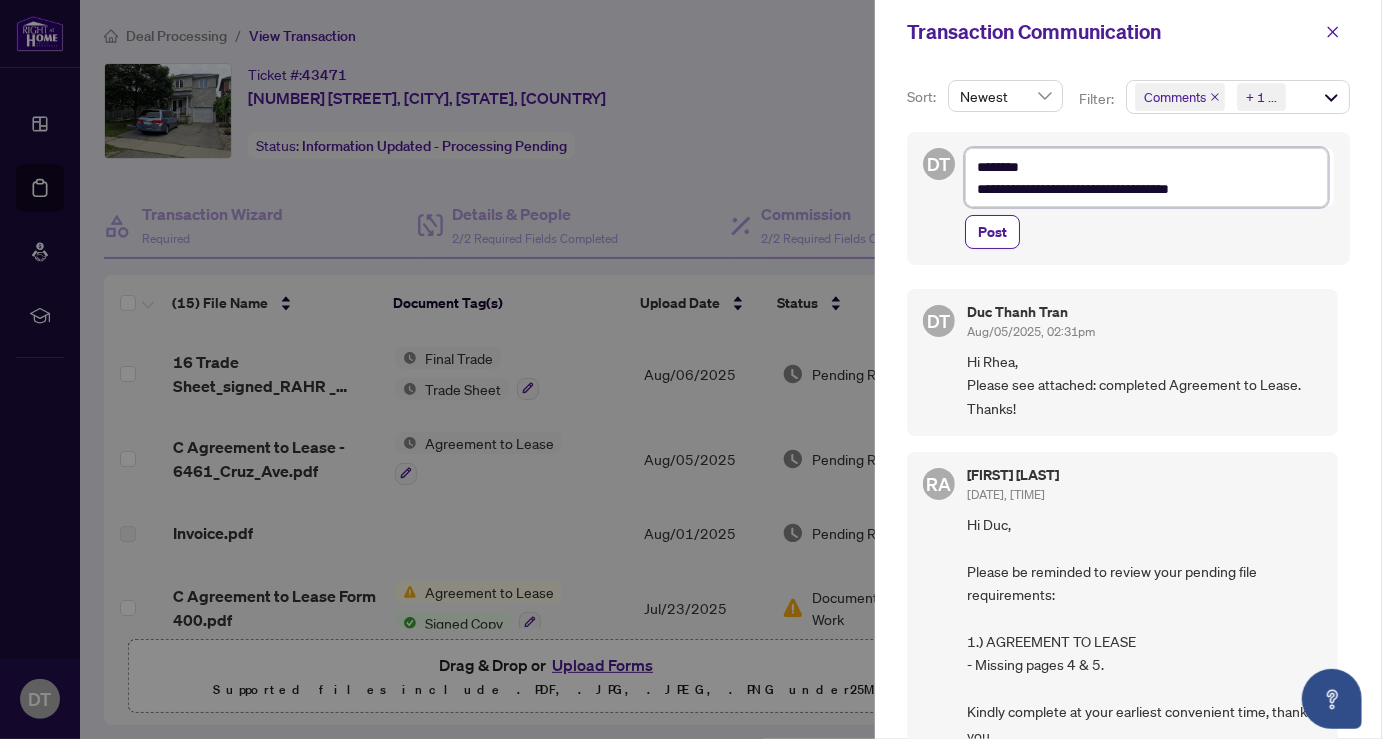 type on "**********" 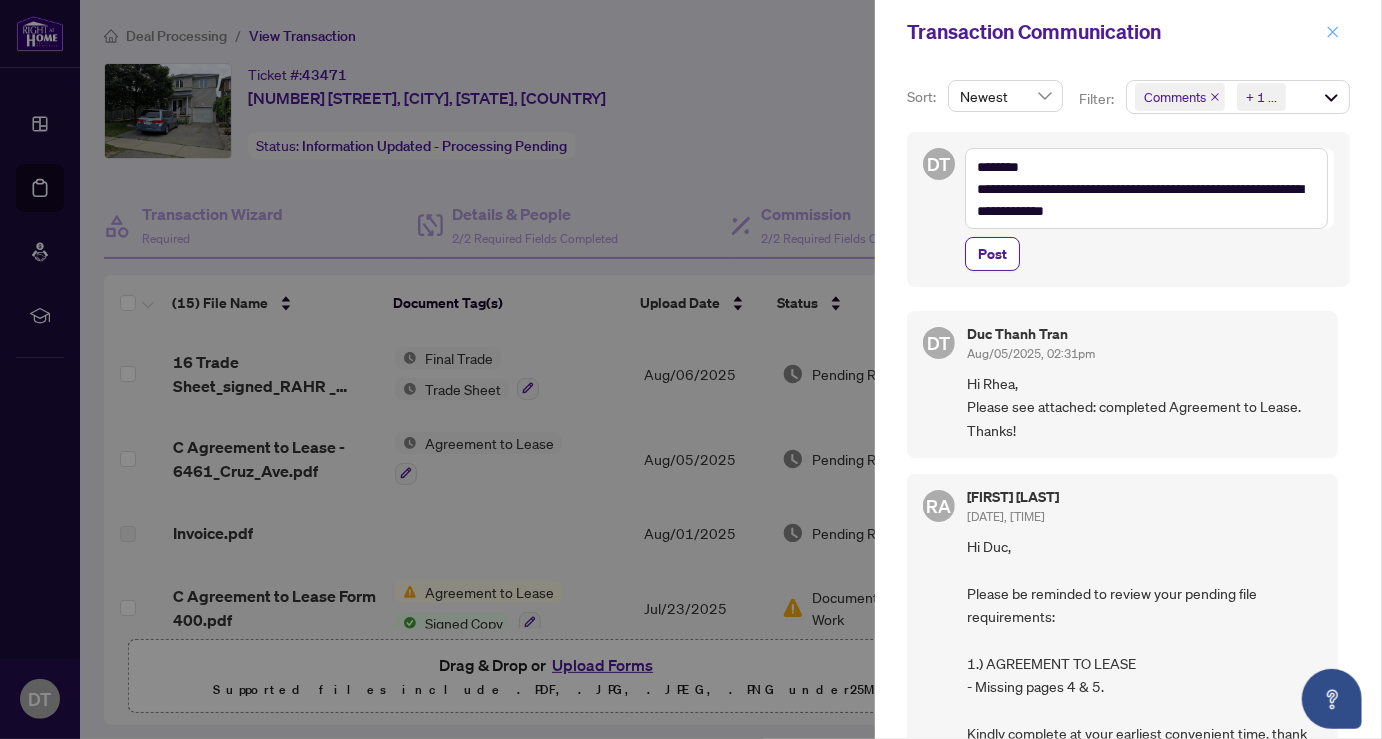 click 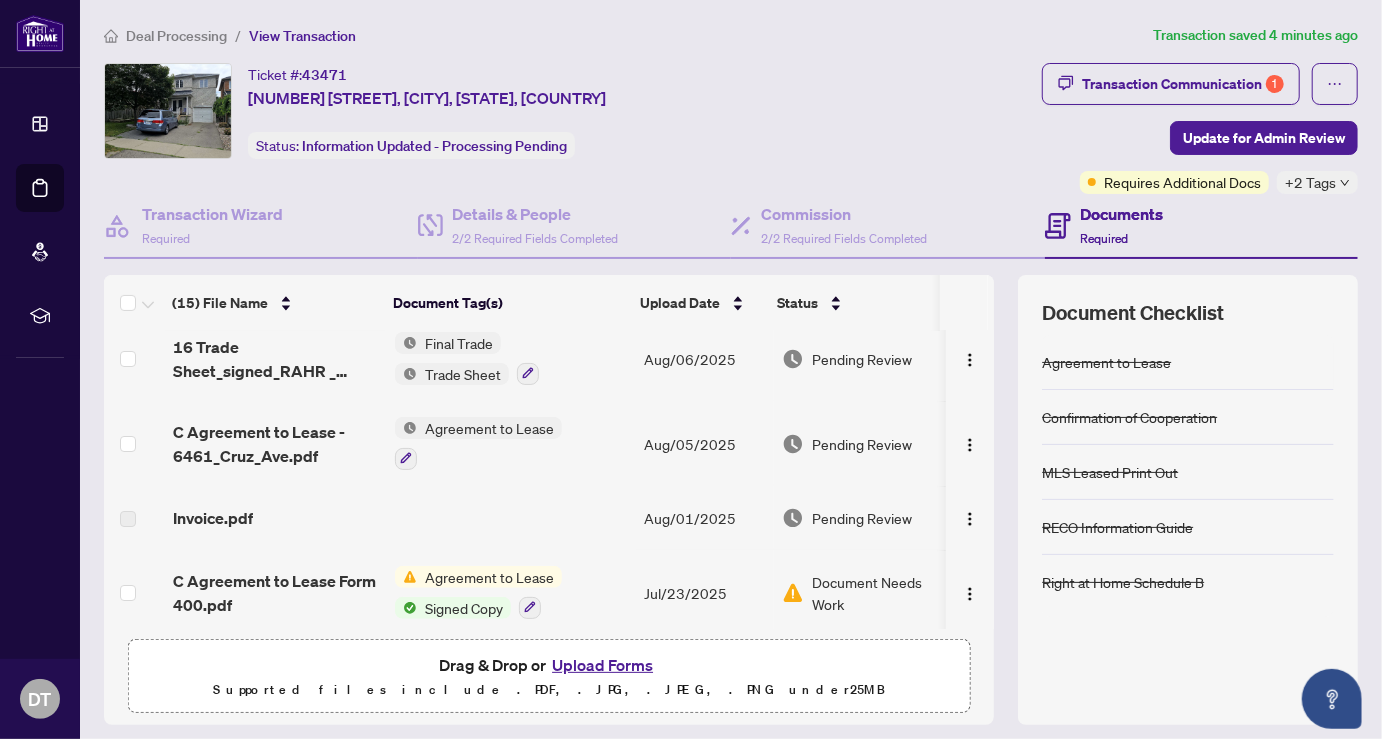 scroll, scrollTop: 0, scrollLeft: 0, axis: both 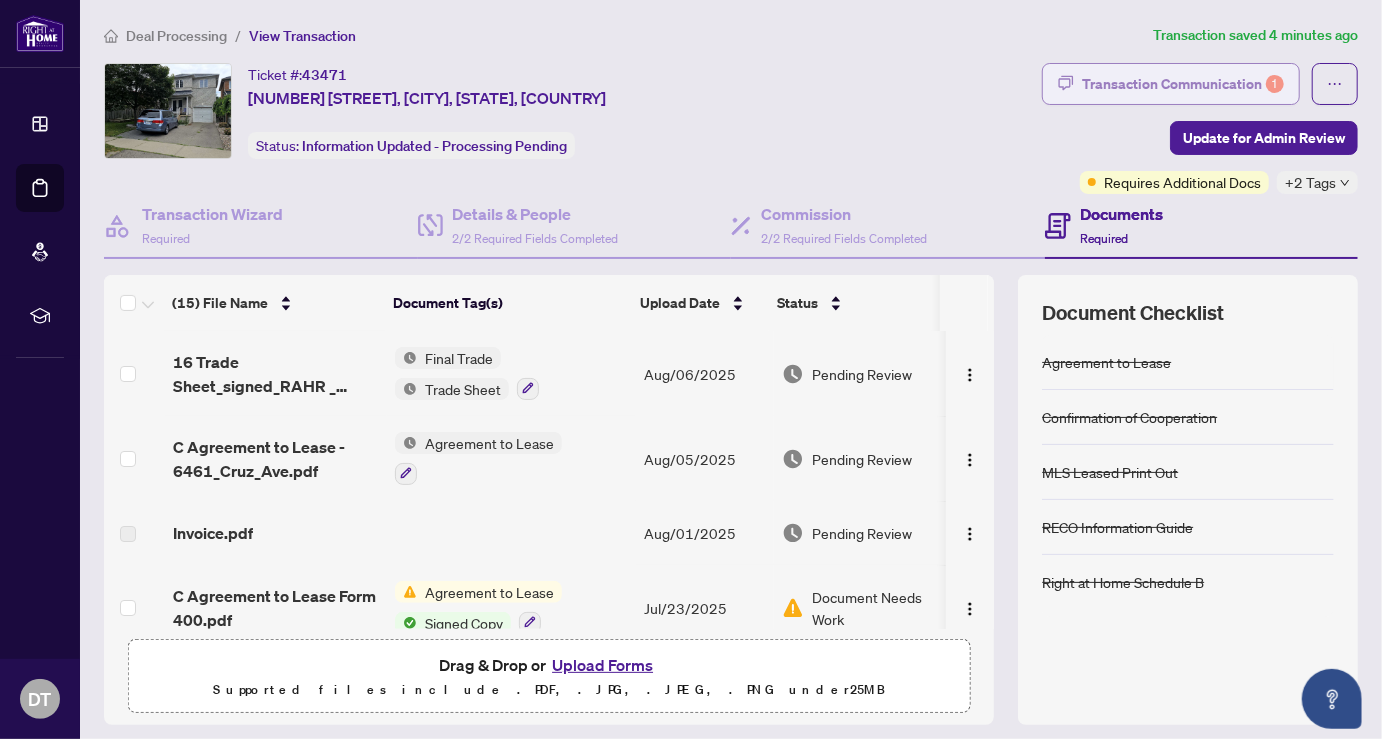 click on "Transaction Communication 1" at bounding box center (1183, 84) 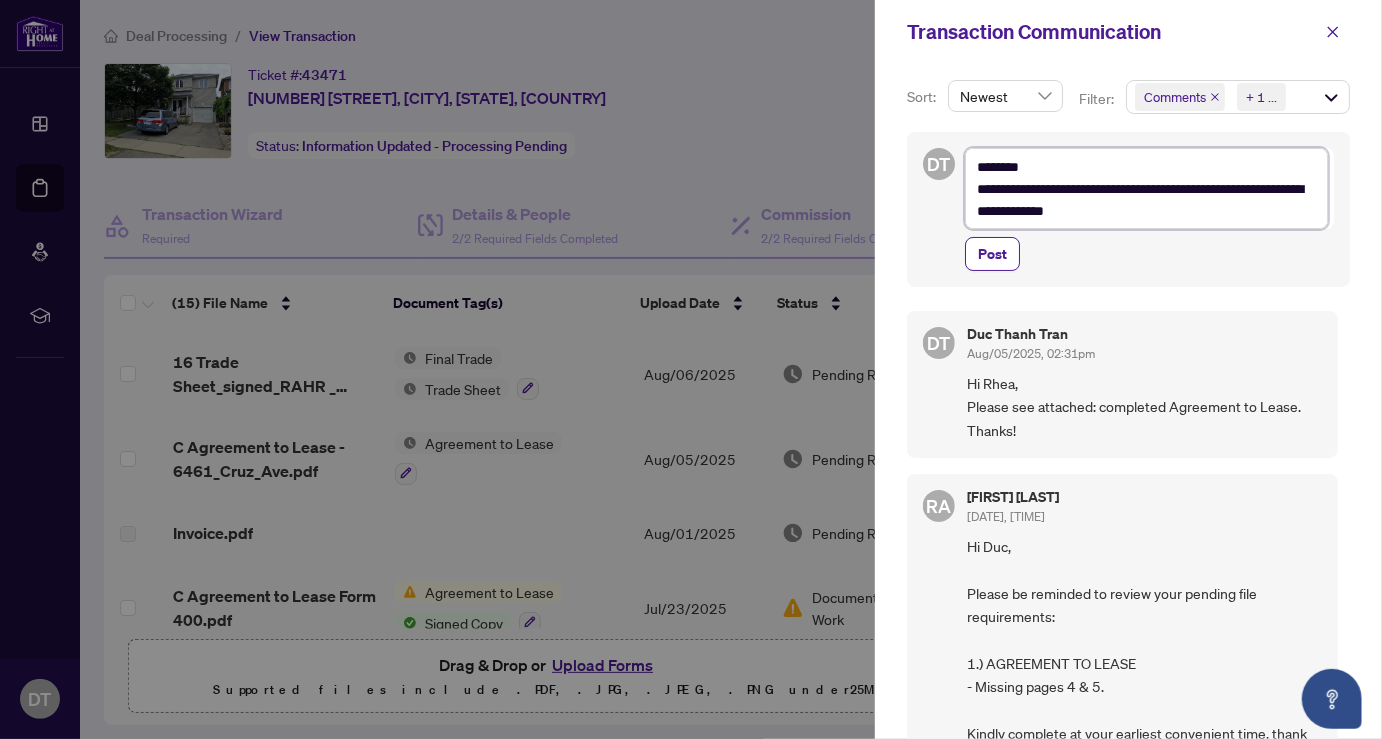 click on "**********" at bounding box center (1146, 188) 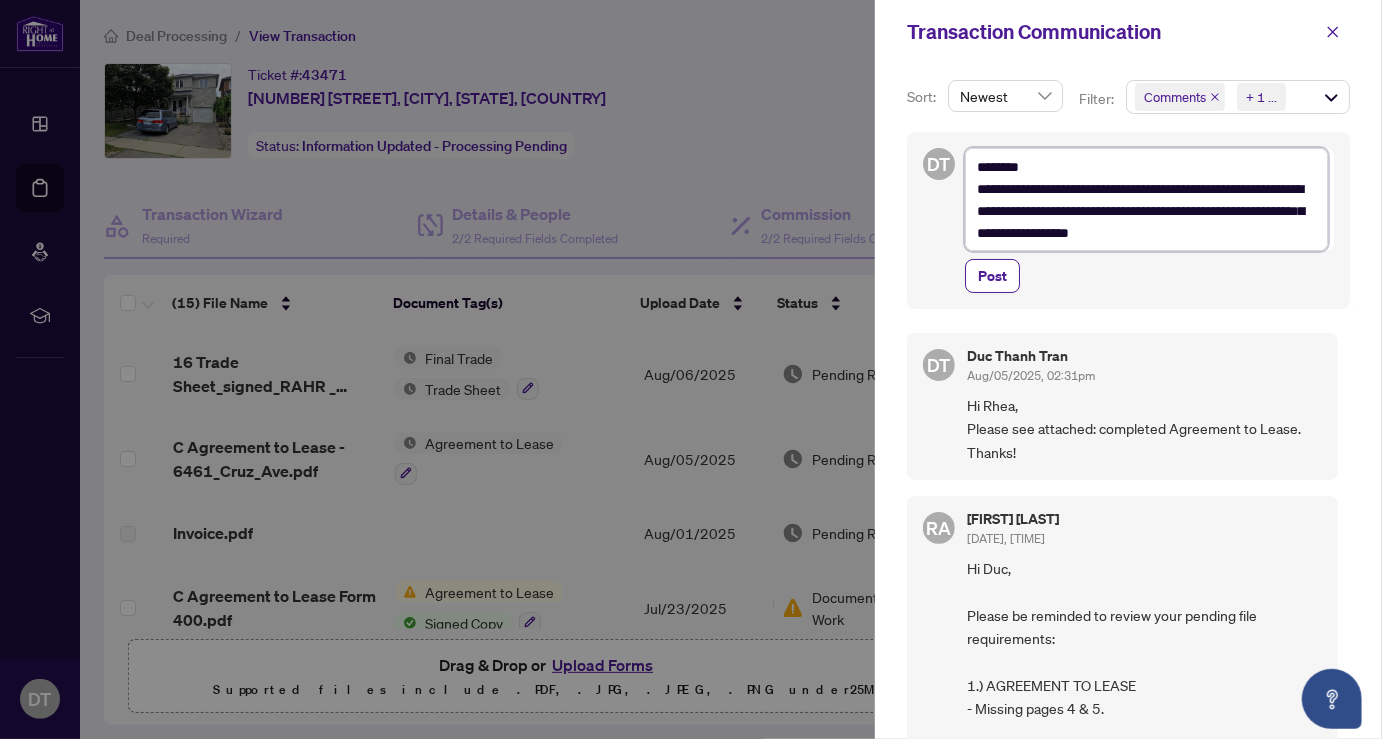 click on "**********" at bounding box center (1146, 199) 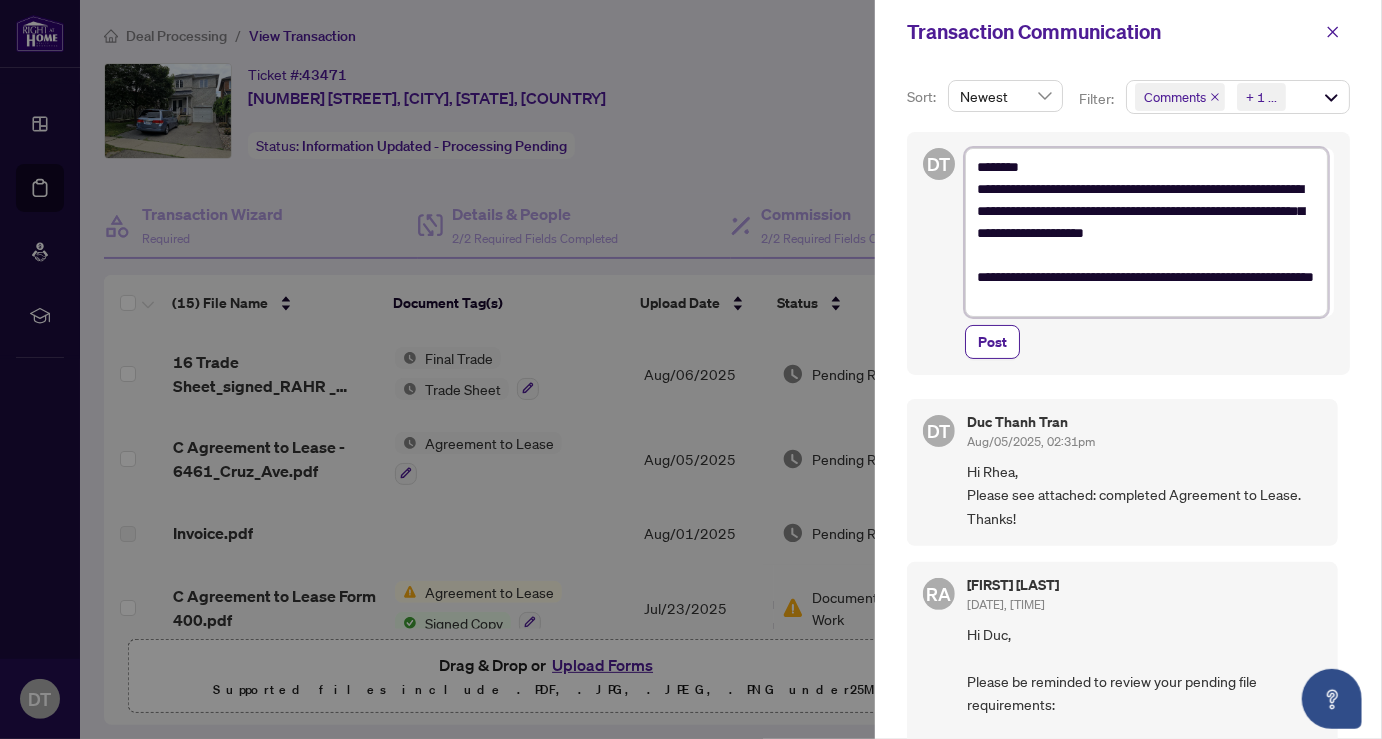 click on "**********" at bounding box center (1146, 232) 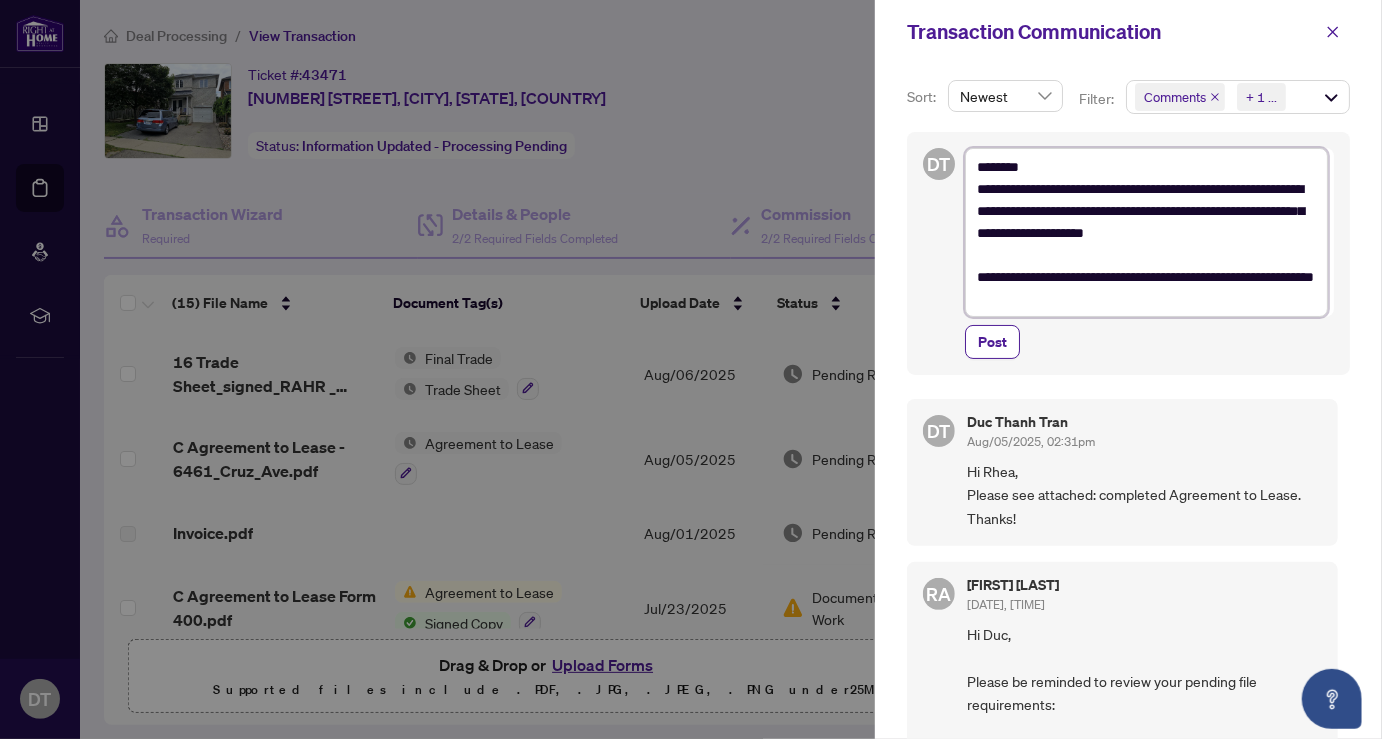 click on "**********" at bounding box center [1146, 232] 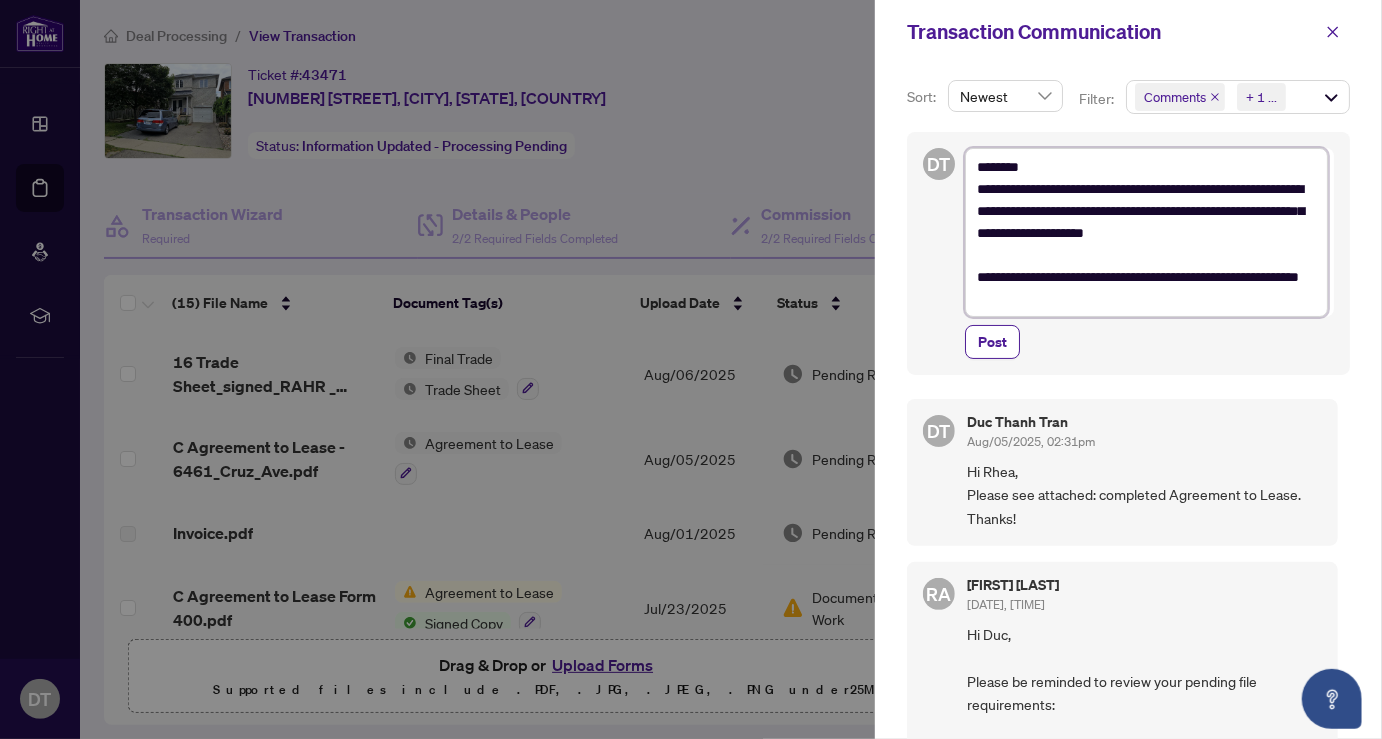 click on "**********" at bounding box center (1146, 232) 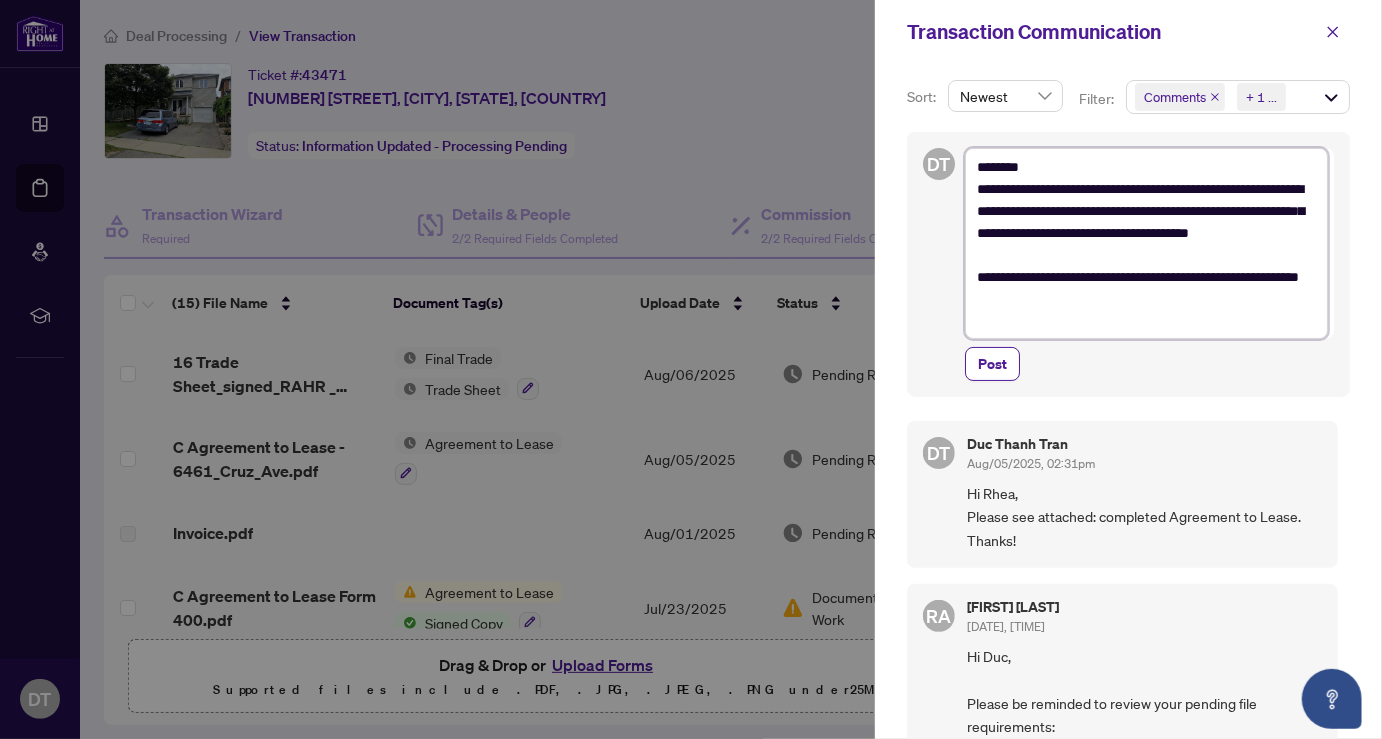 click on "**********" at bounding box center [1146, 243] 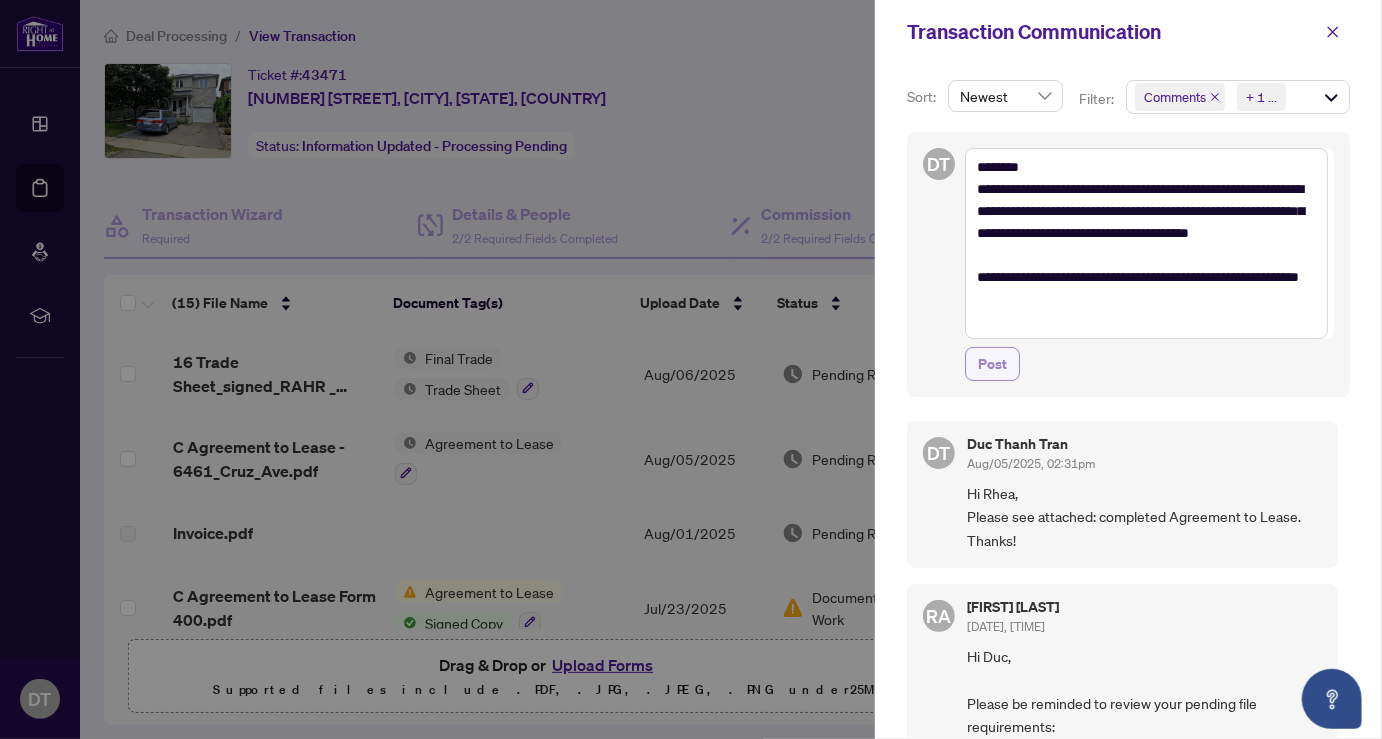 drag, startPoint x: 996, startPoint y: 359, endPoint x: 1046, endPoint y: 316, distance: 65.946945 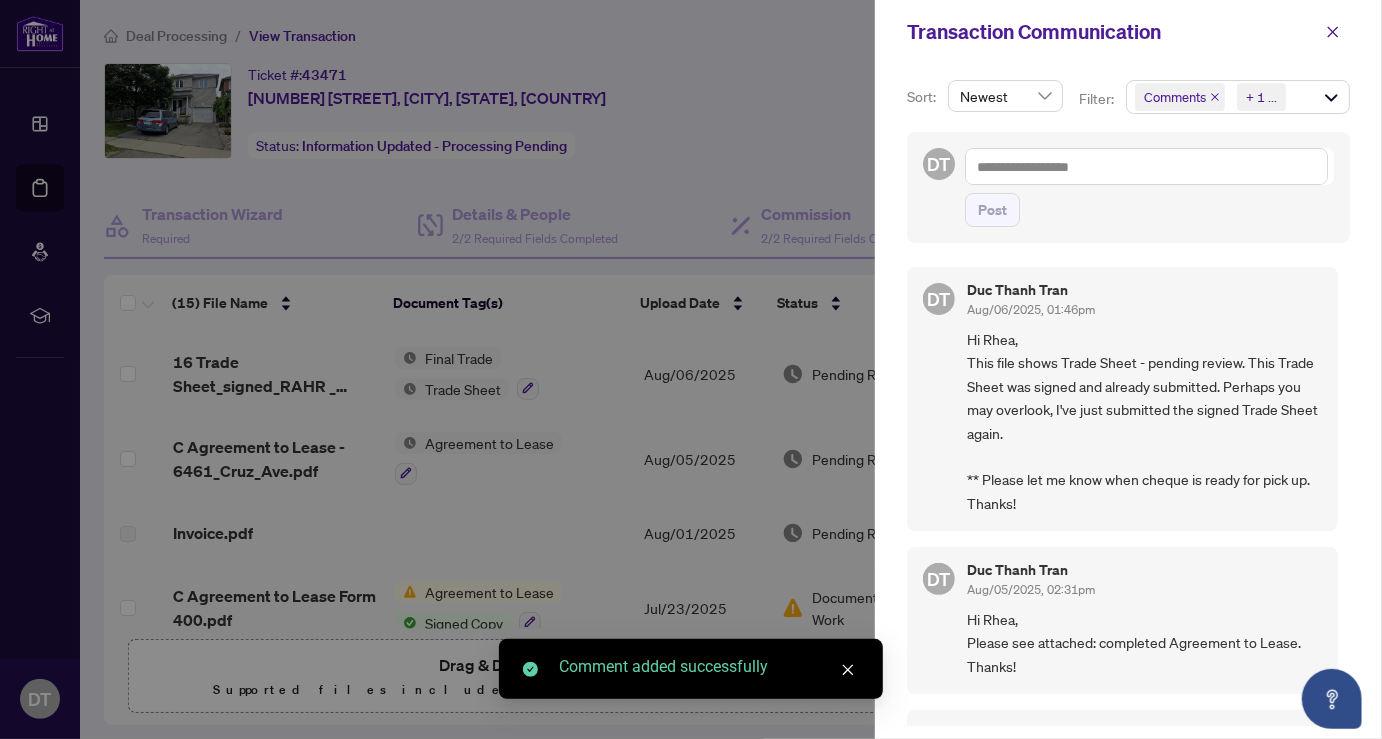 drag, startPoint x: 1337, startPoint y: 24, endPoint x: 1044, endPoint y: 163, distance: 324.29926 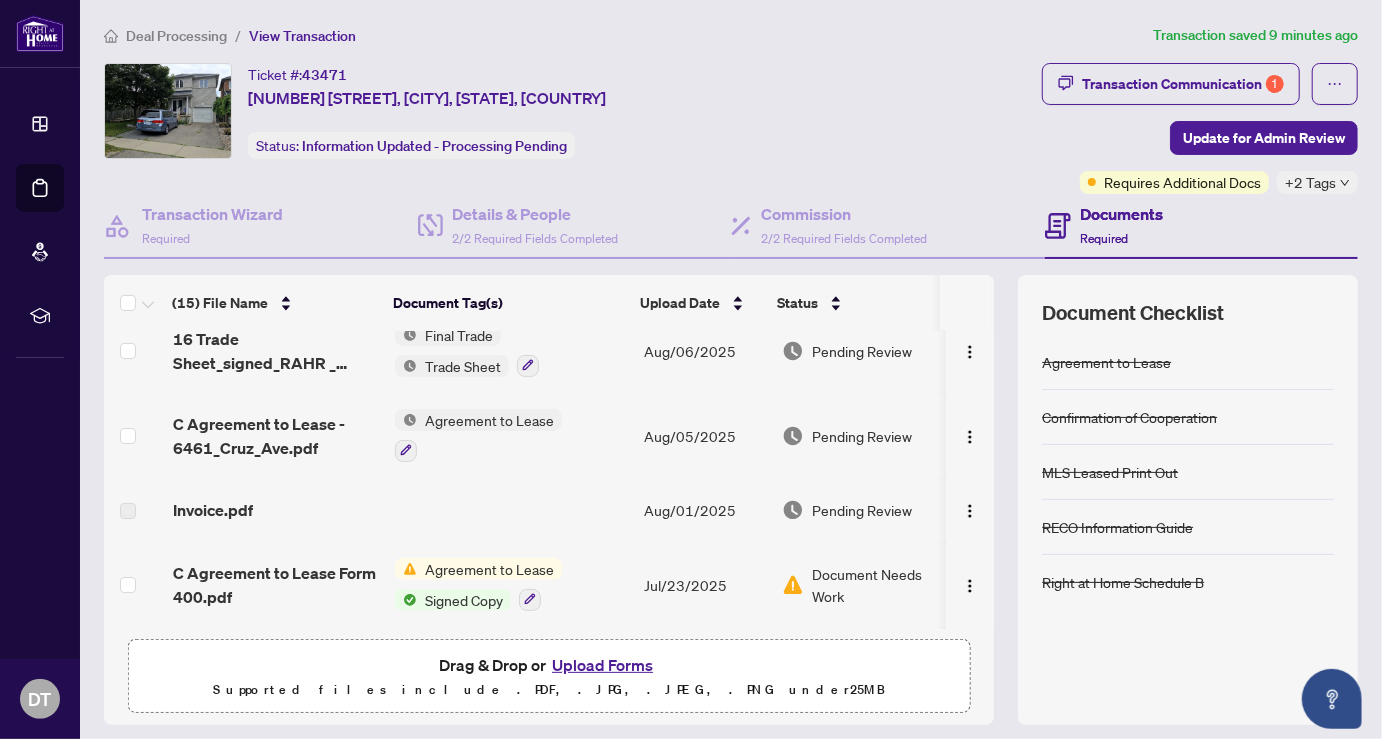 scroll, scrollTop: 0, scrollLeft: 0, axis: both 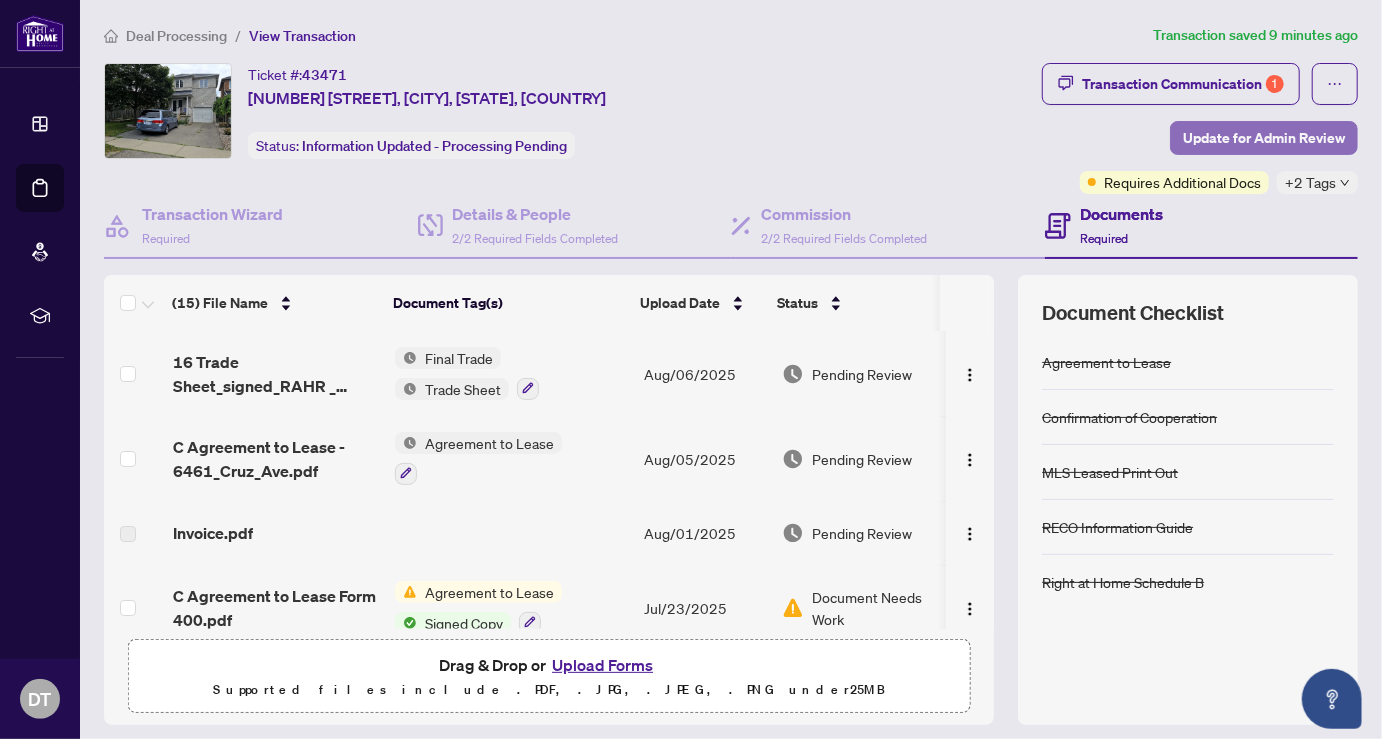 click on "Update for Admin Review" at bounding box center (1264, 138) 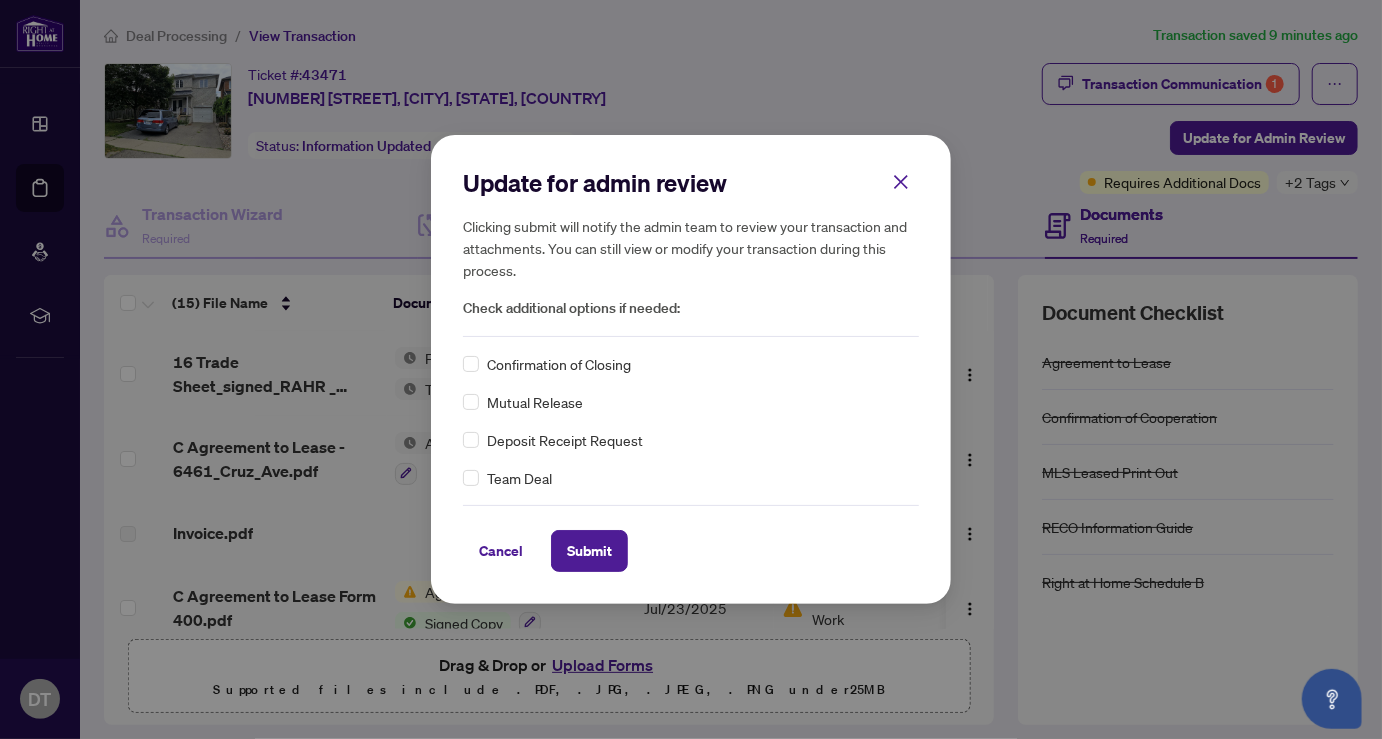 drag, startPoint x: 581, startPoint y: 538, endPoint x: 747, endPoint y: 496, distance: 171.23083 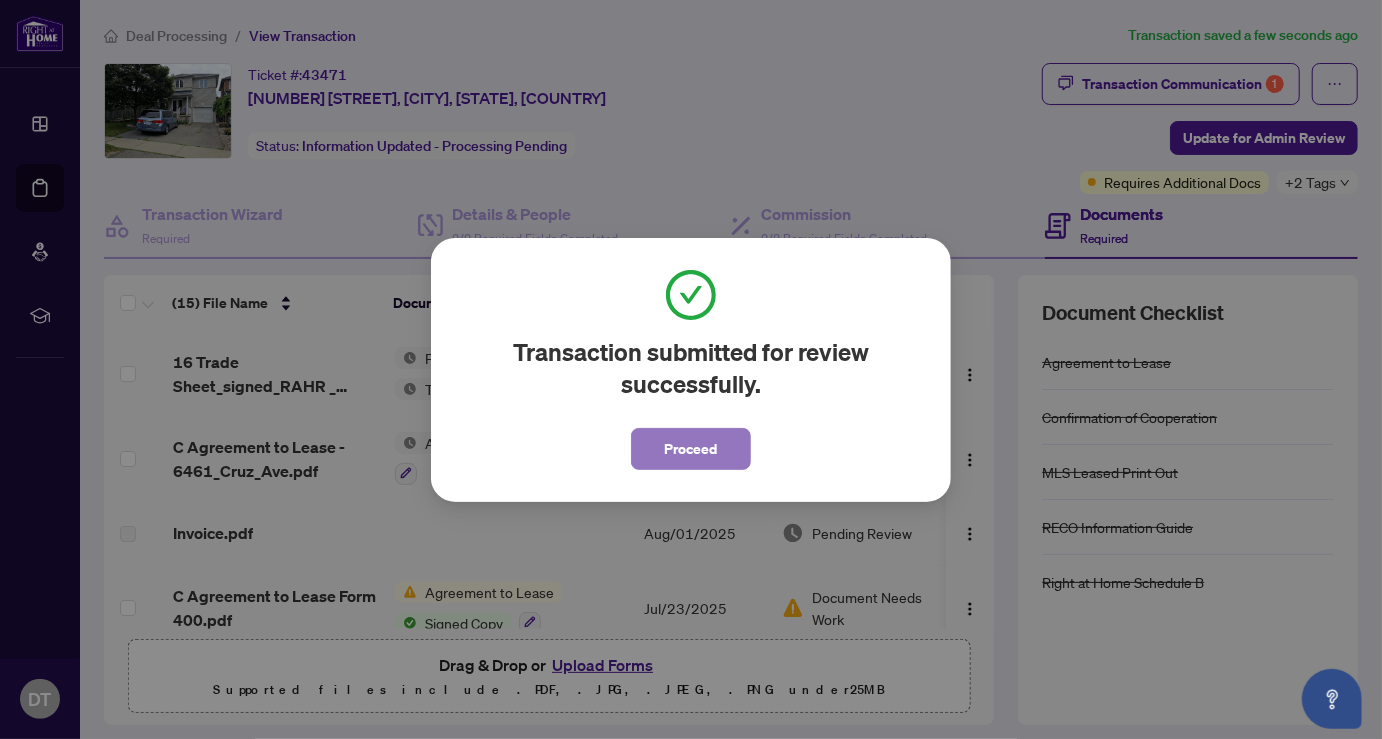 click on "Proceed" at bounding box center (691, 449) 